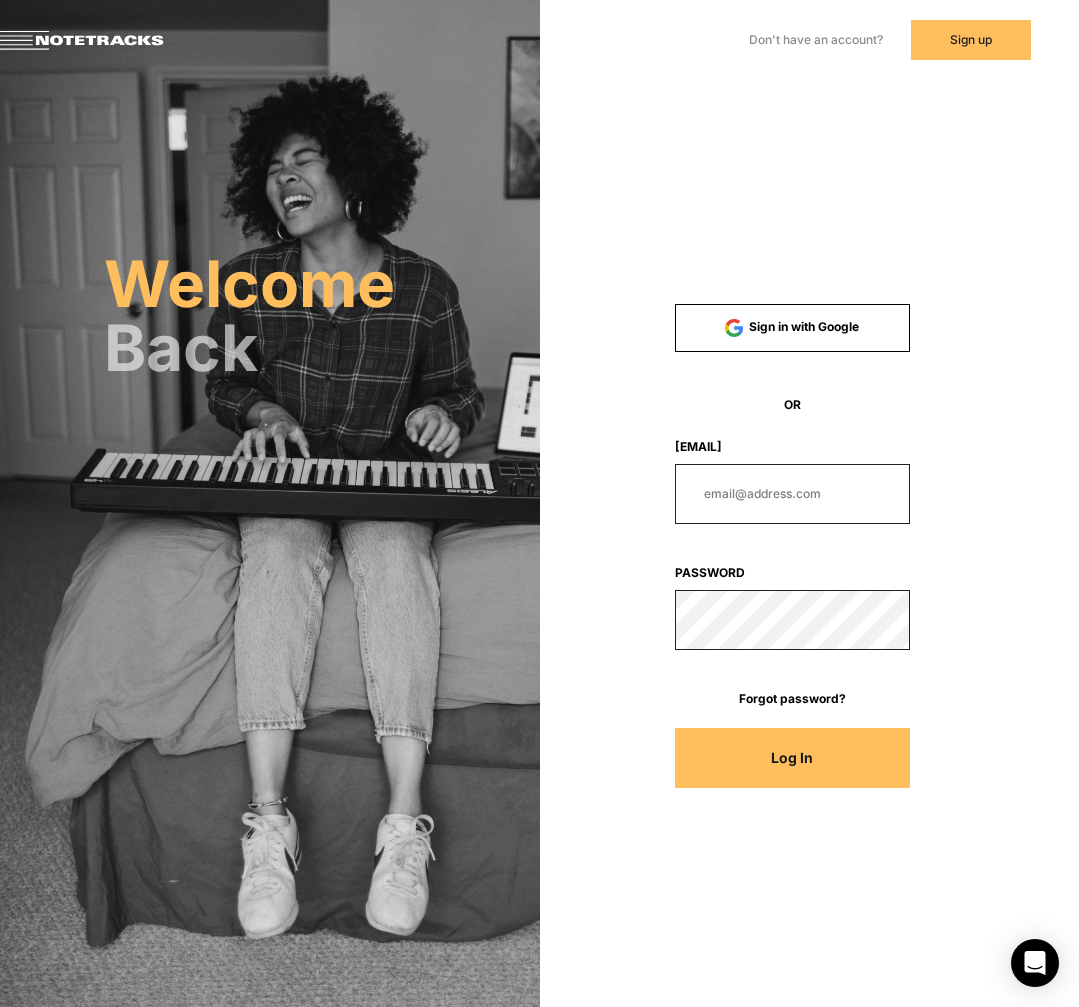 scroll, scrollTop: 0, scrollLeft: 0, axis: both 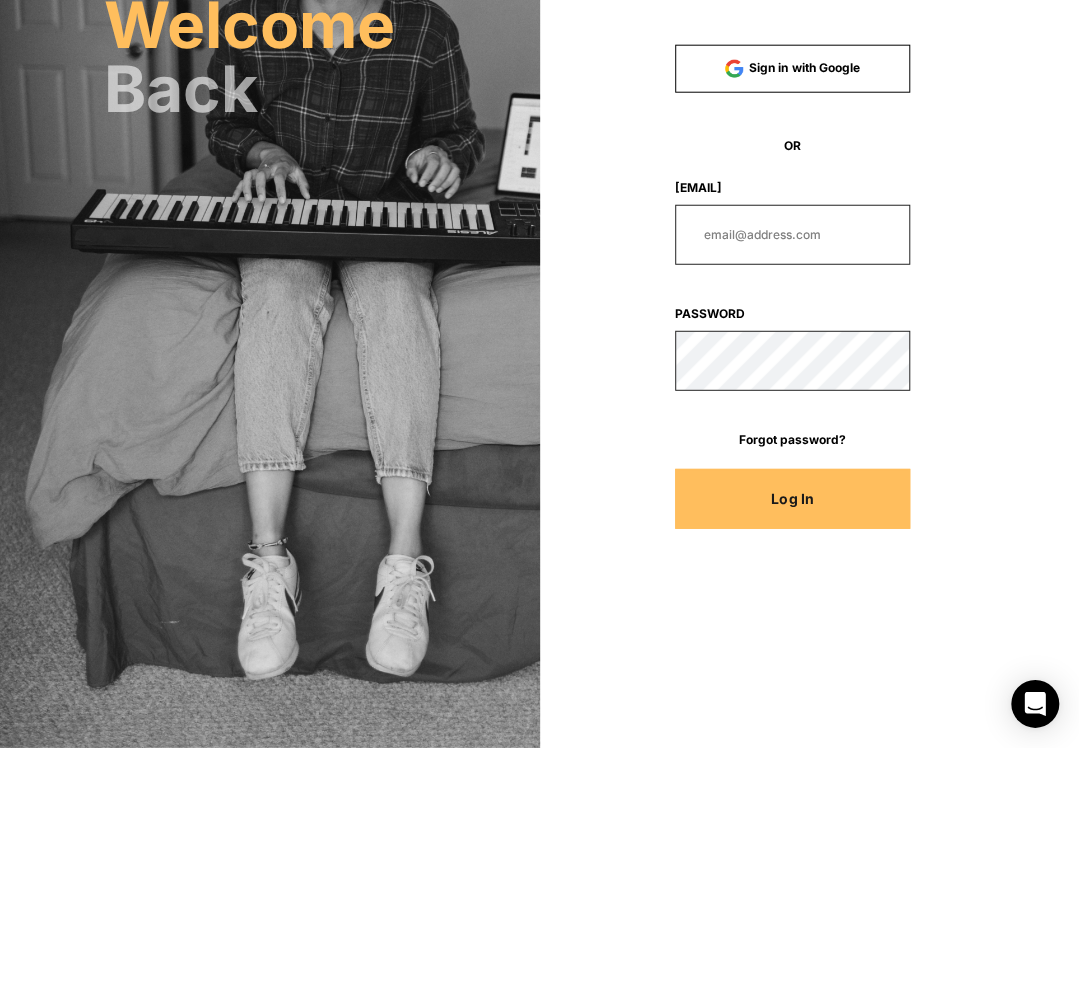 type on "rachel@[EMAIL]" 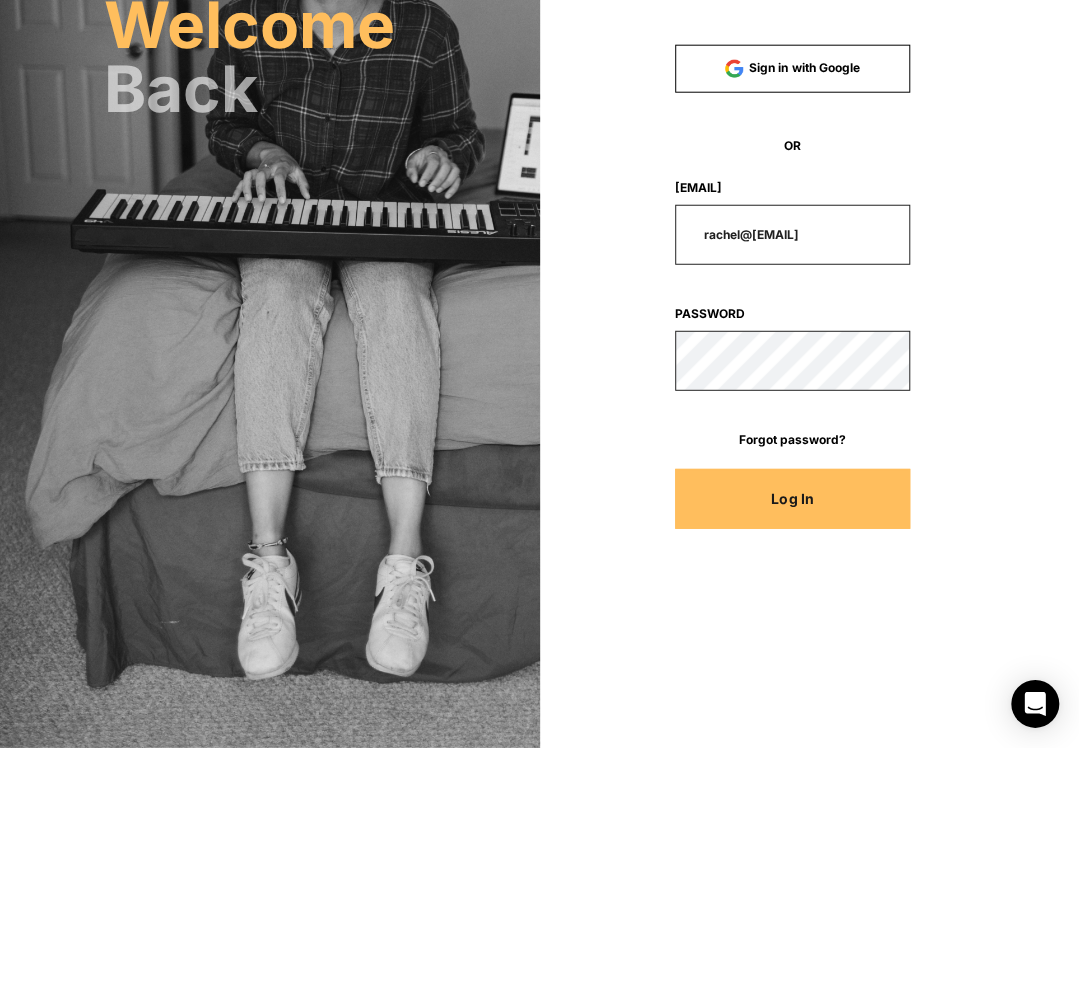 click on "Log In" 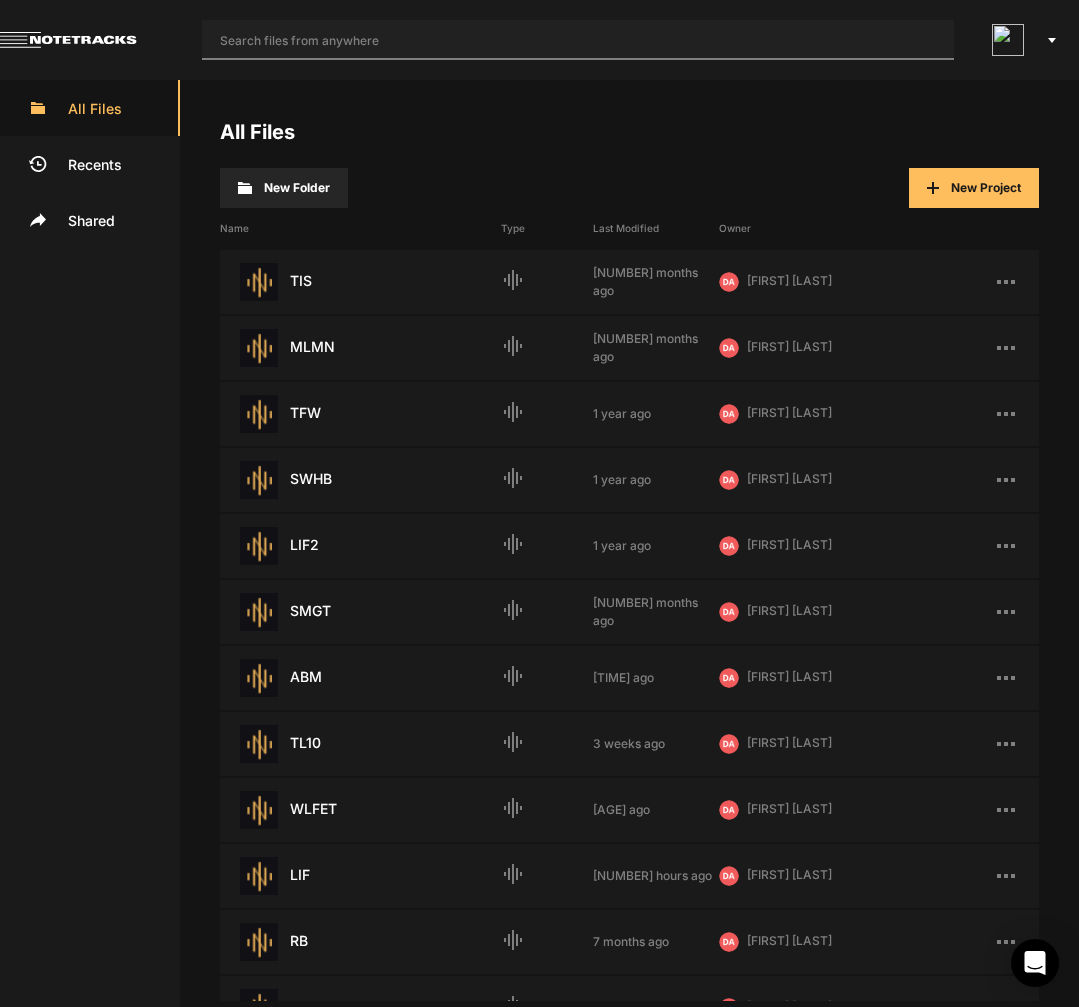 click 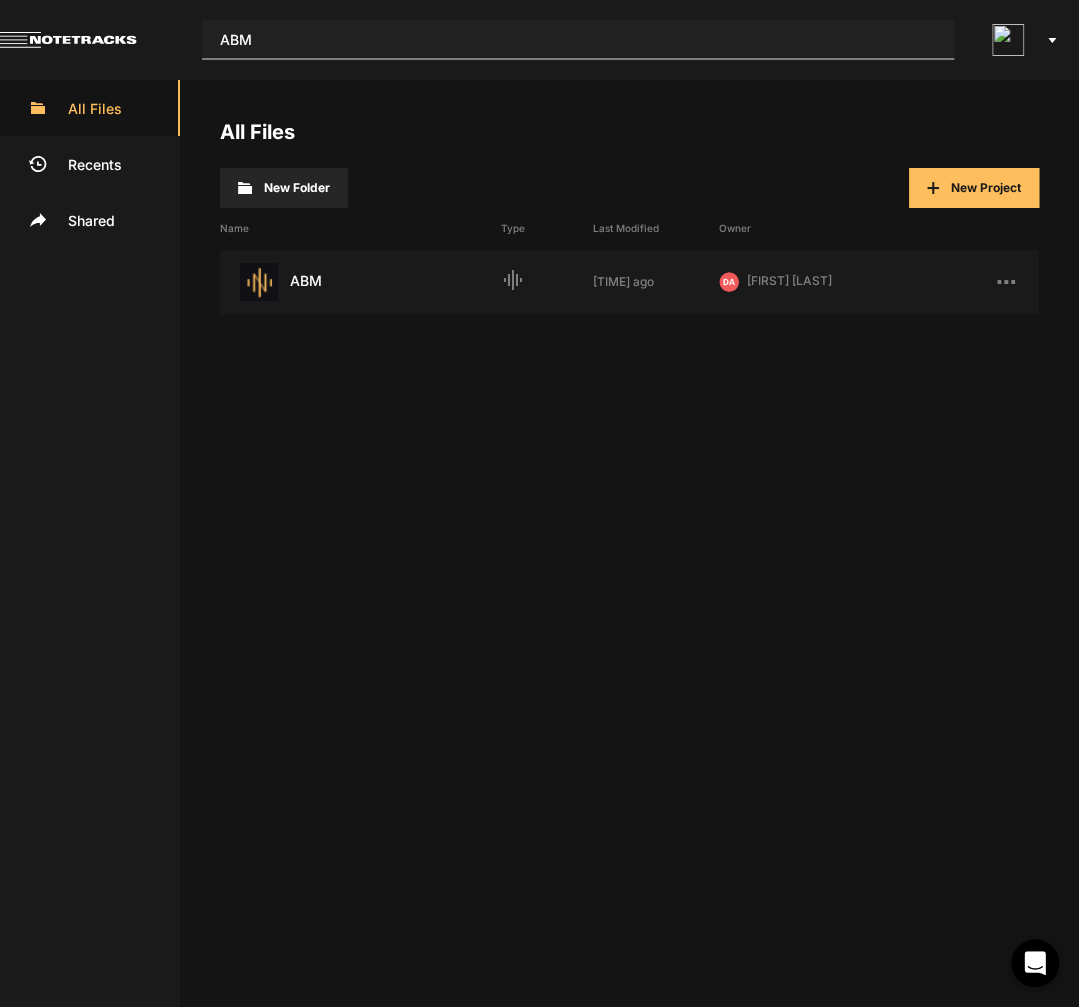 type on "ABM" 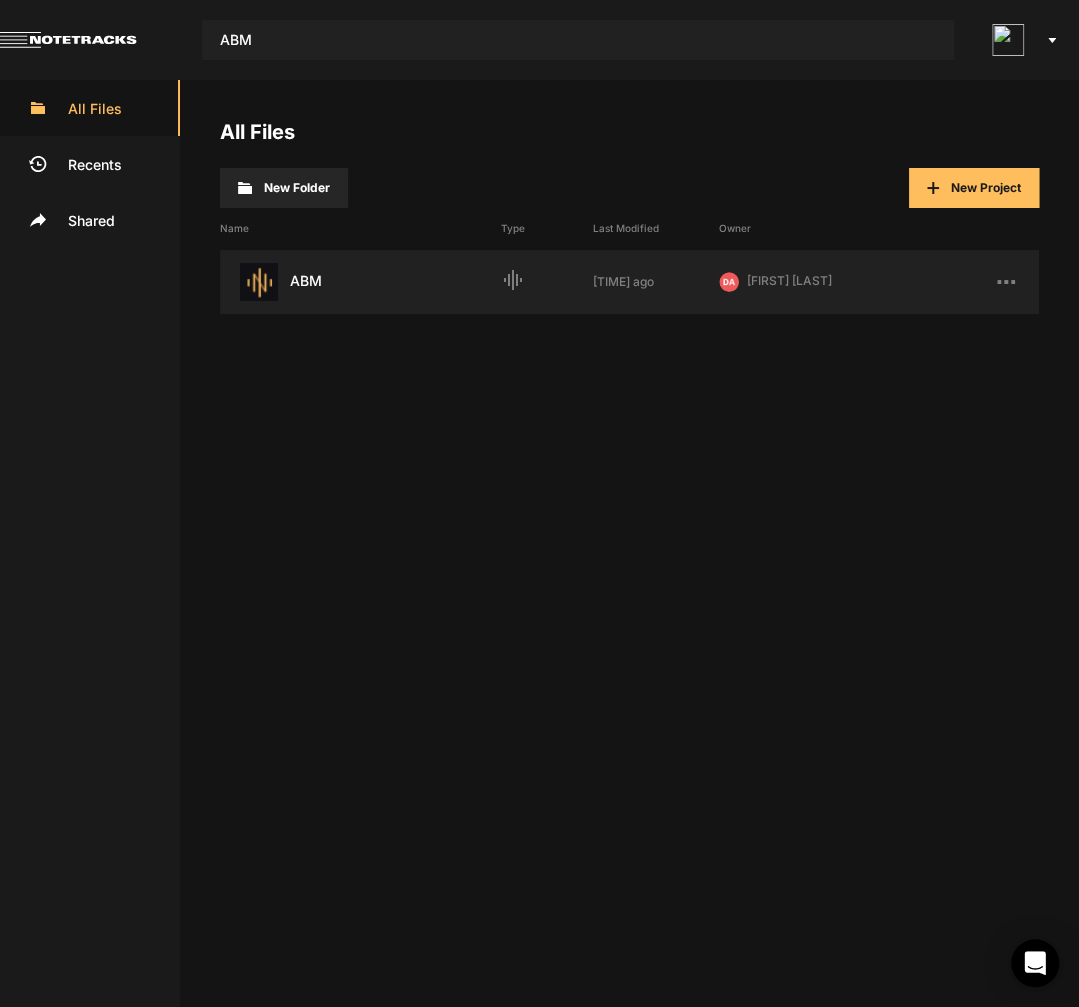 click on "ABM  Last Modified: 1 day ago" at bounding box center [360, 282] 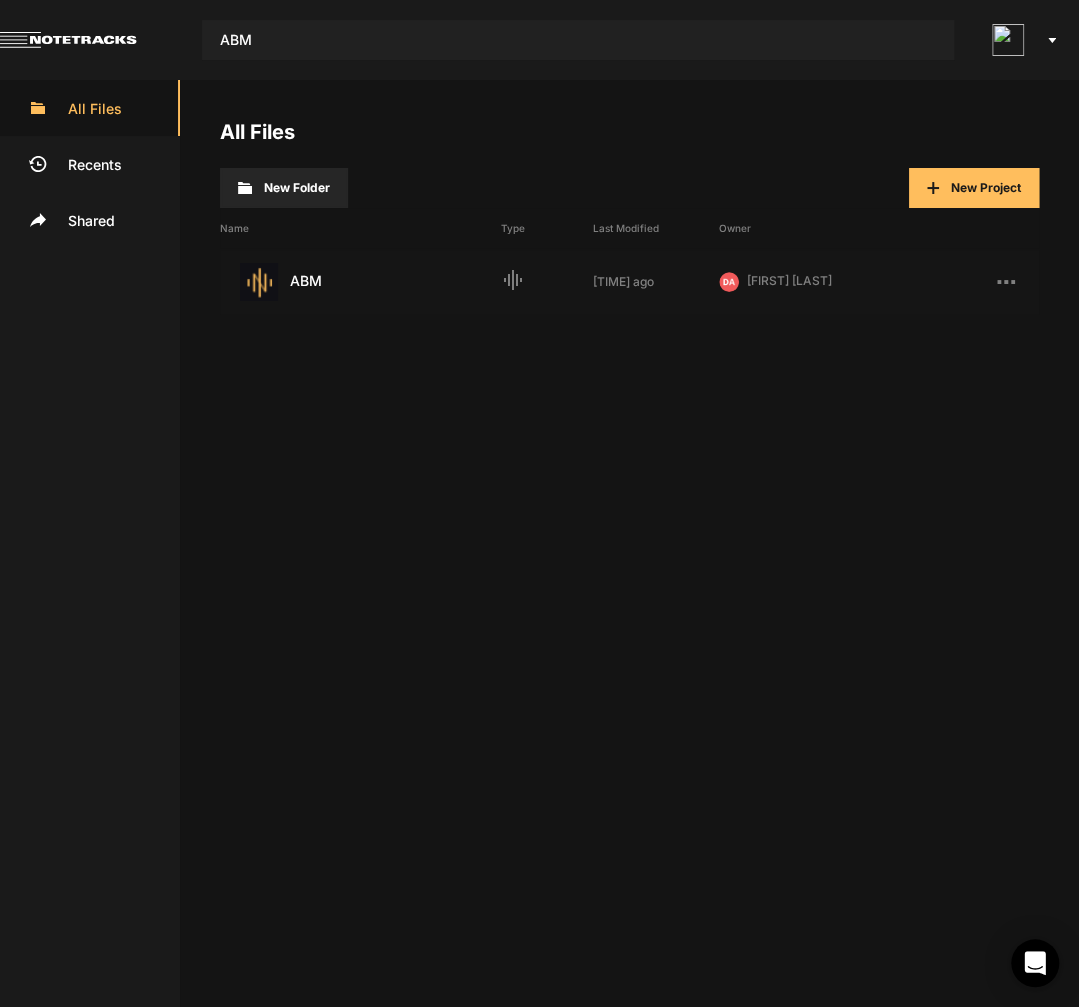 click on "ABM  Last Modified: 1 day ago" at bounding box center [360, 282] 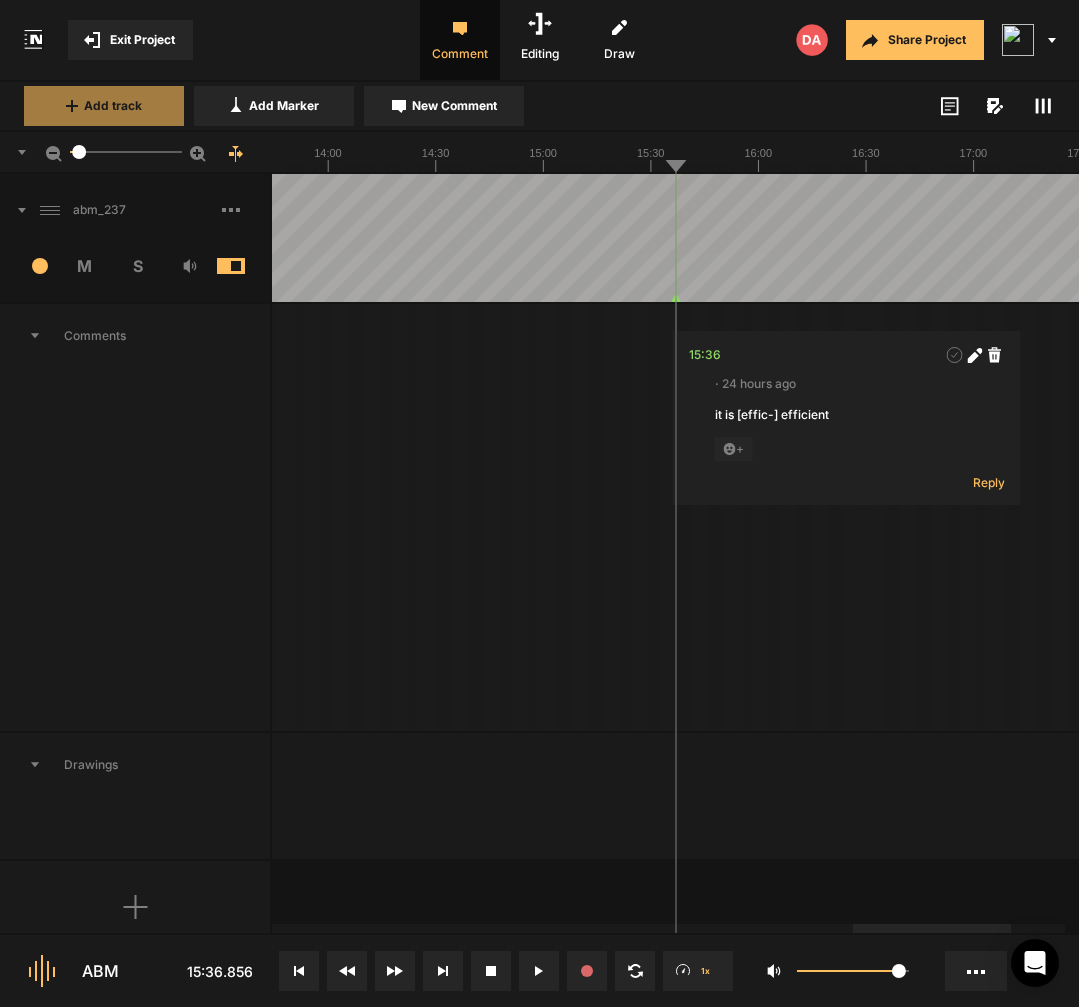 click on "Add track" at bounding box center (113, 106) 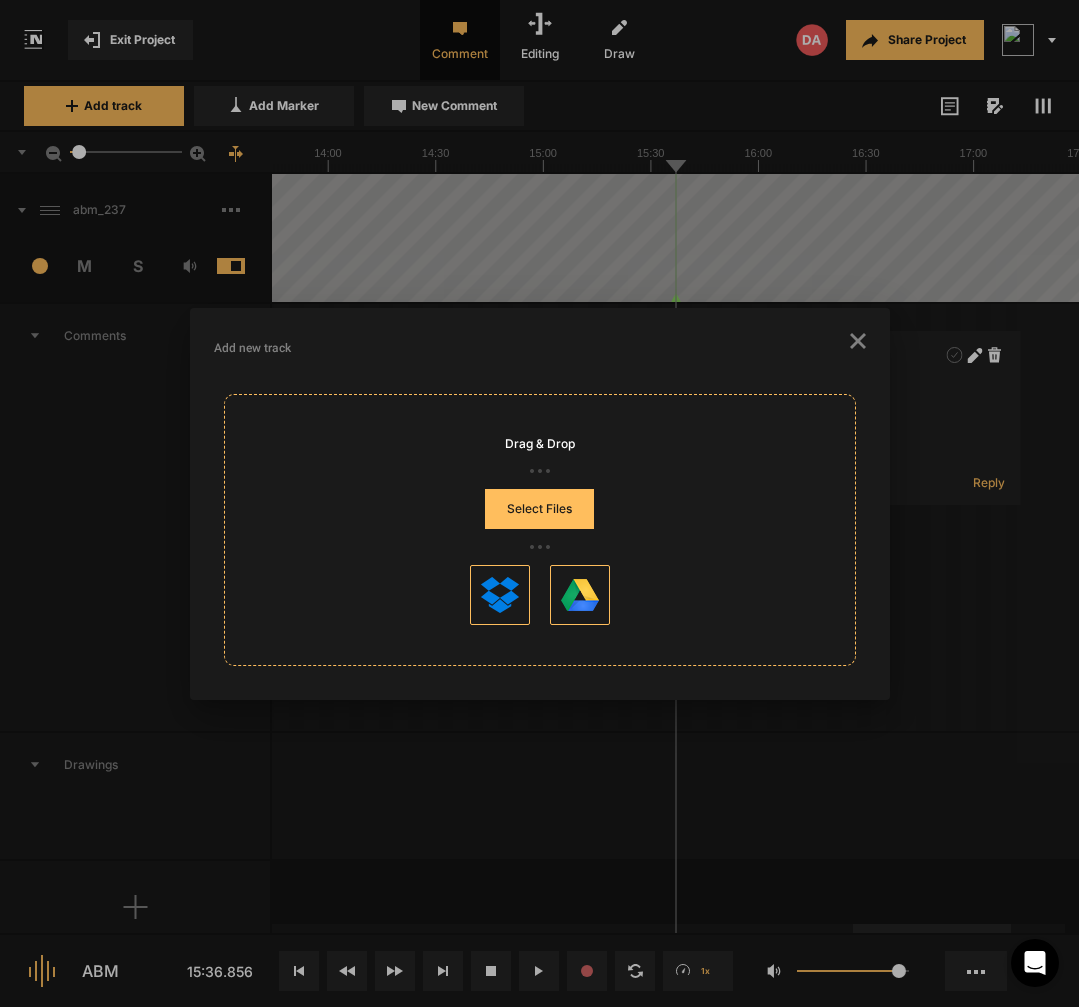 click on "Select Files" at bounding box center [539, 509] 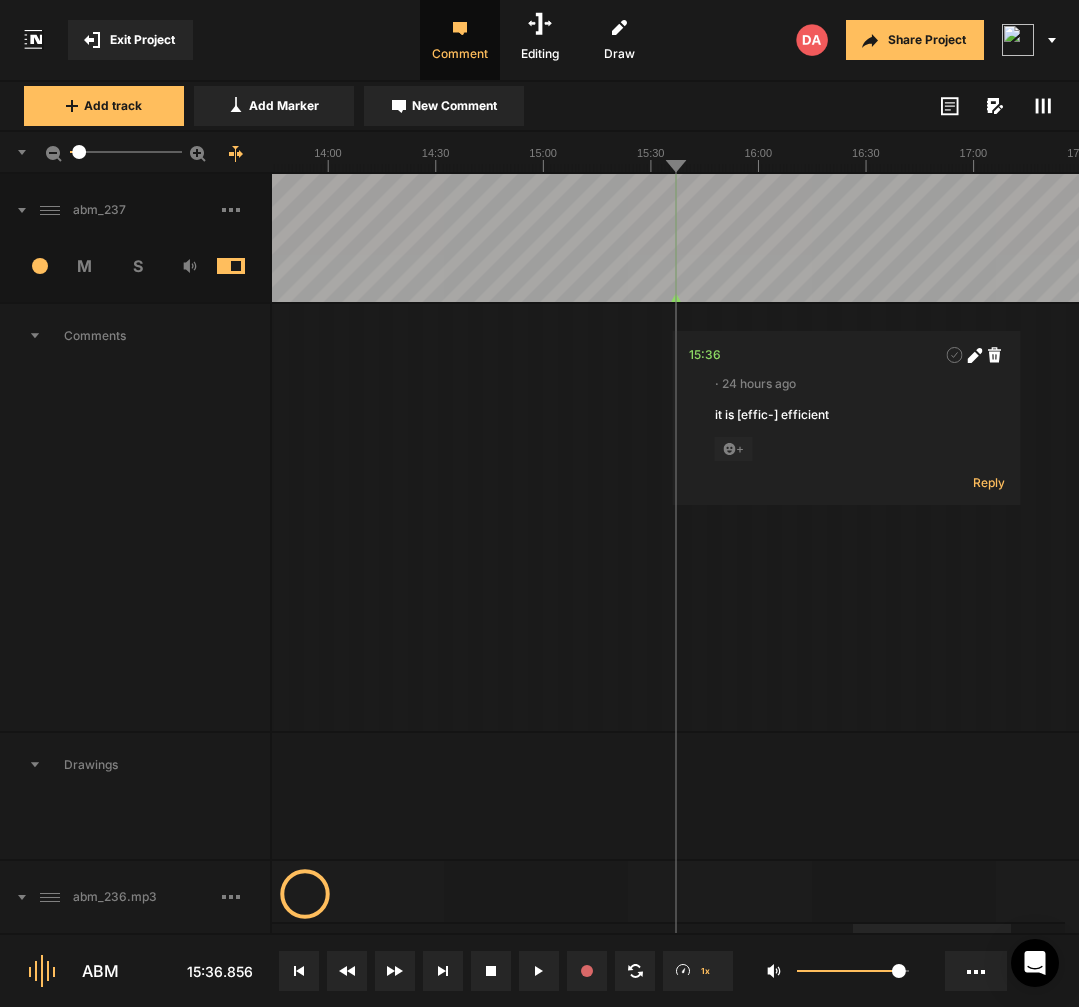 click at bounding box center (246, 266) 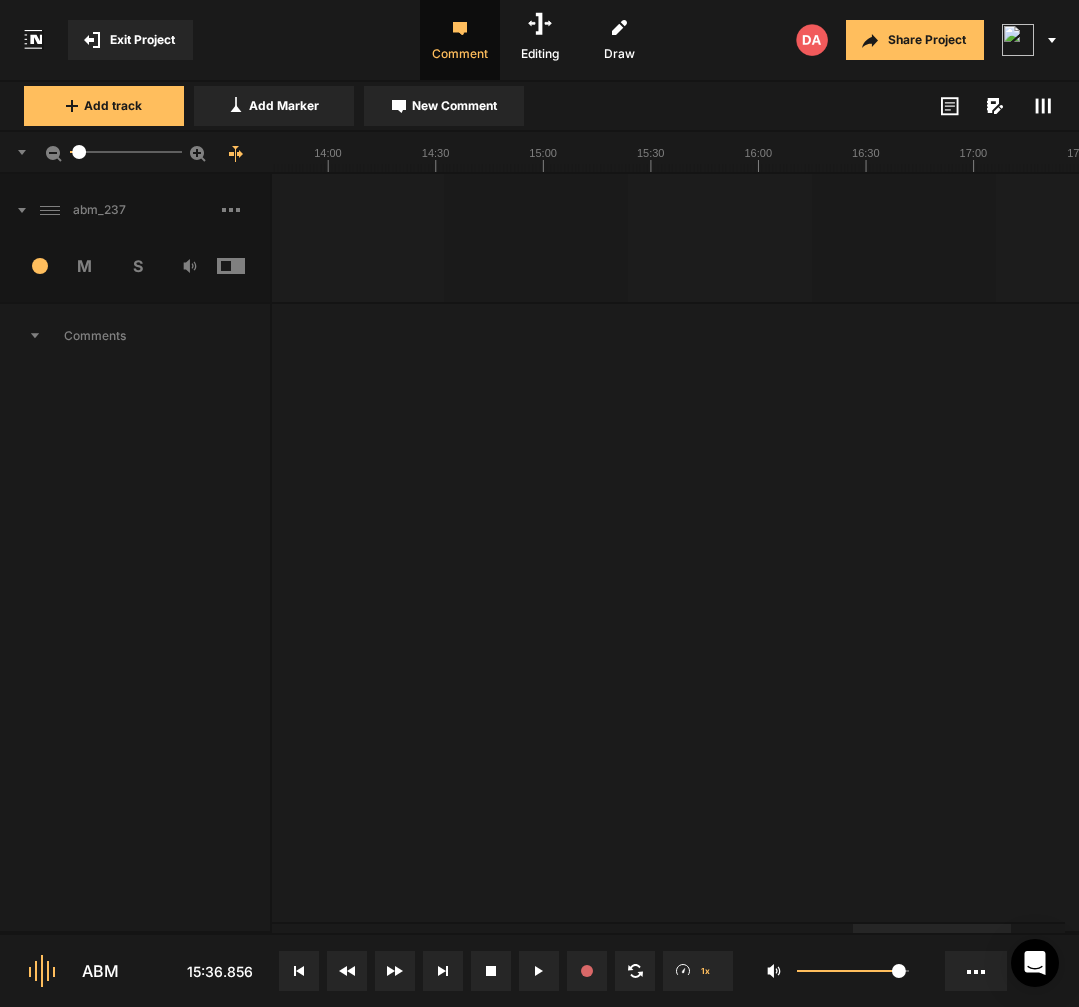 click 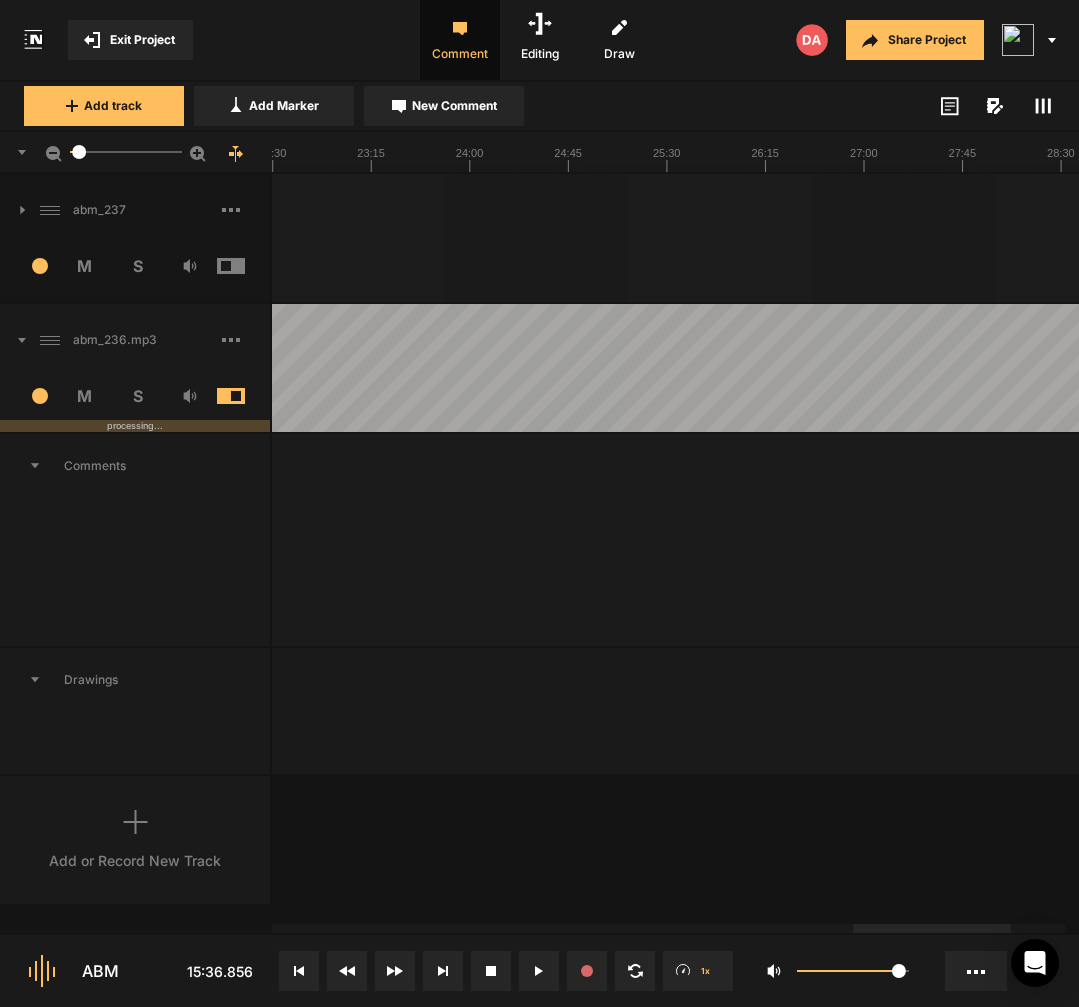 click 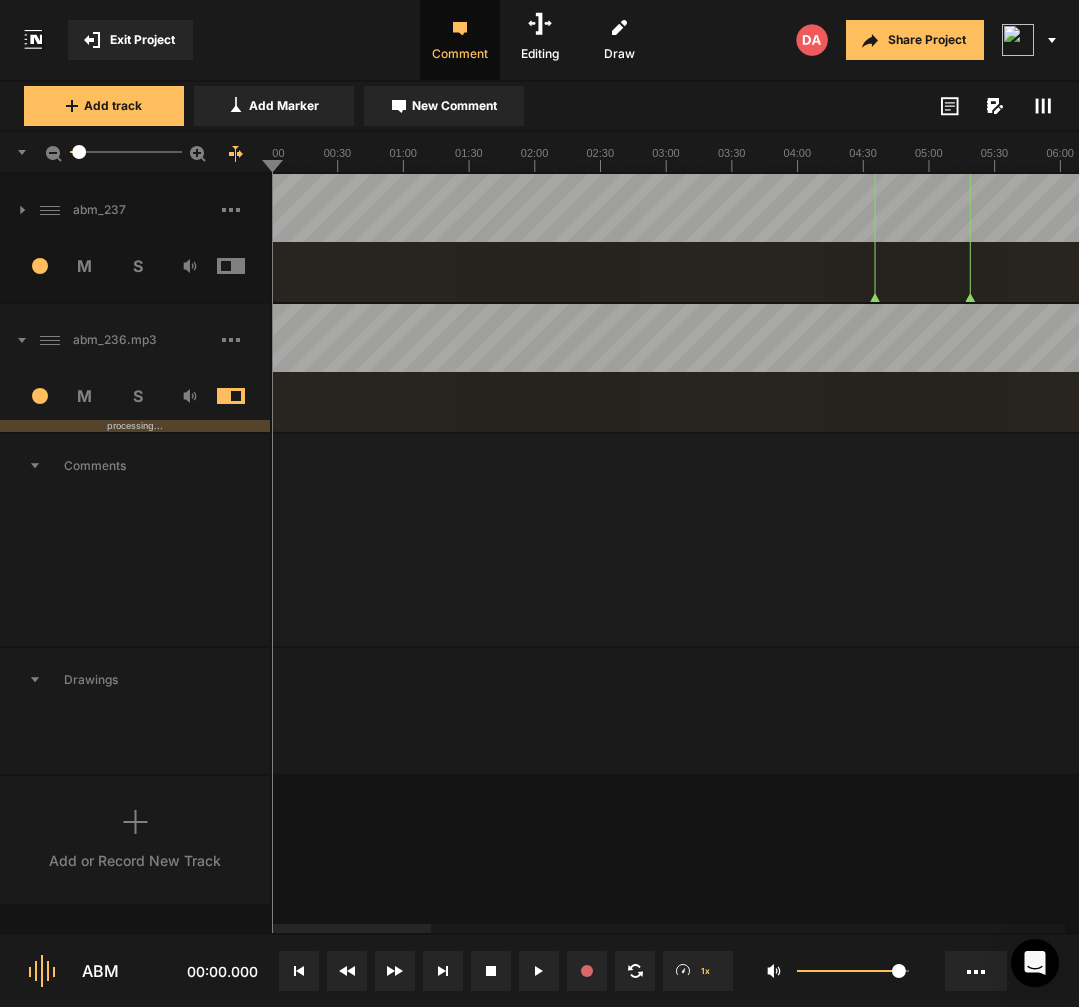 click 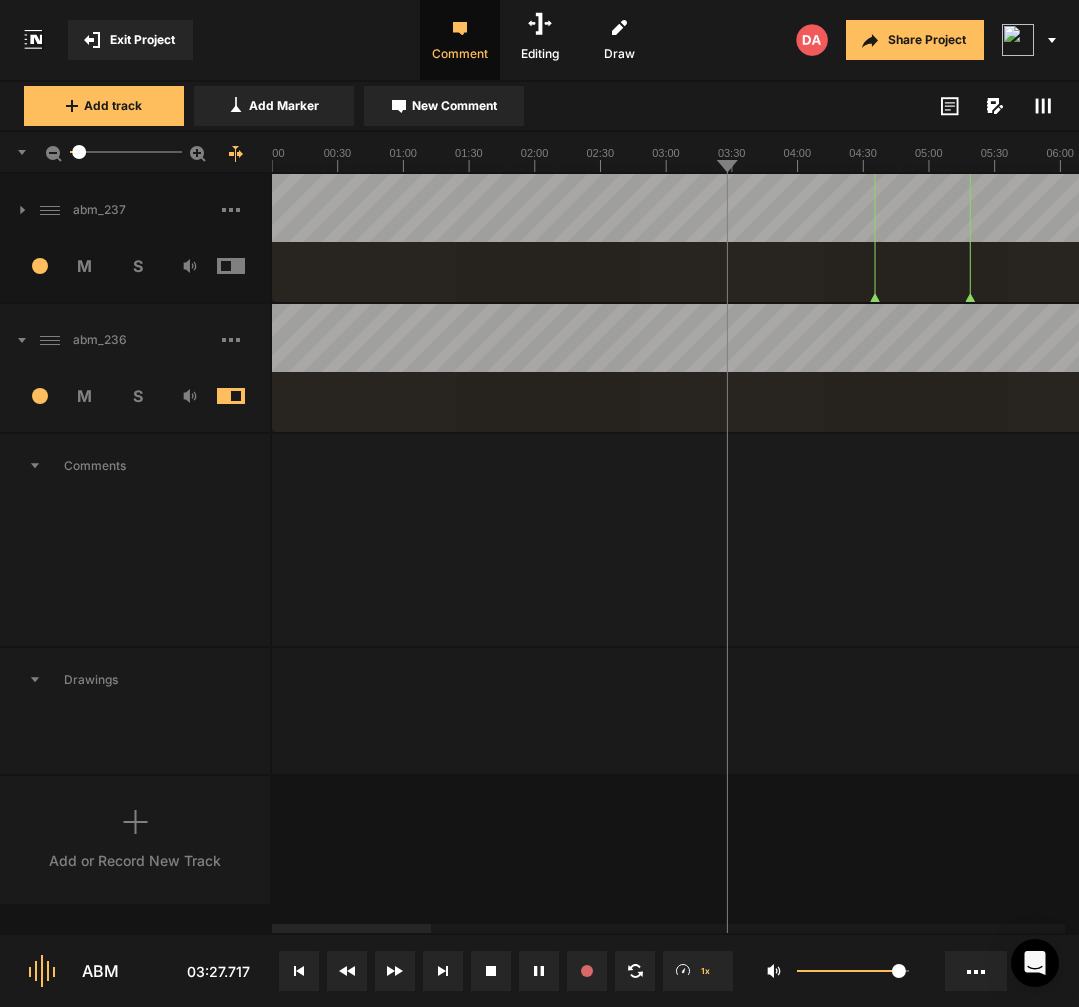 click at bounding box center (2289, 368) 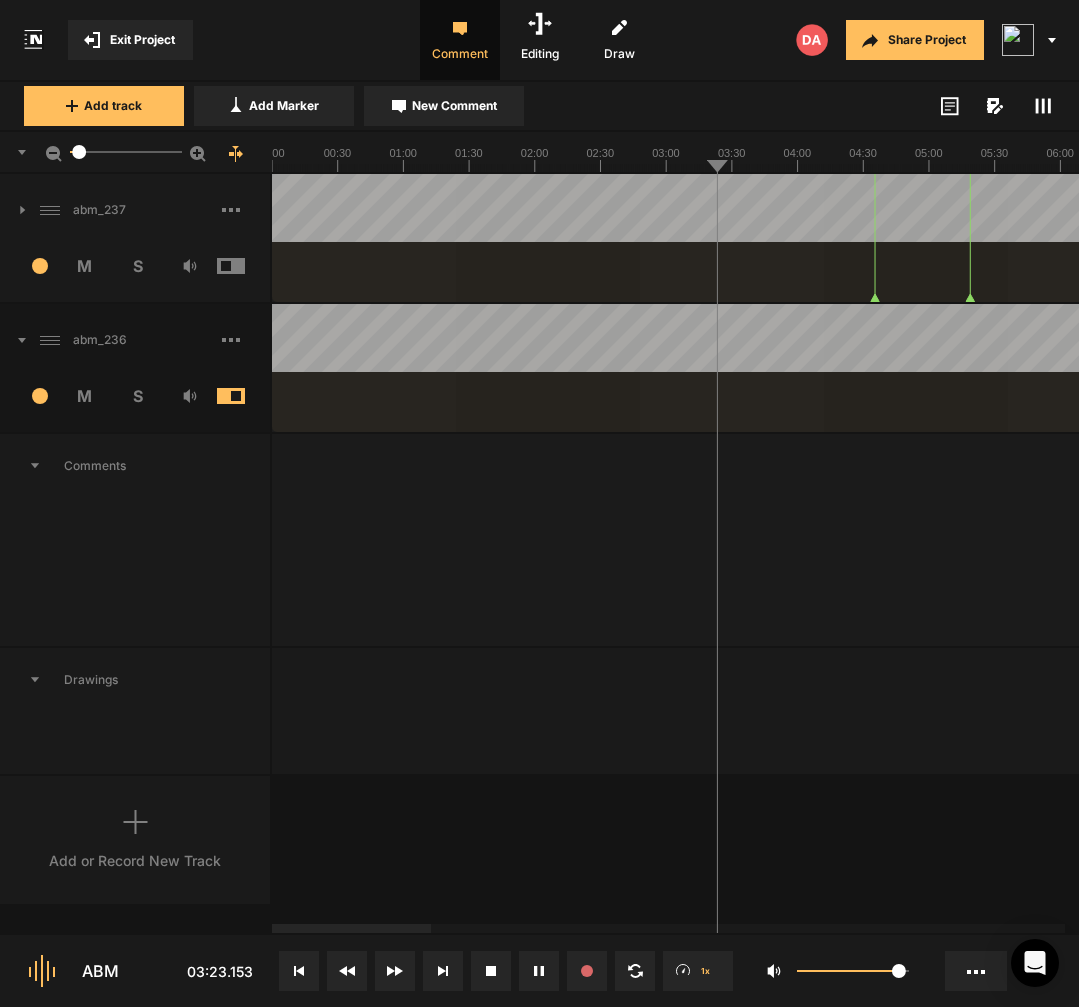 click at bounding box center (2289, 368) 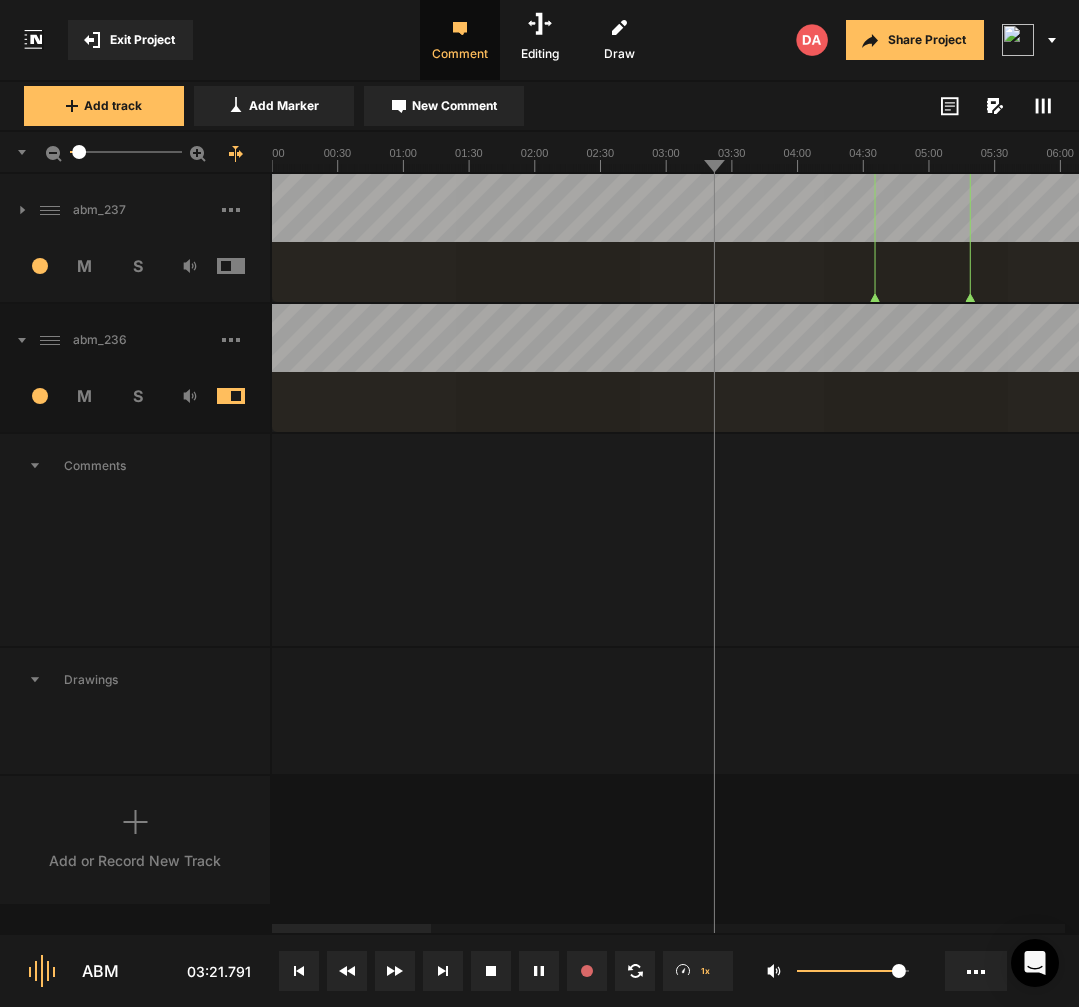 click at bounding box center (2289, 368) 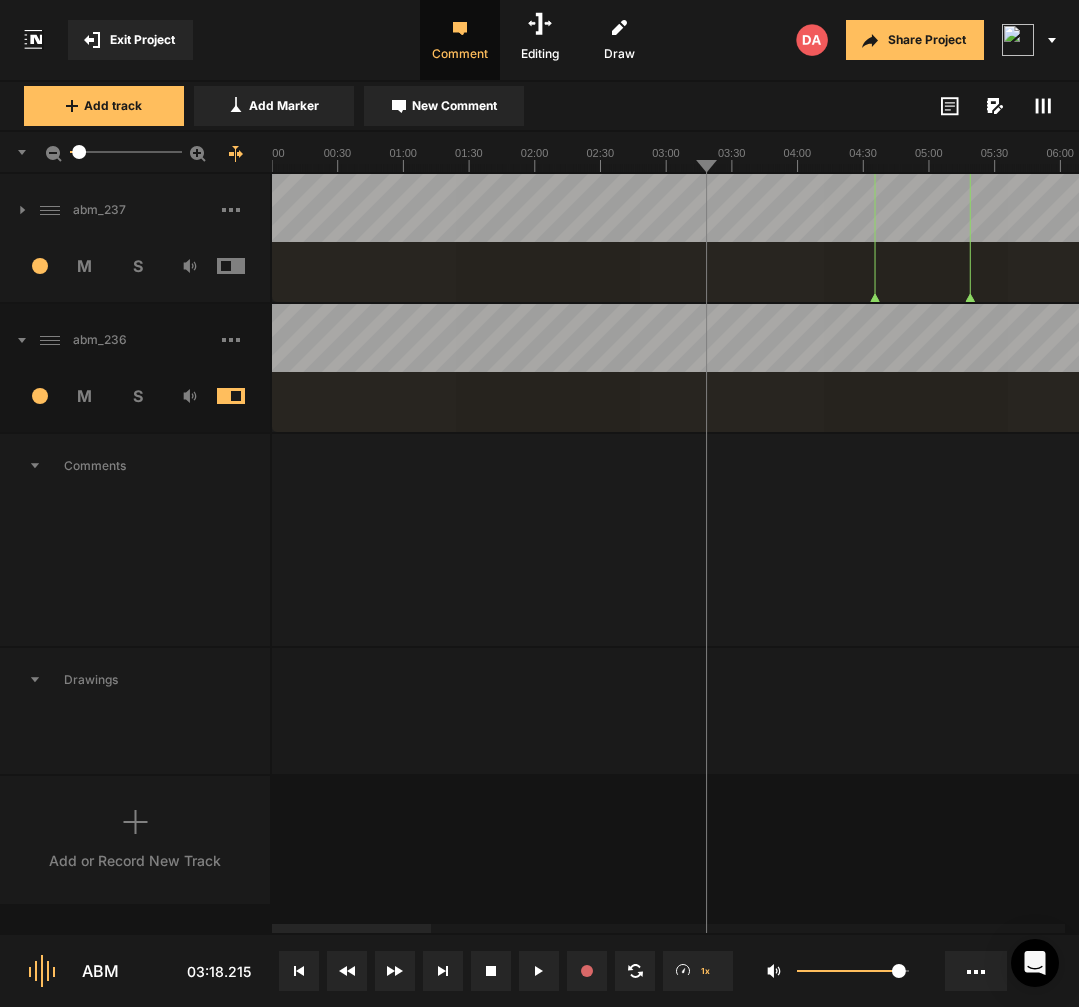 click at bounding box center (2289, 368) 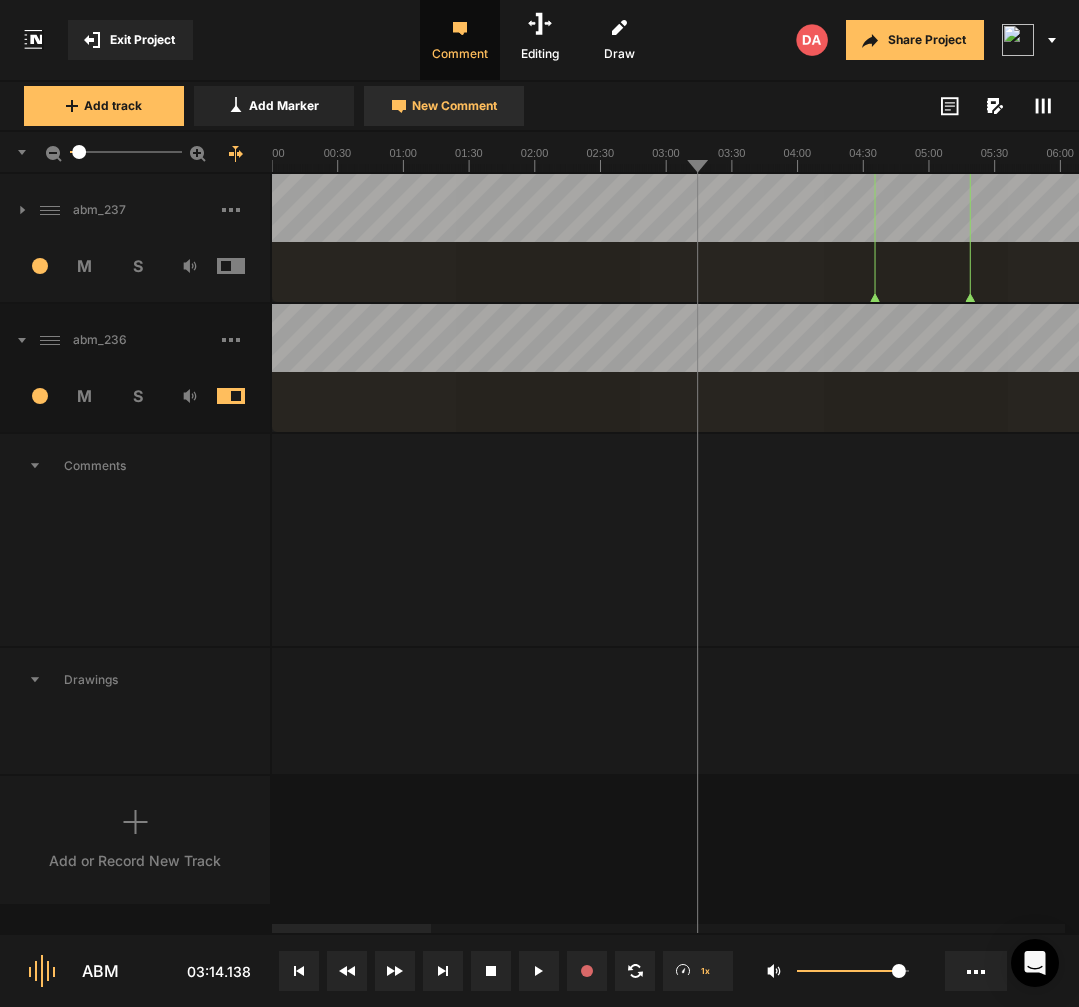 click on "New Comment" at bounding box center [454, 106] 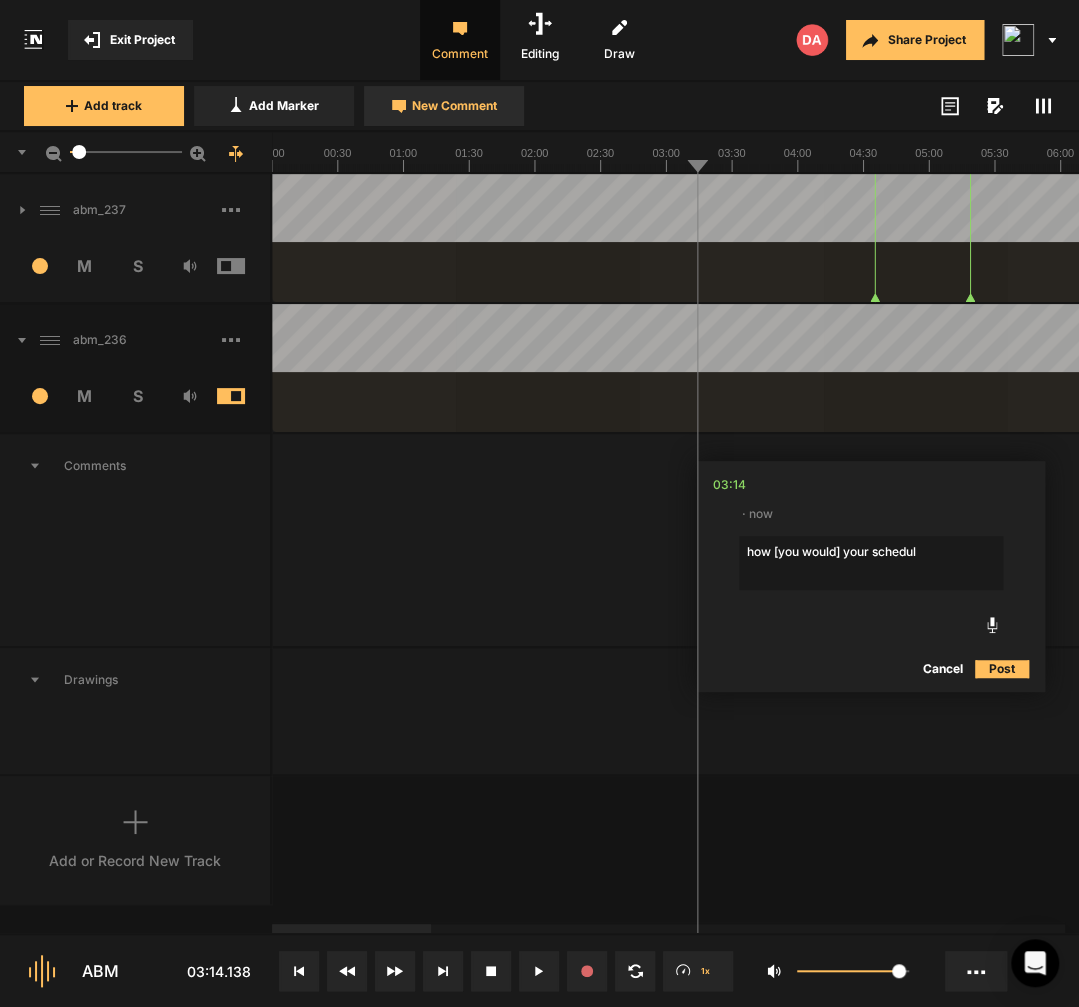 type on "how [ you would] your schedule" 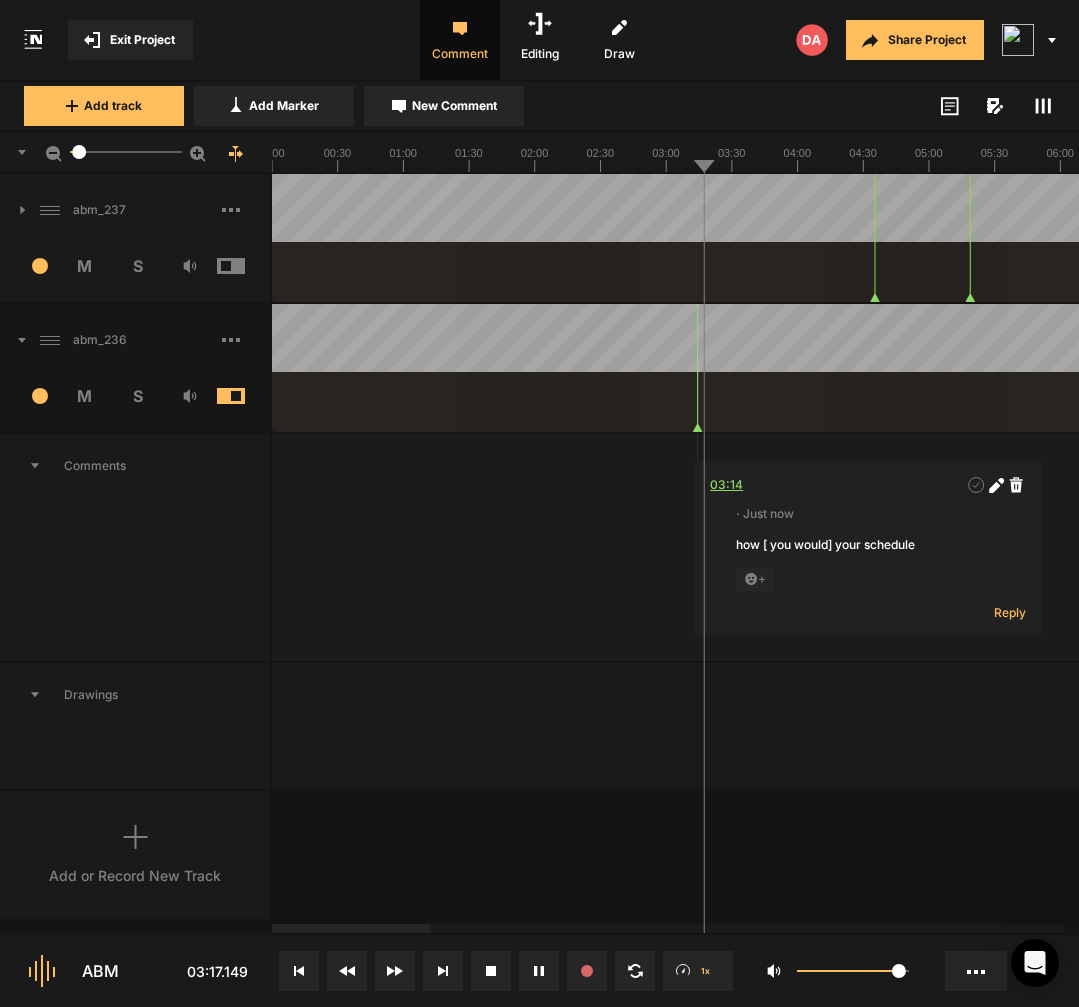 click on "03:14" at bounding box center (726, 485) 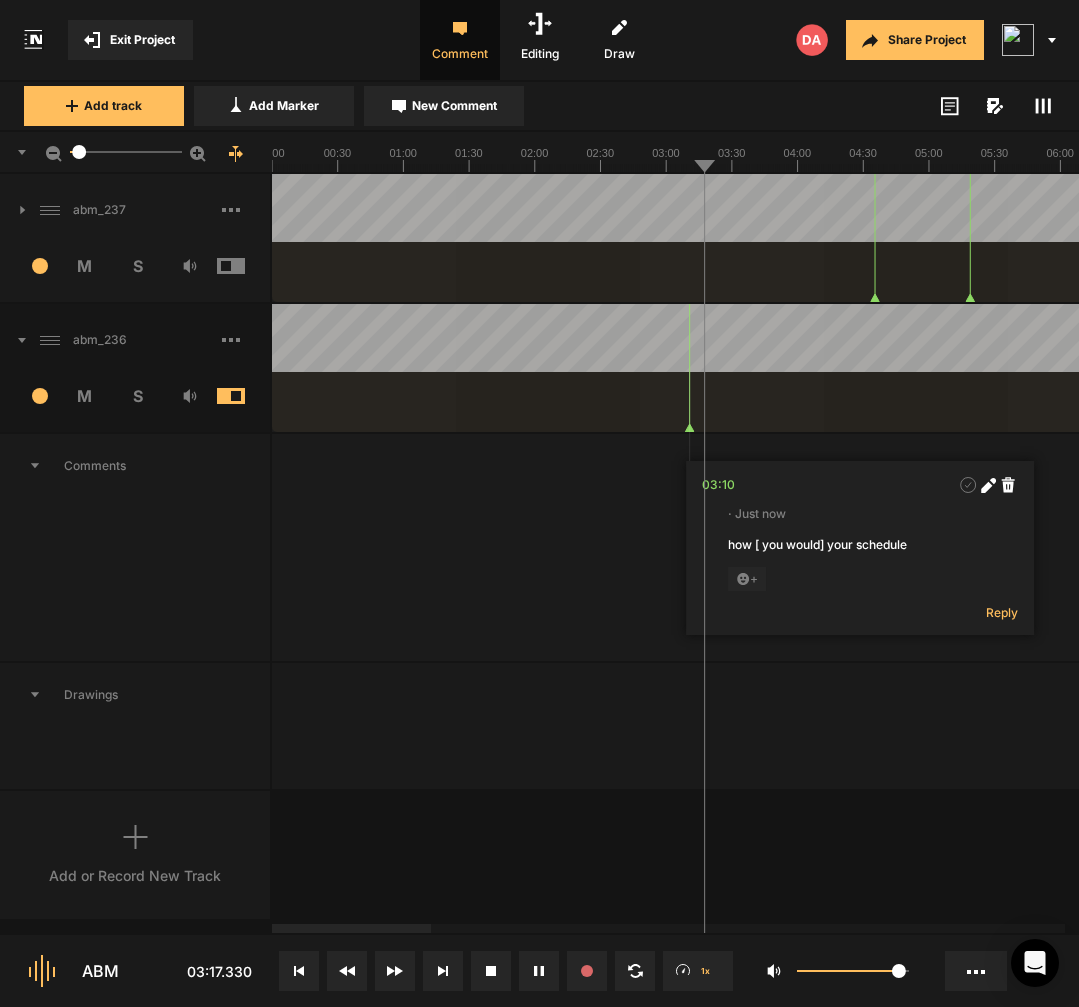 click on "03:10
· Just now how [ you would] your schedule
+ Reply" at bounding box center [2290, 547] 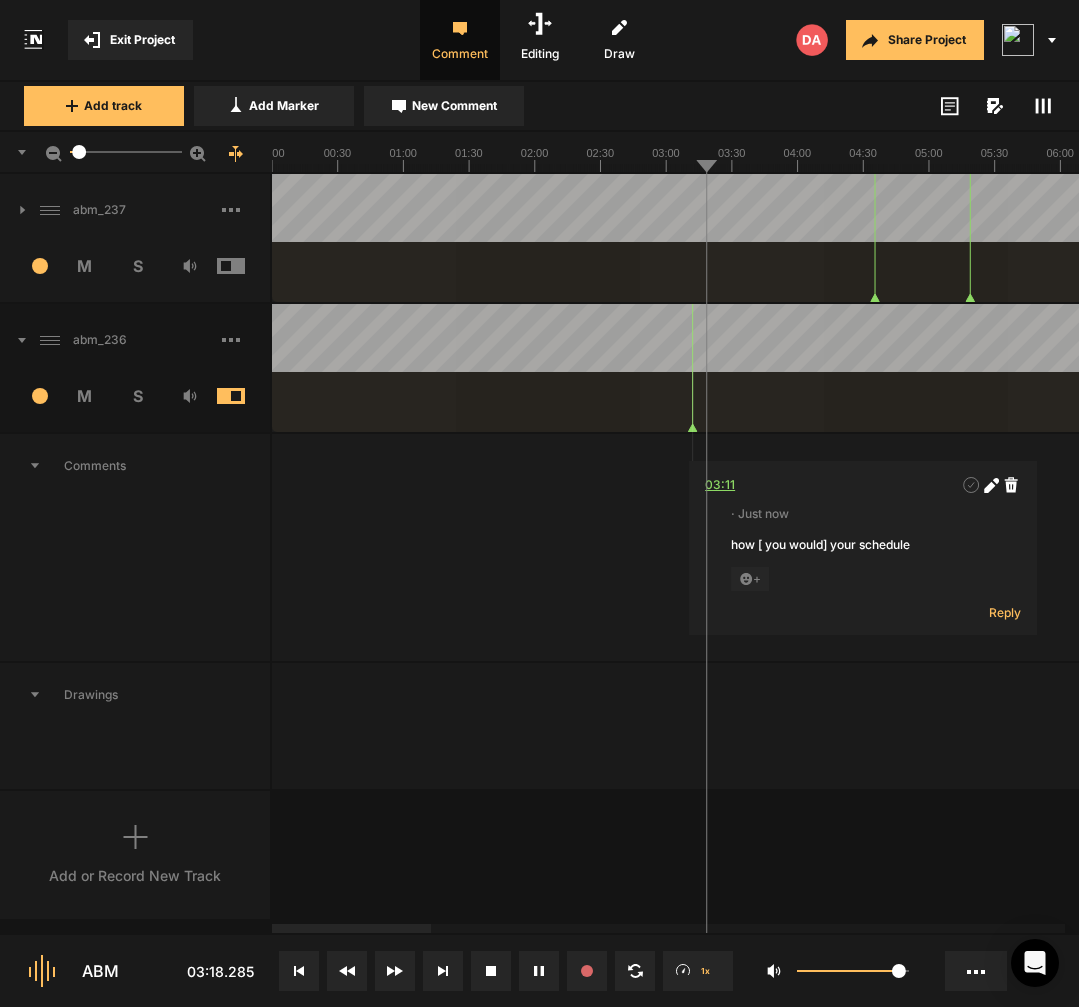 click on "03:11" at bounding box center (720, 485) 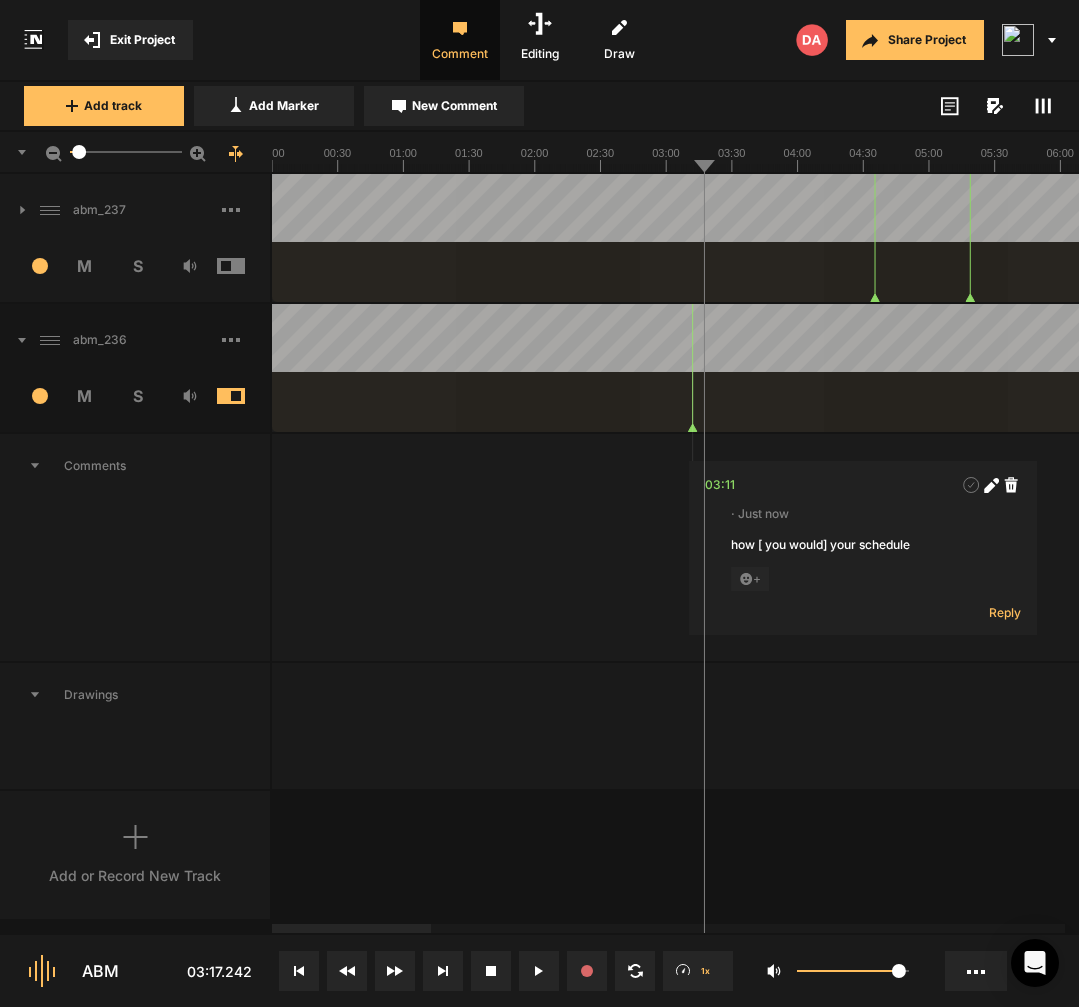 click on "03:13
· Just now how [ you would] your schedule
+ Reply" at bounding box center [2289, 547] 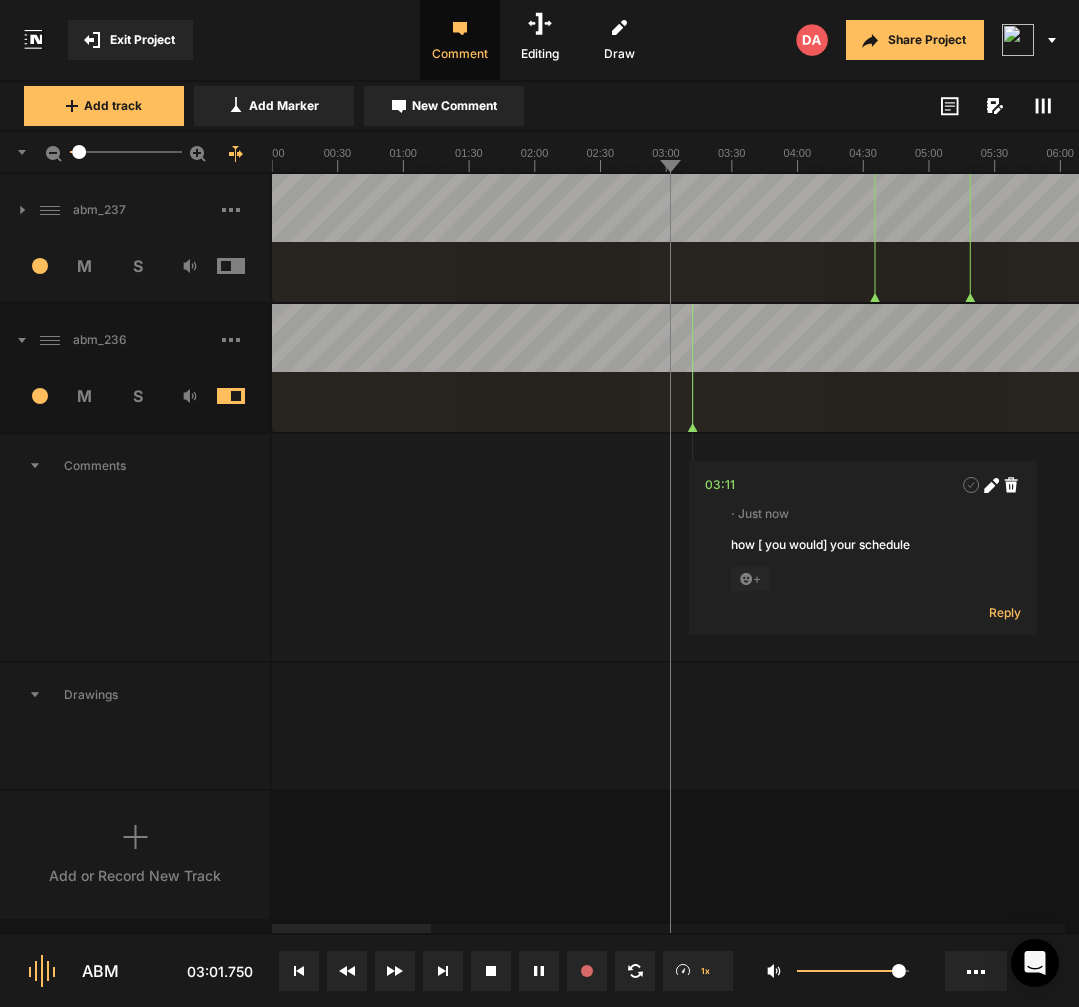 click at bounding box center (2289, 368) 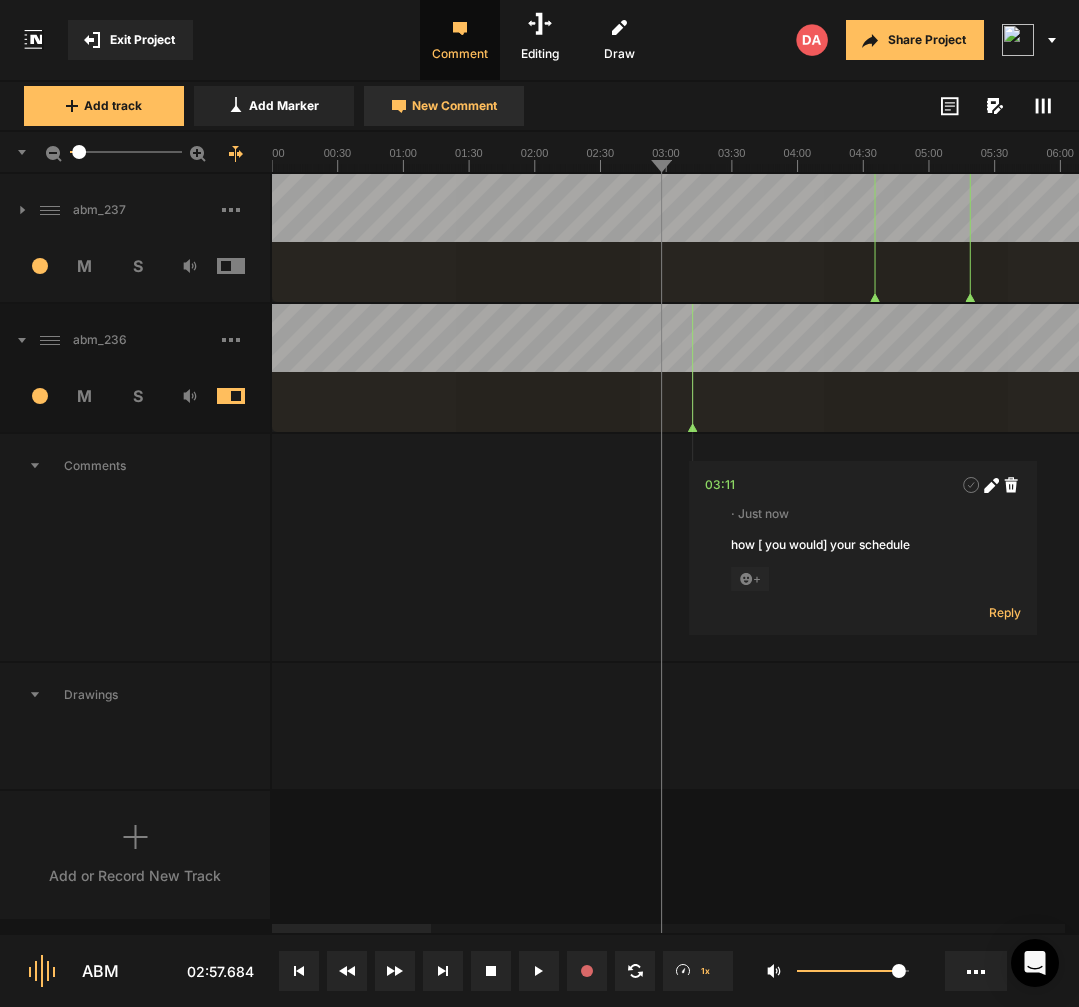 click on "New Comment" at bounding box center (454, 106) 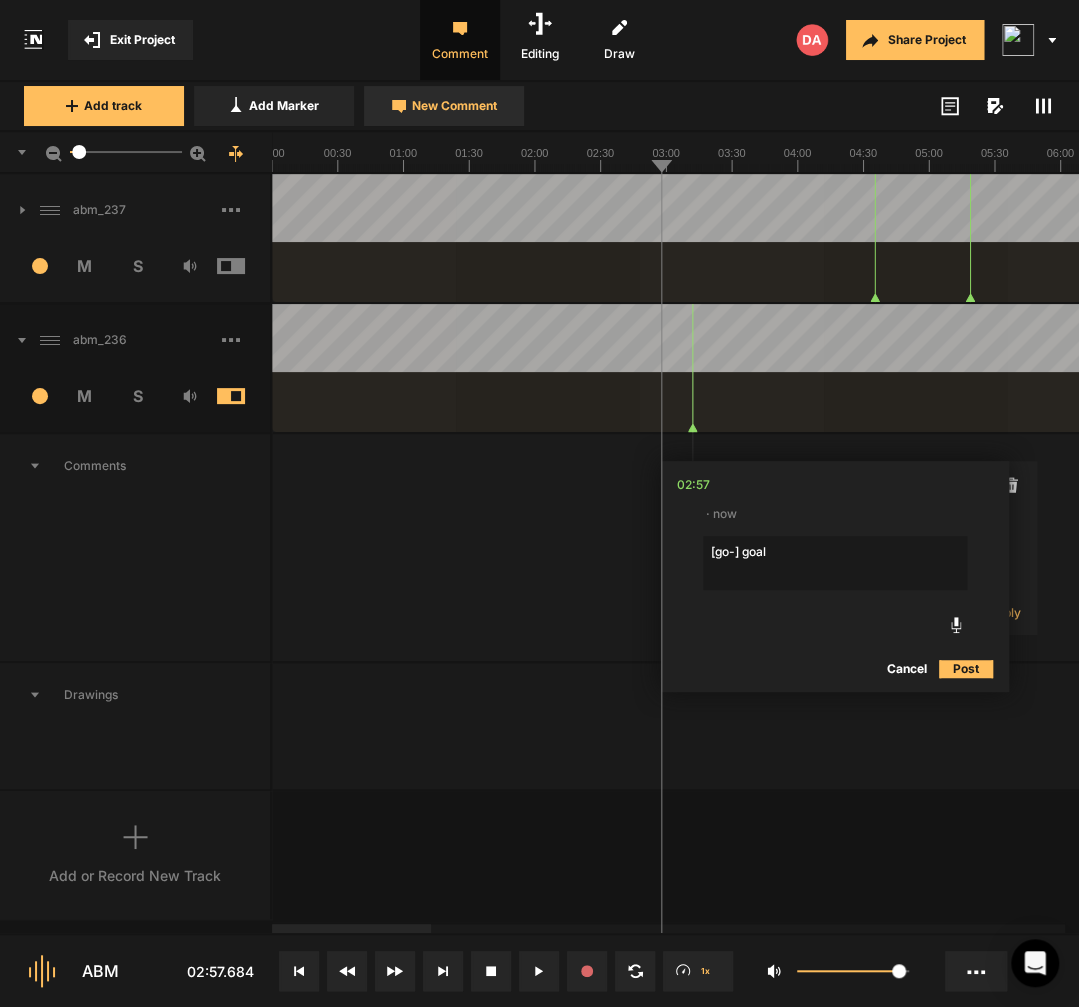 type on "[go-] goals" 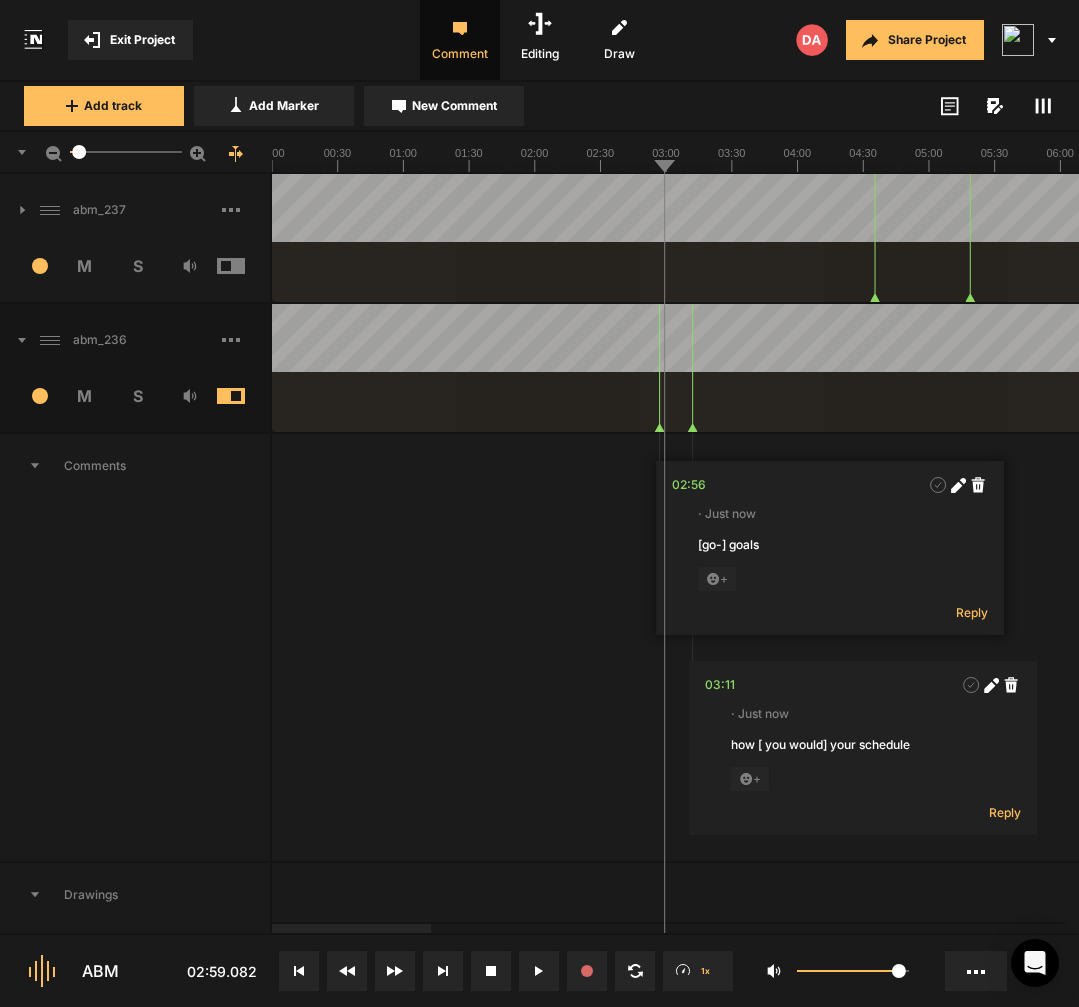 click 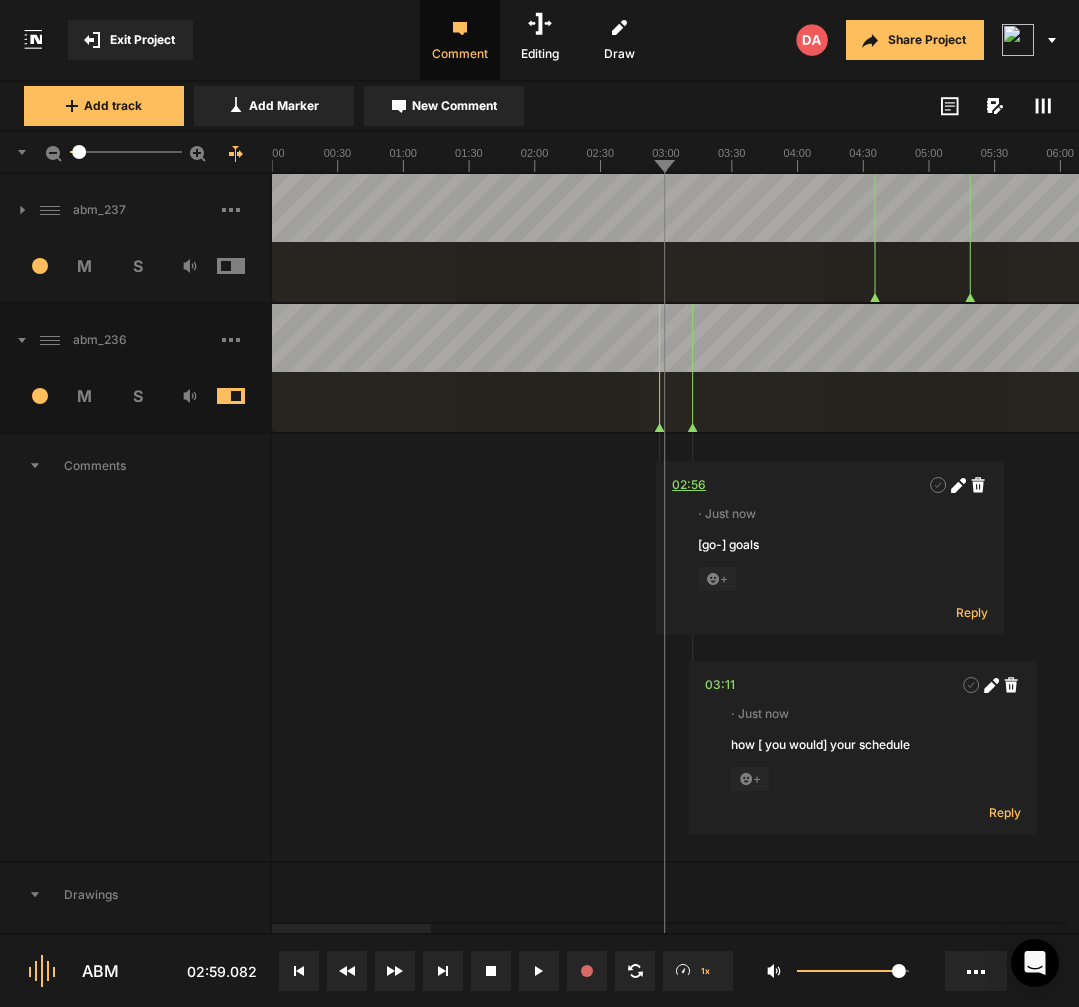 click on "02:56" at bounding box center [689, 485] 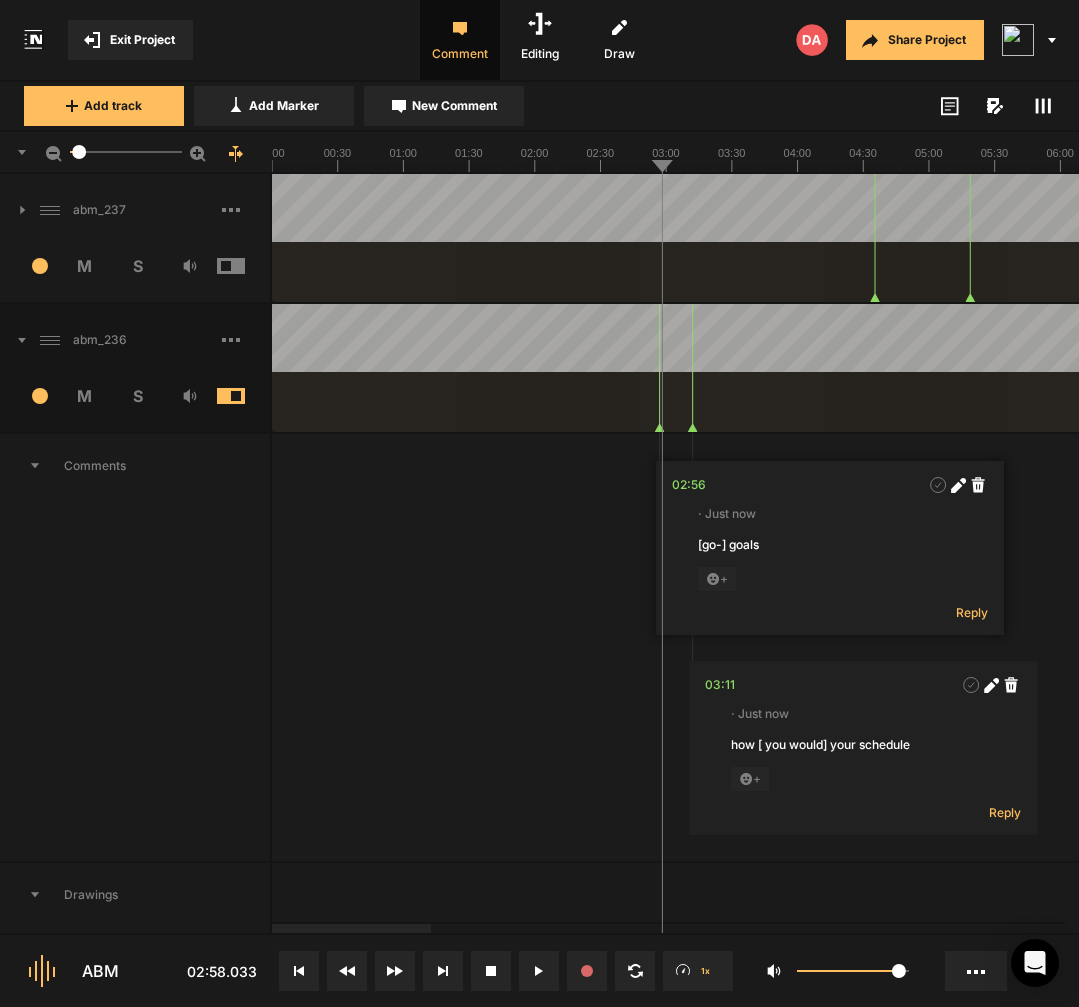 click 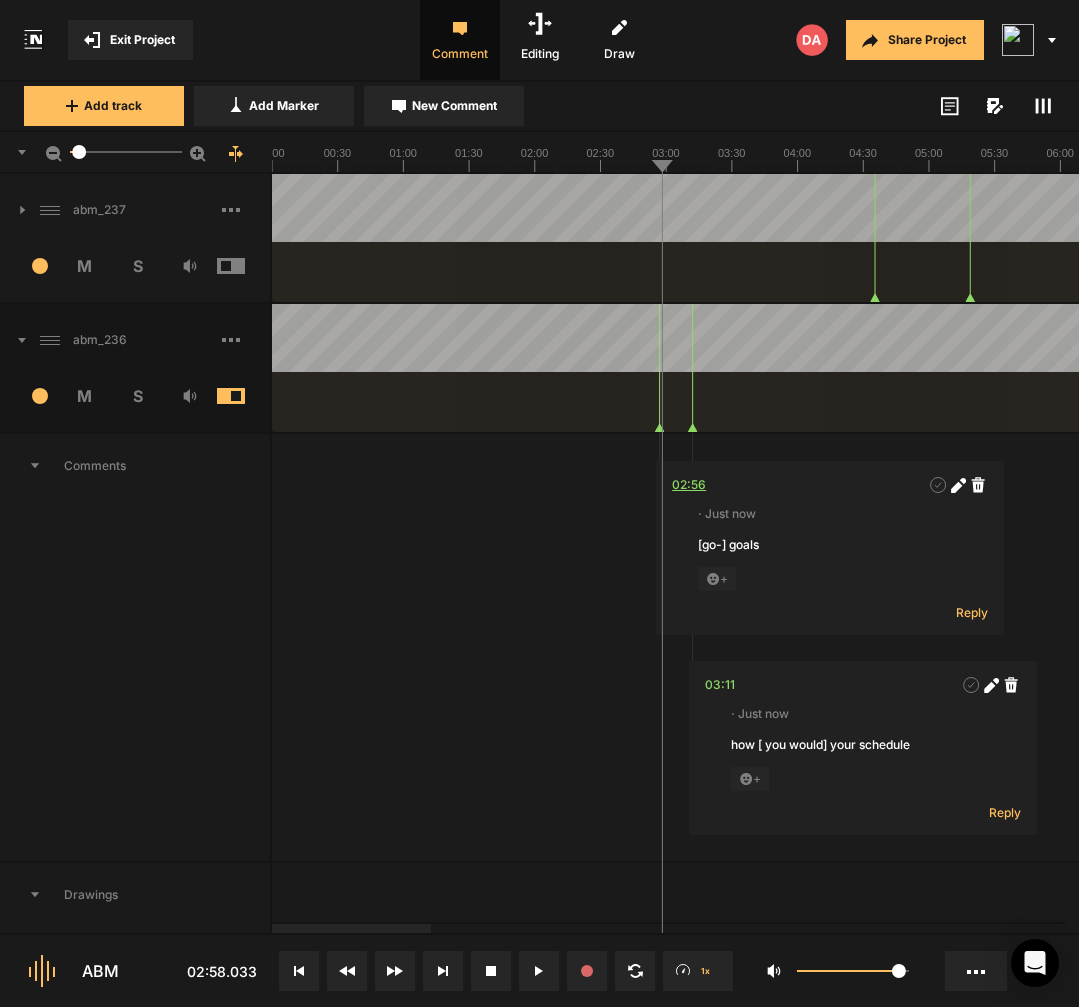 click on "02:56" at bounding box center [689, 485] 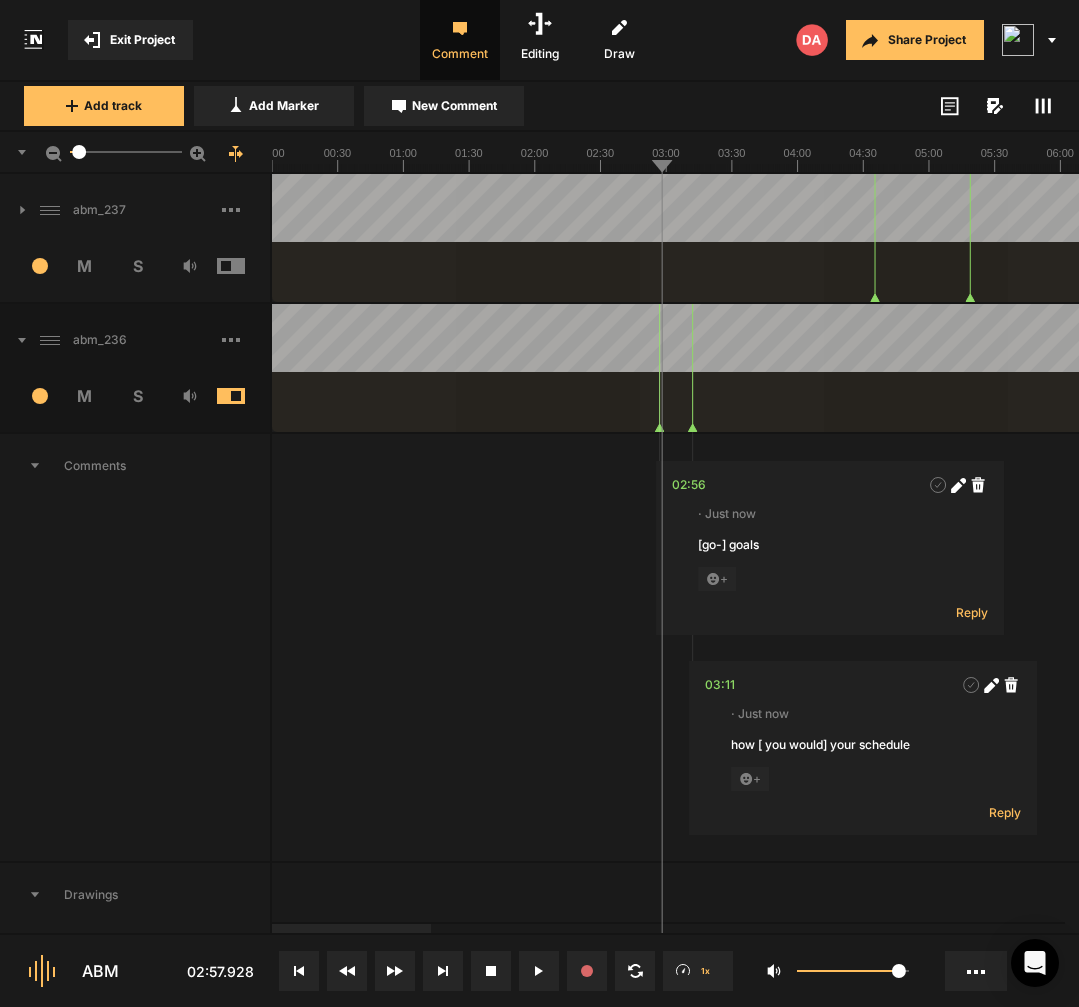 click on "02:56
· Just now [go-] goals
+ Reply  03:11
· Just now how [ you would] your schedule
+ Reply" at bounding box center [2290, 647] 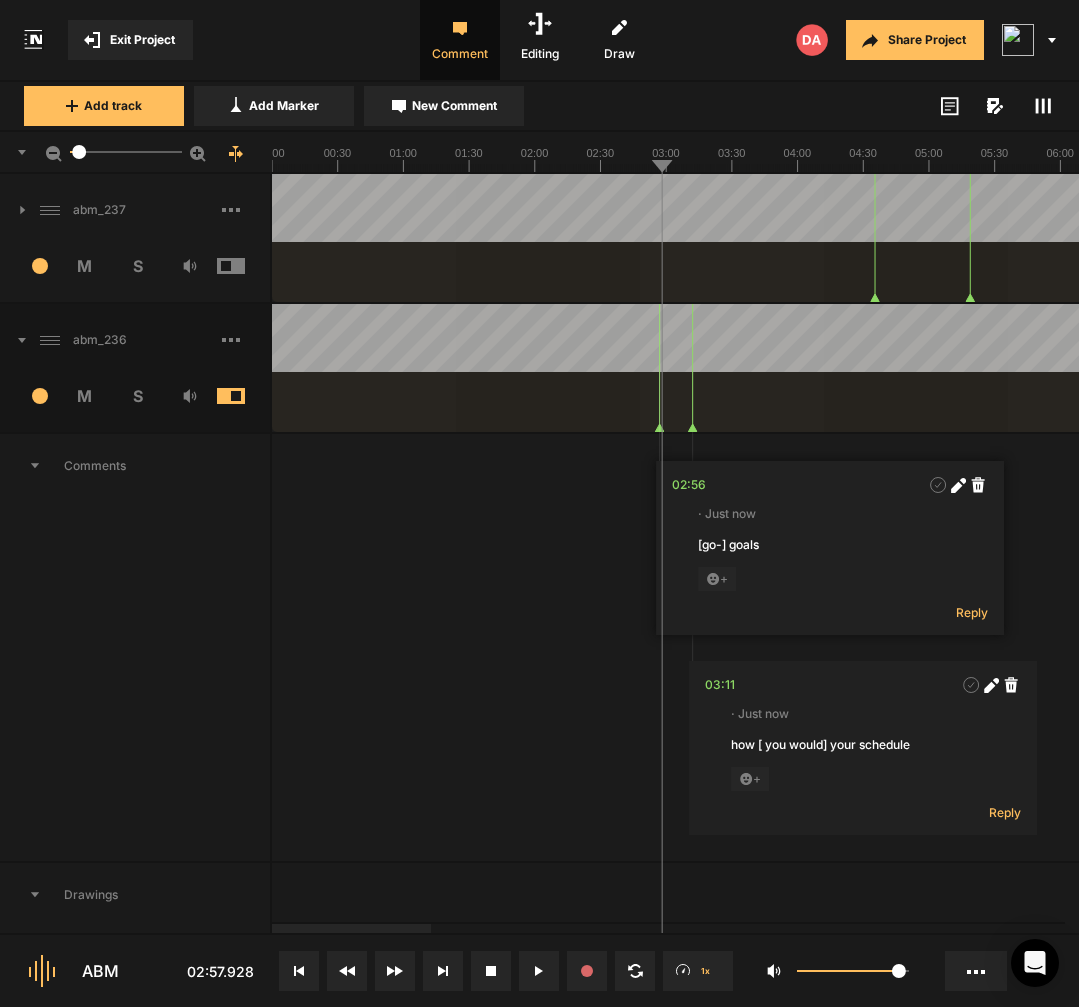 click 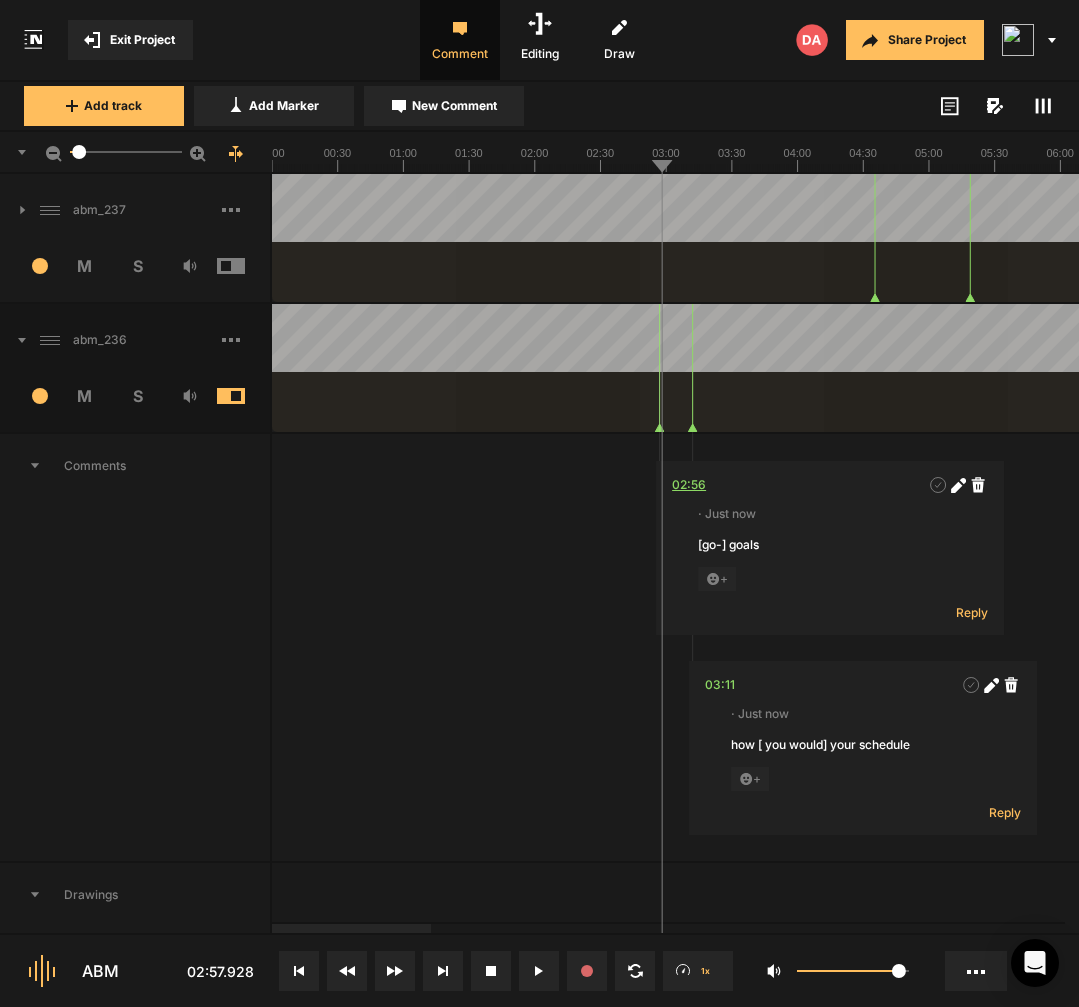click on "02:56" at bounding box center [689, 485] 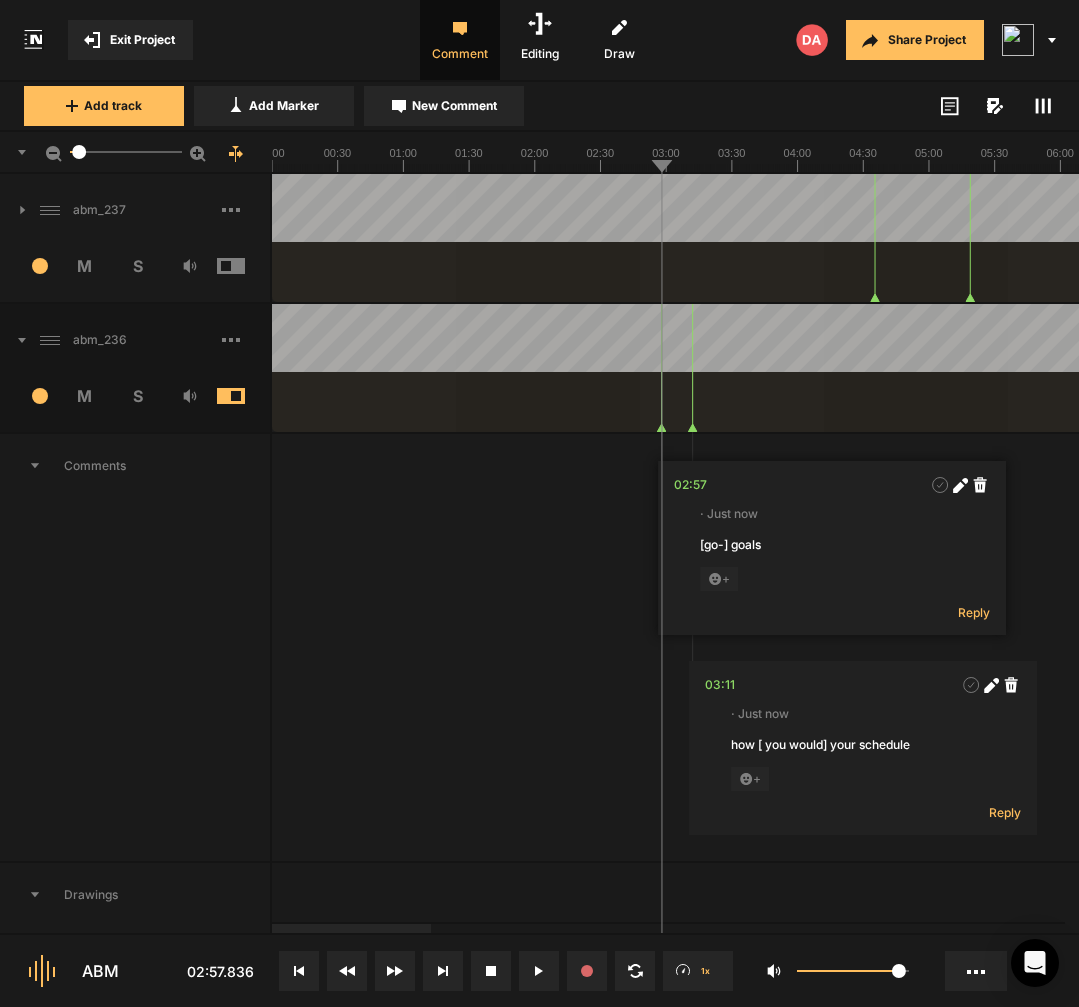 click 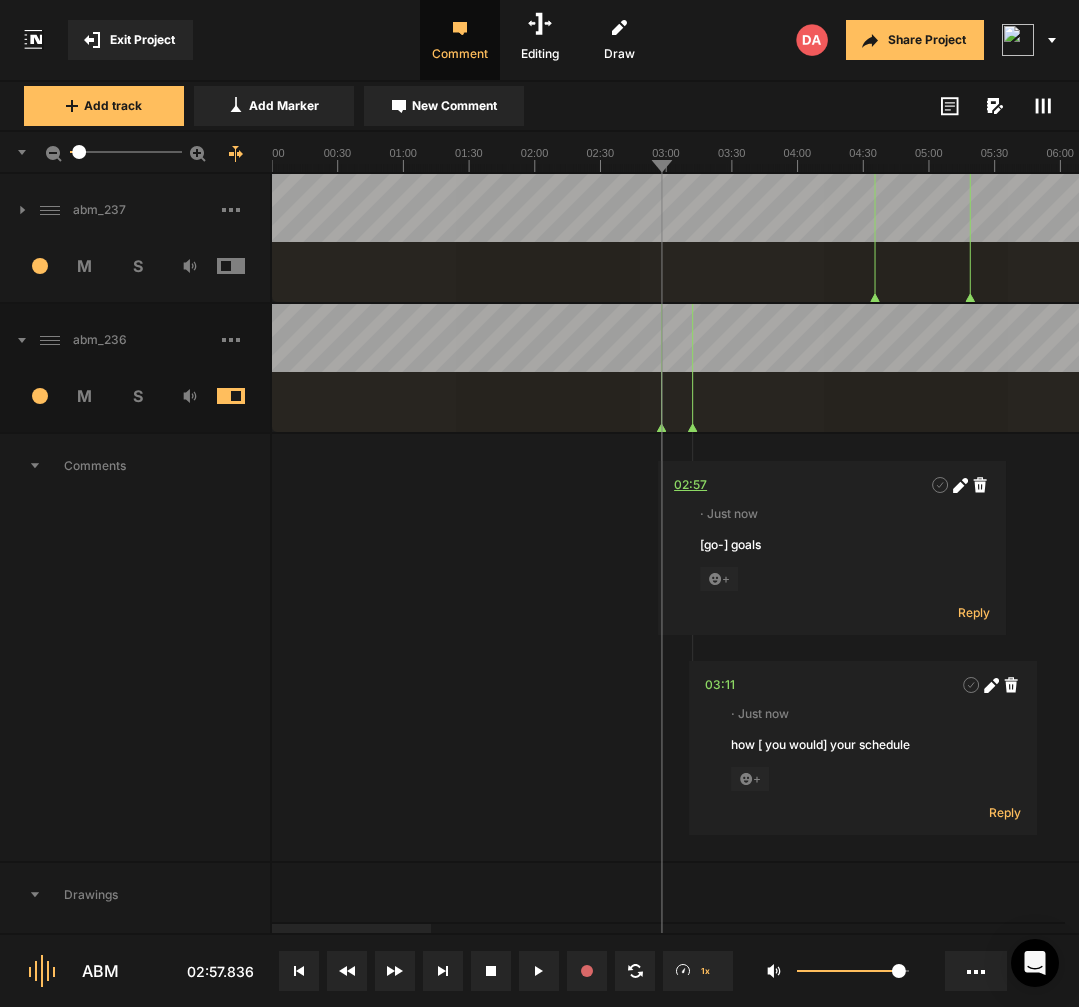 click on "02:57" at bounding box center (690, 485) 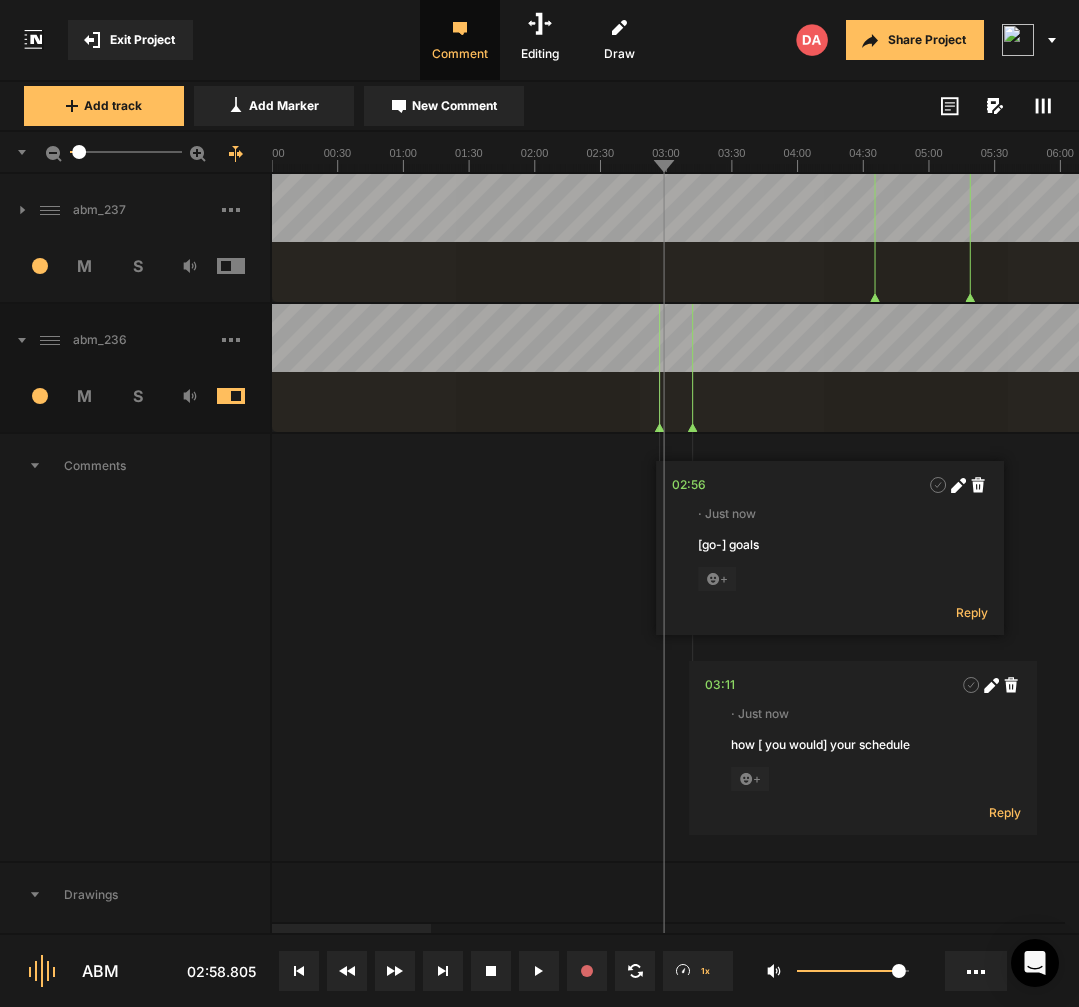 click 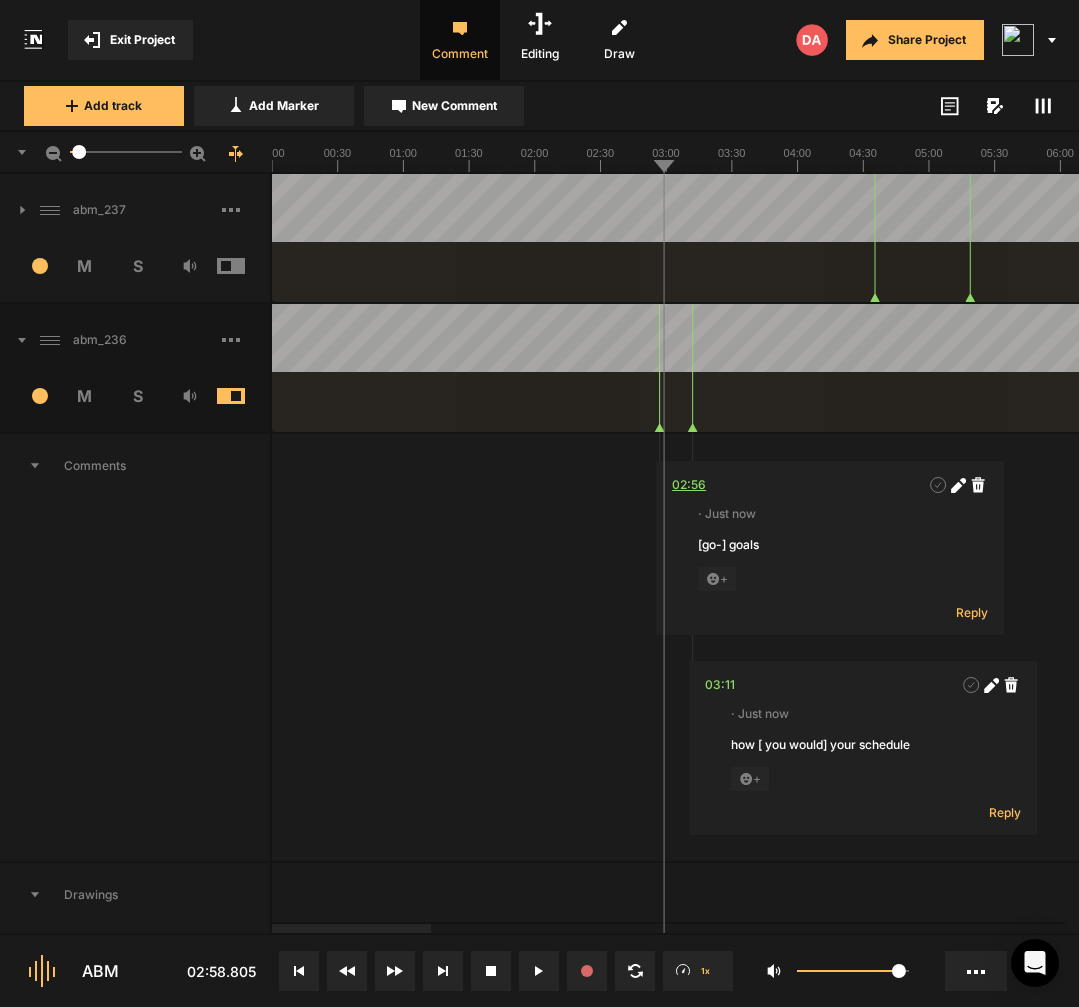 click on "02:56" at bounding box center [689, 485] 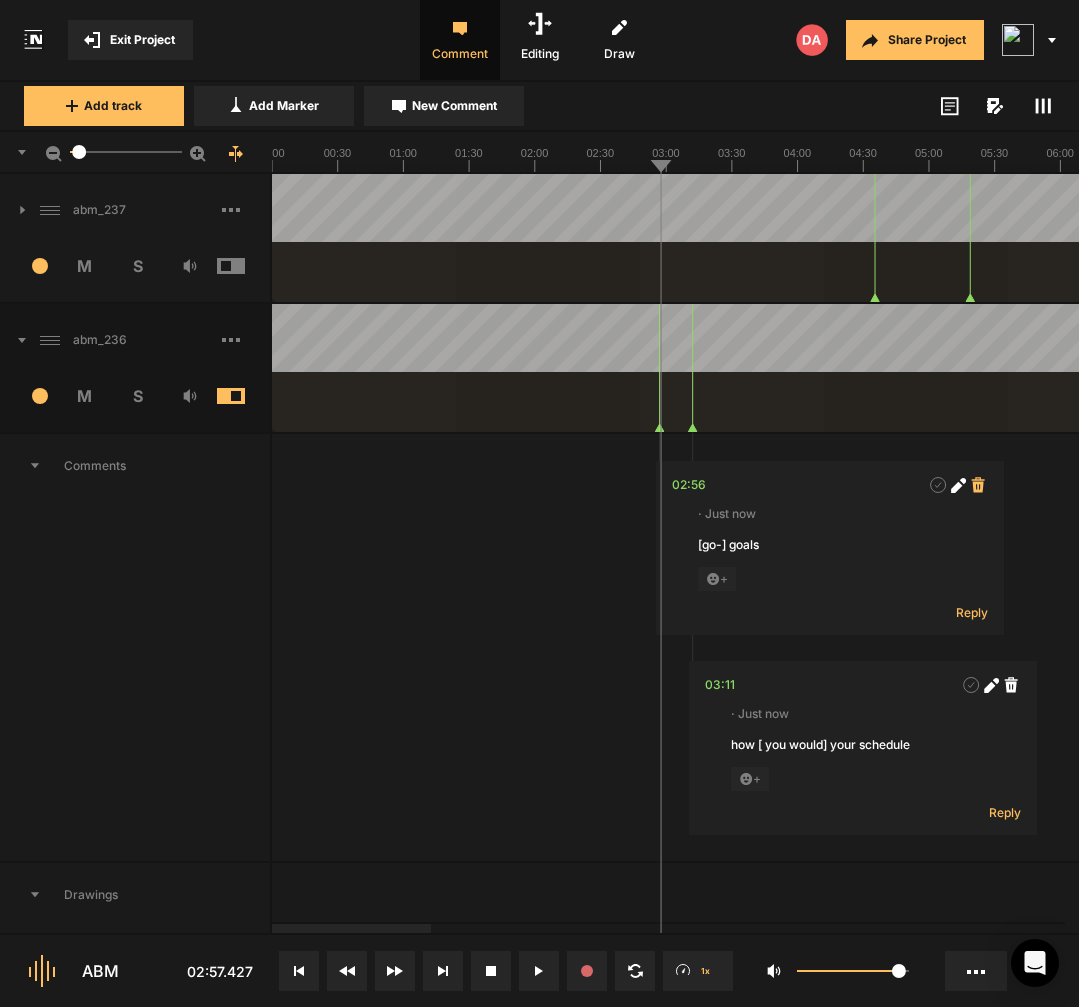 click 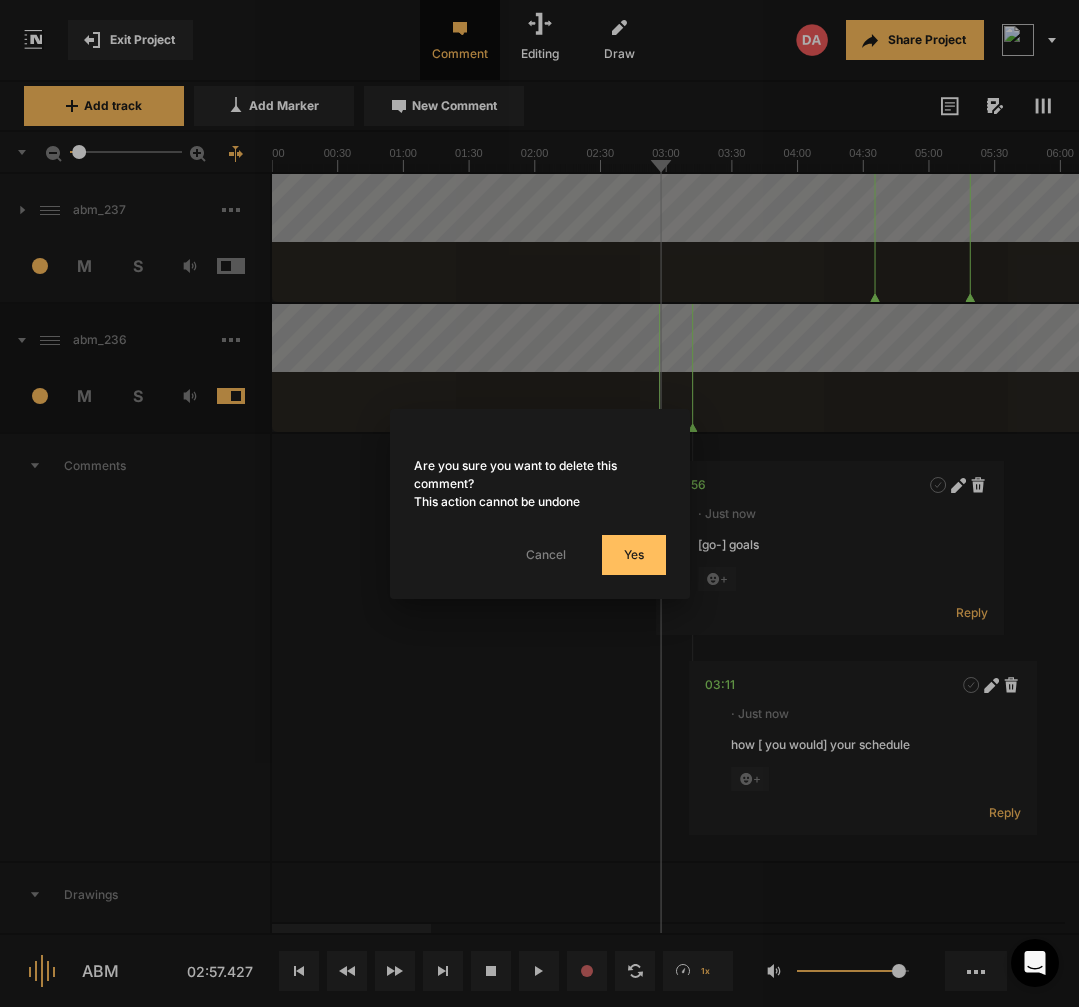 click on "Yes" at bounding box center (634, 555) 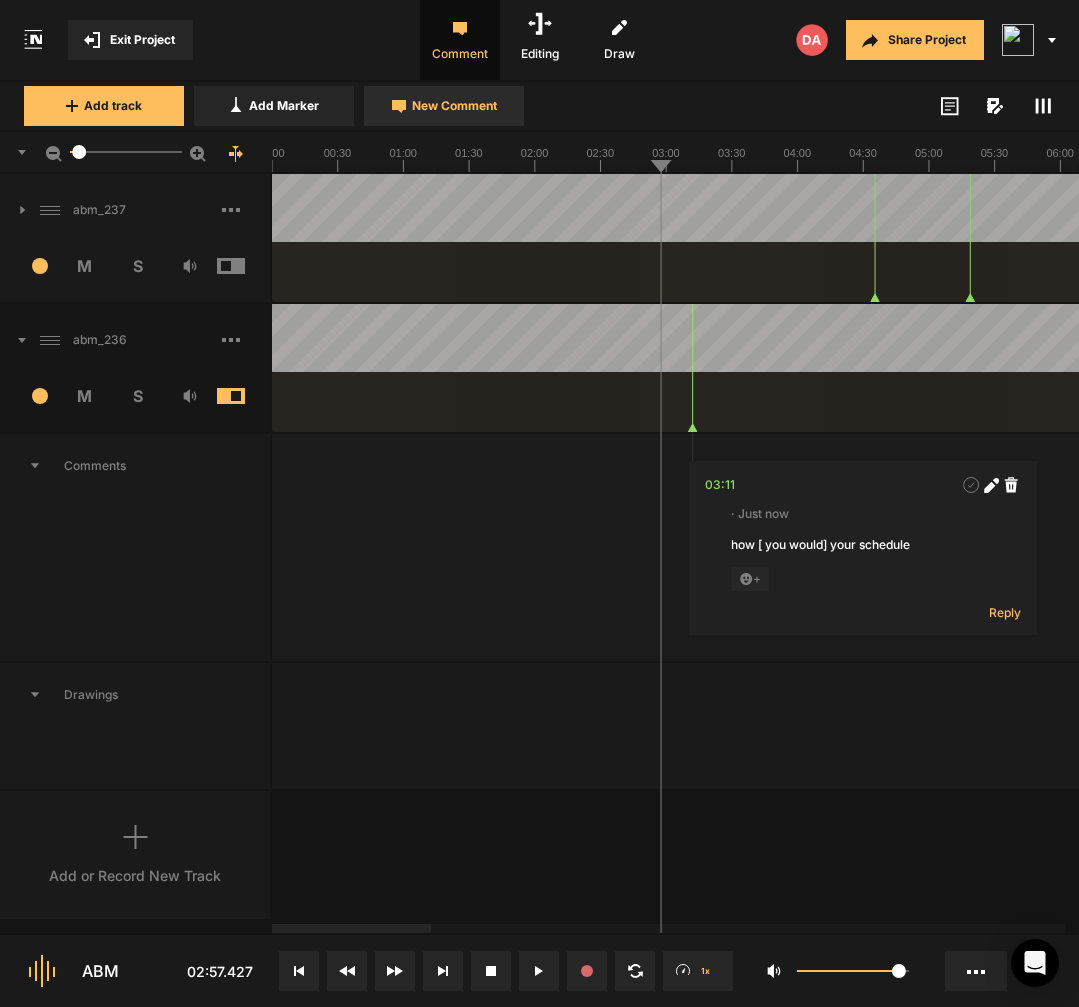click on "New Comment" at bounding box center (454, 106) 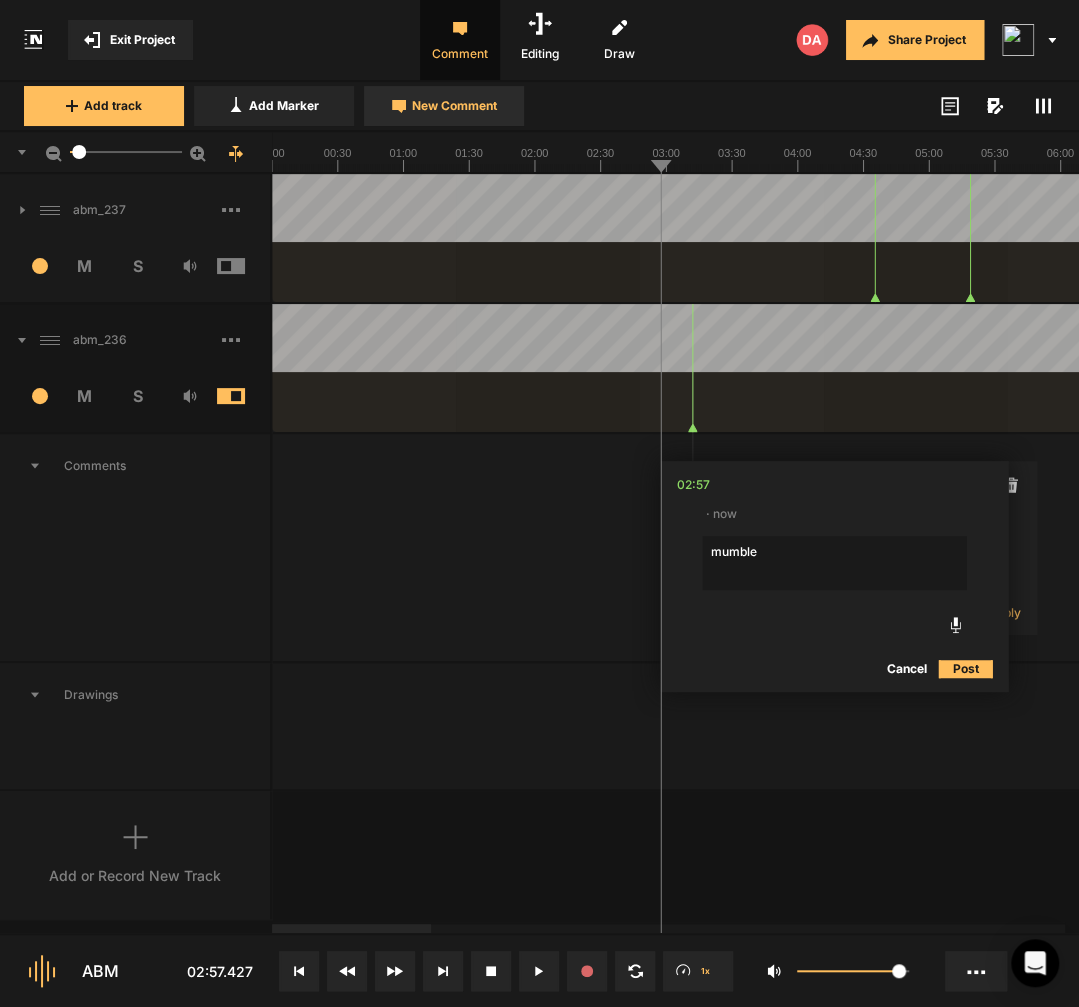 type on "mumbled" 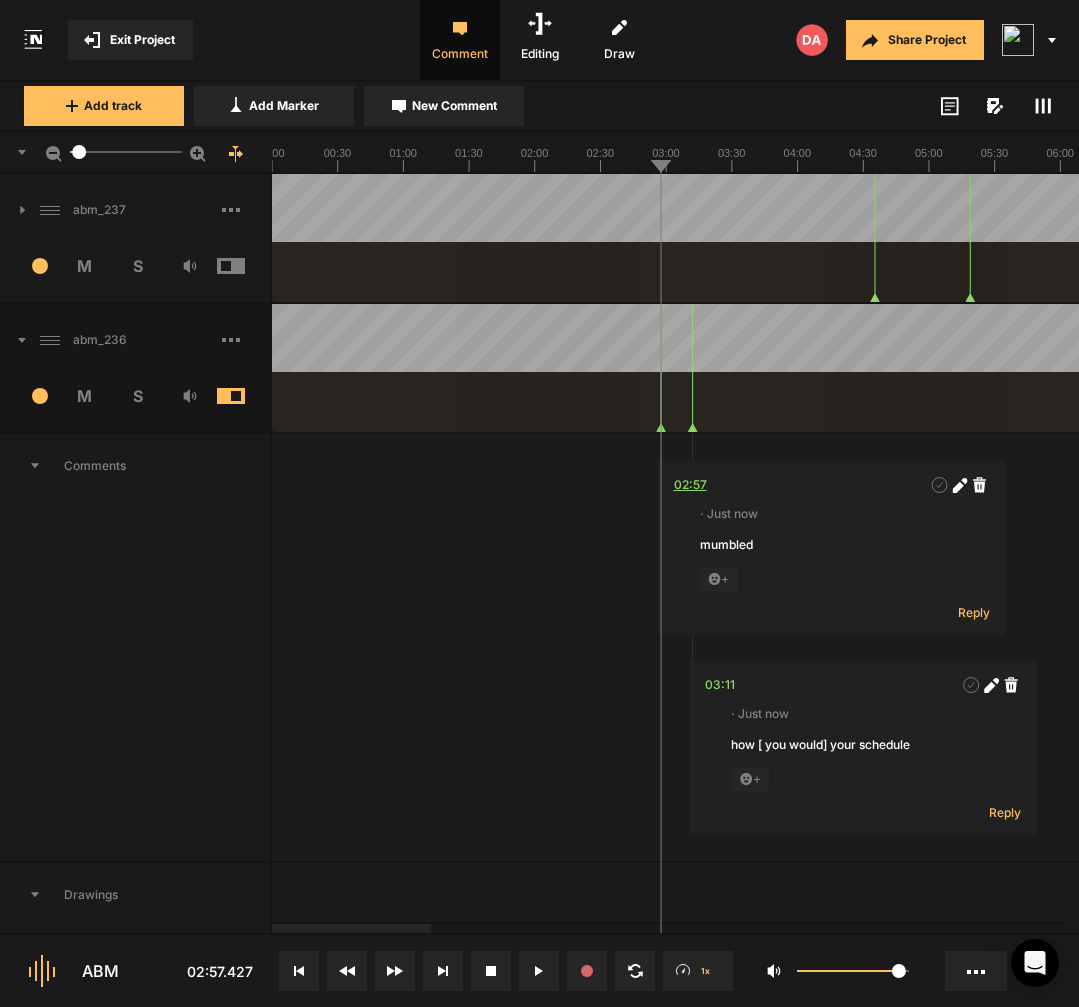 click on "02:57" at bounding box center (690, 485) 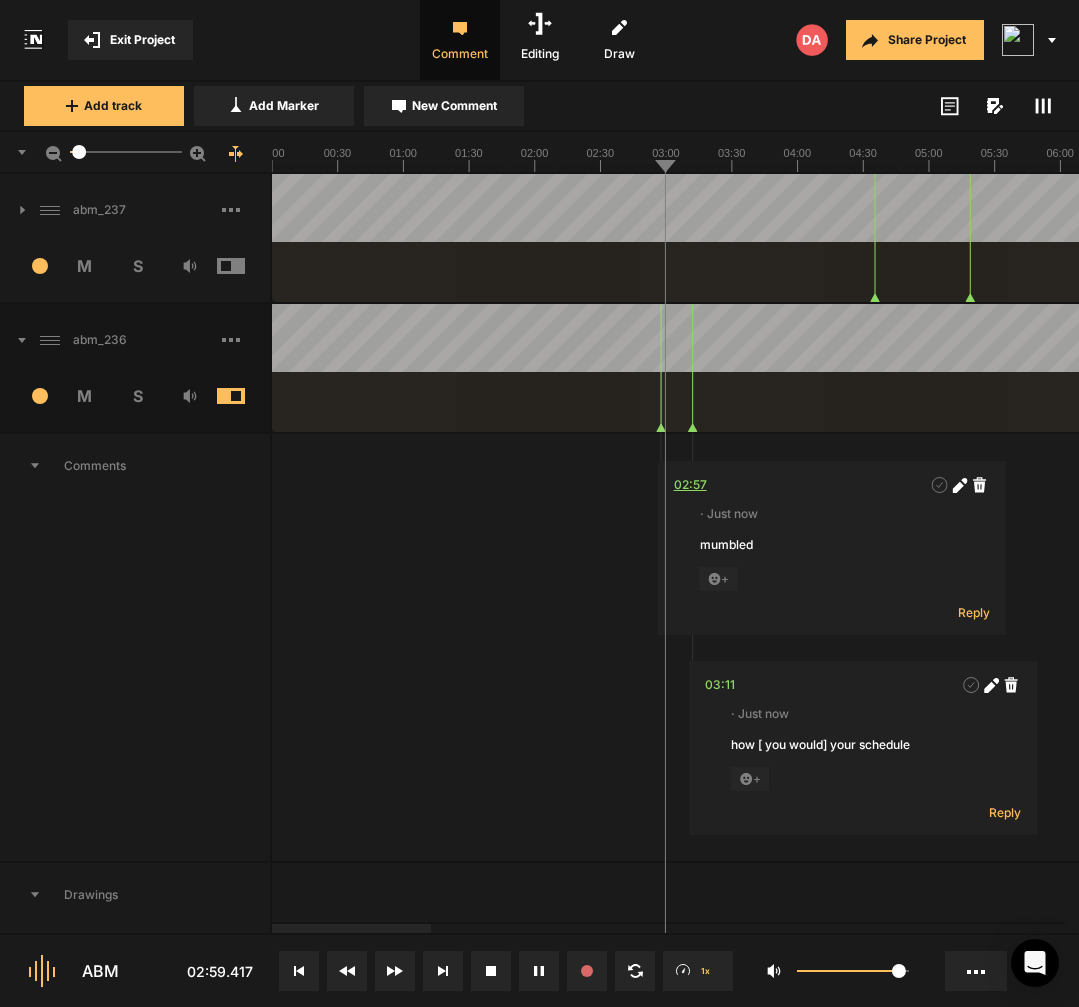 click on "02:57" at bounding box center [690, 485] 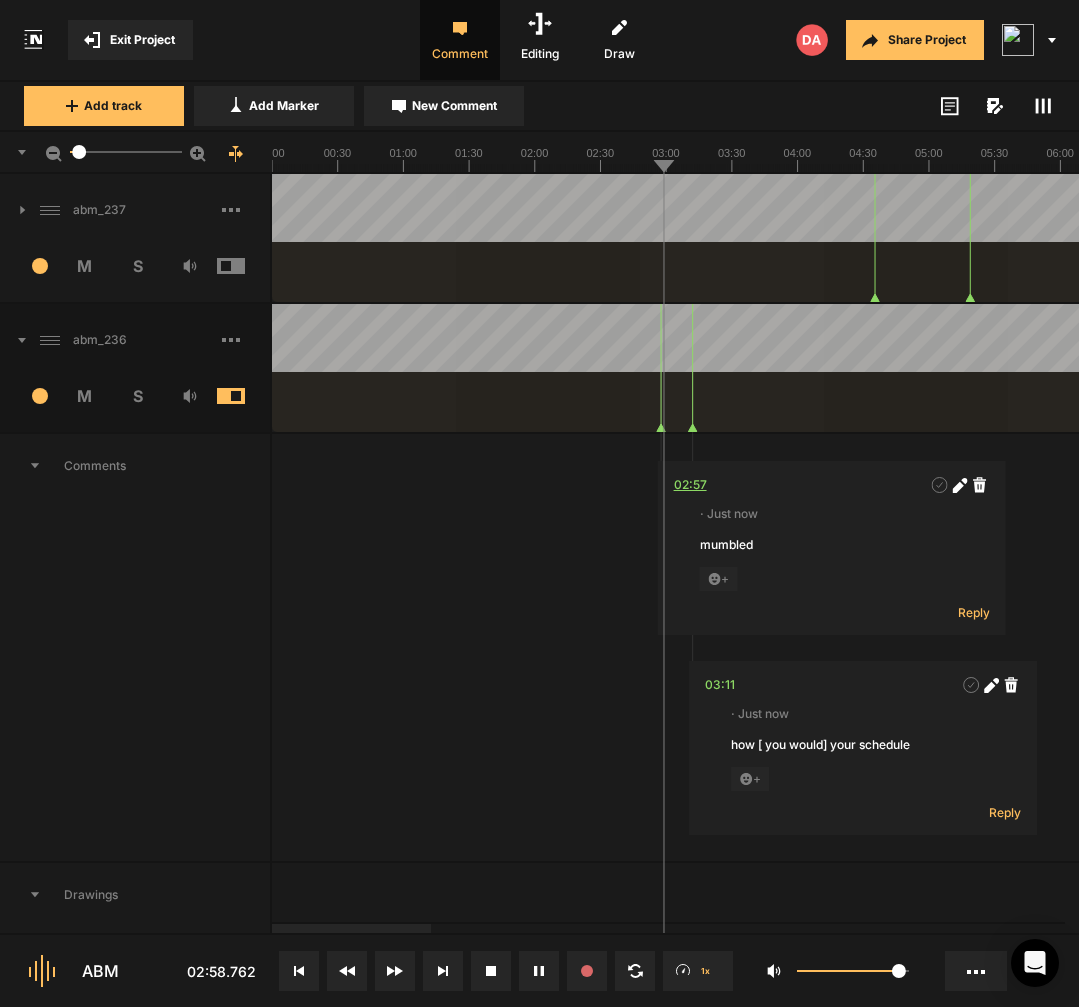click on "02:57" at bounding box center (690, 485) 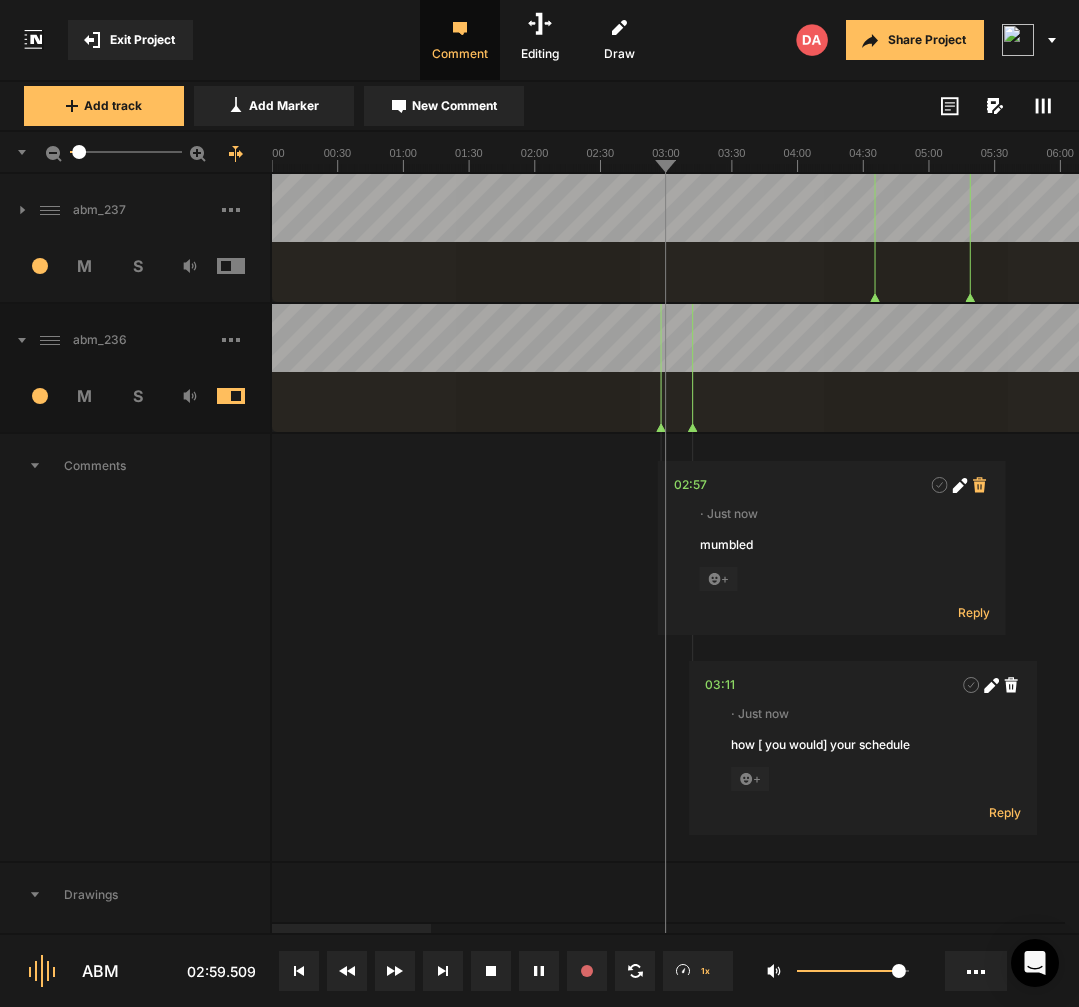 click 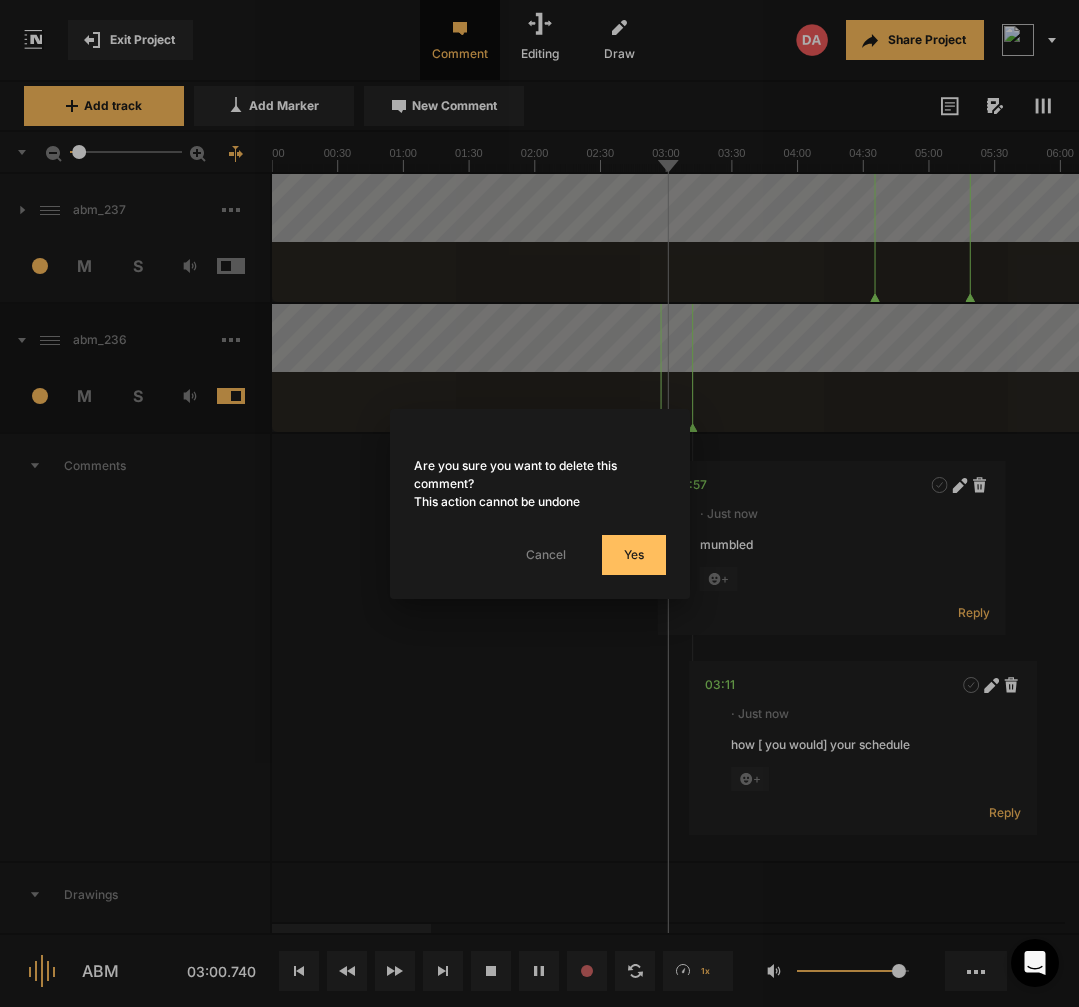 click on "Yes" at bounding box center (634, 555) 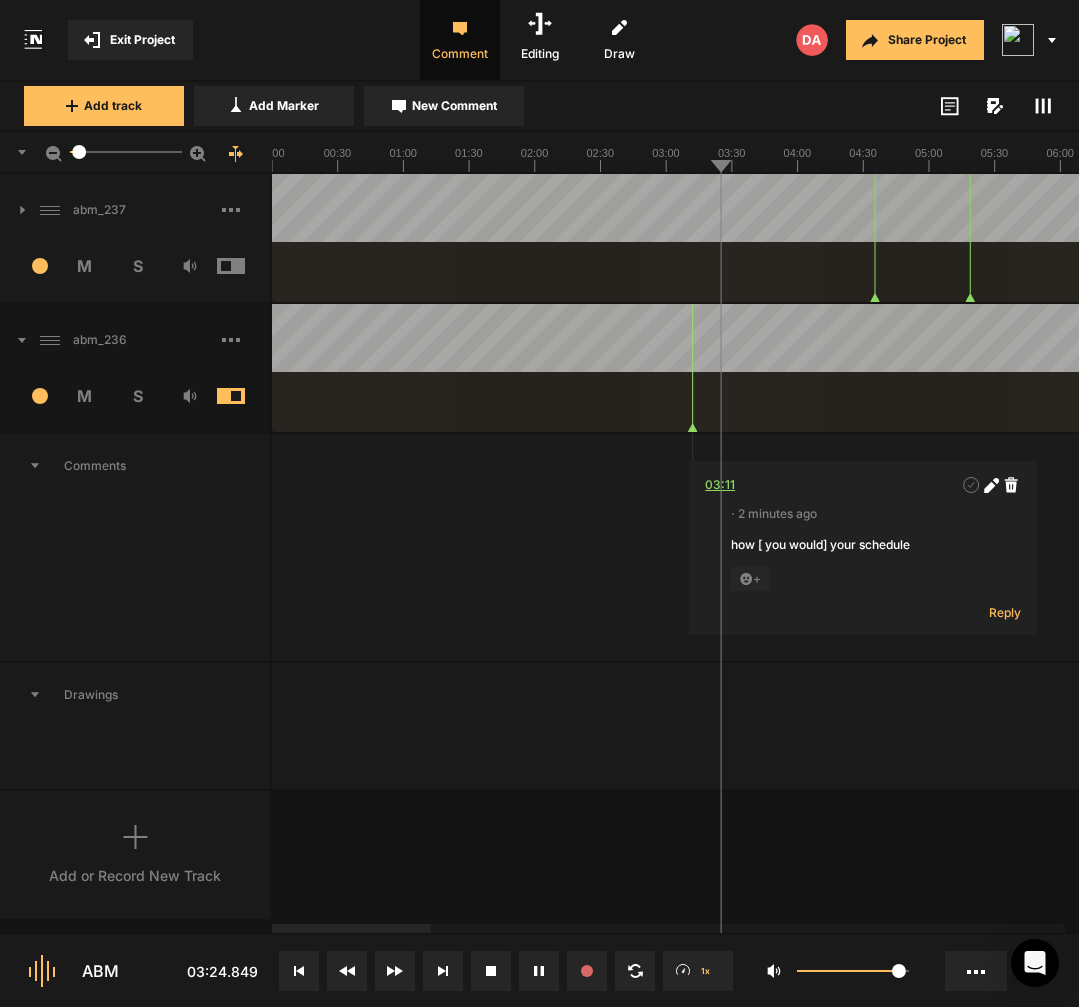 click on "03:11" at bounding box center (720, 485) 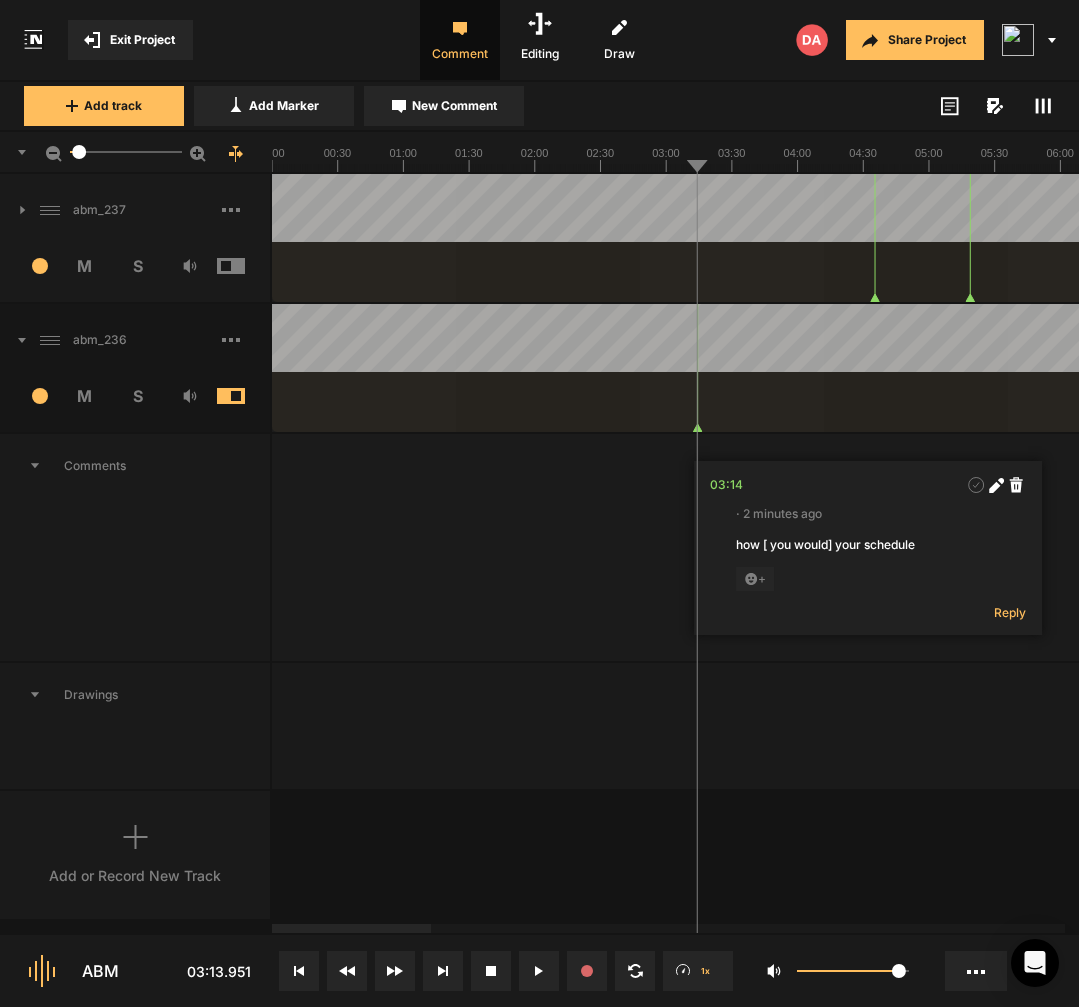 click 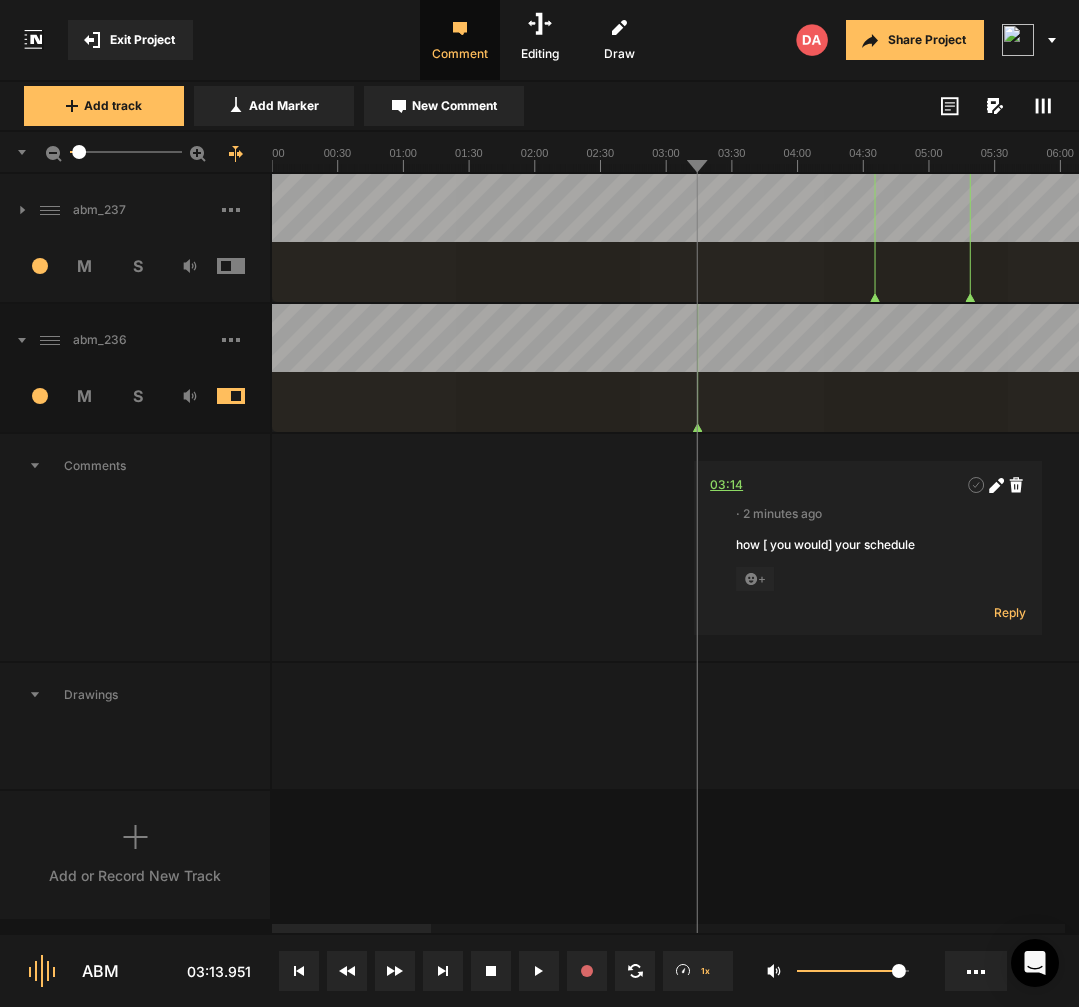 click on "03:14" at bounding box center [726, 485] 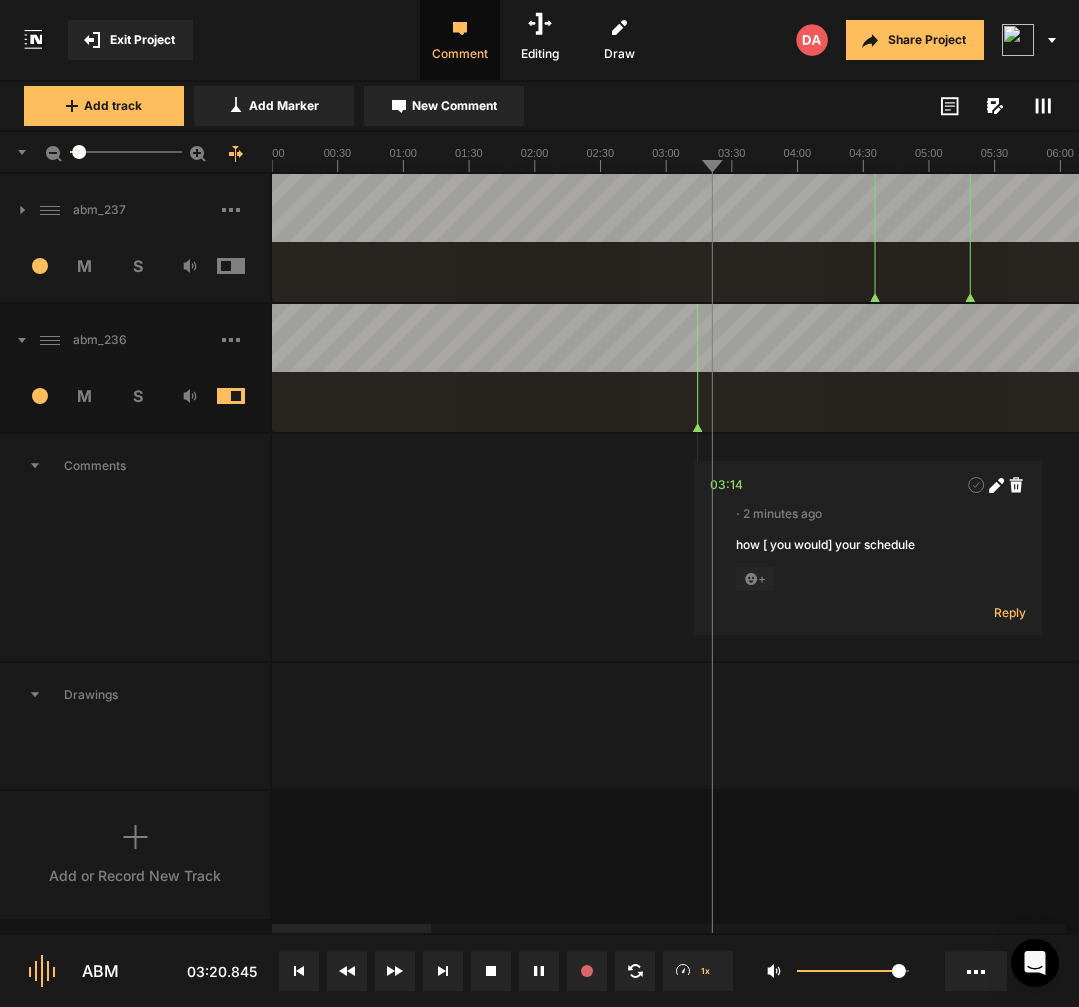 click at bounding box center [2289, 368] 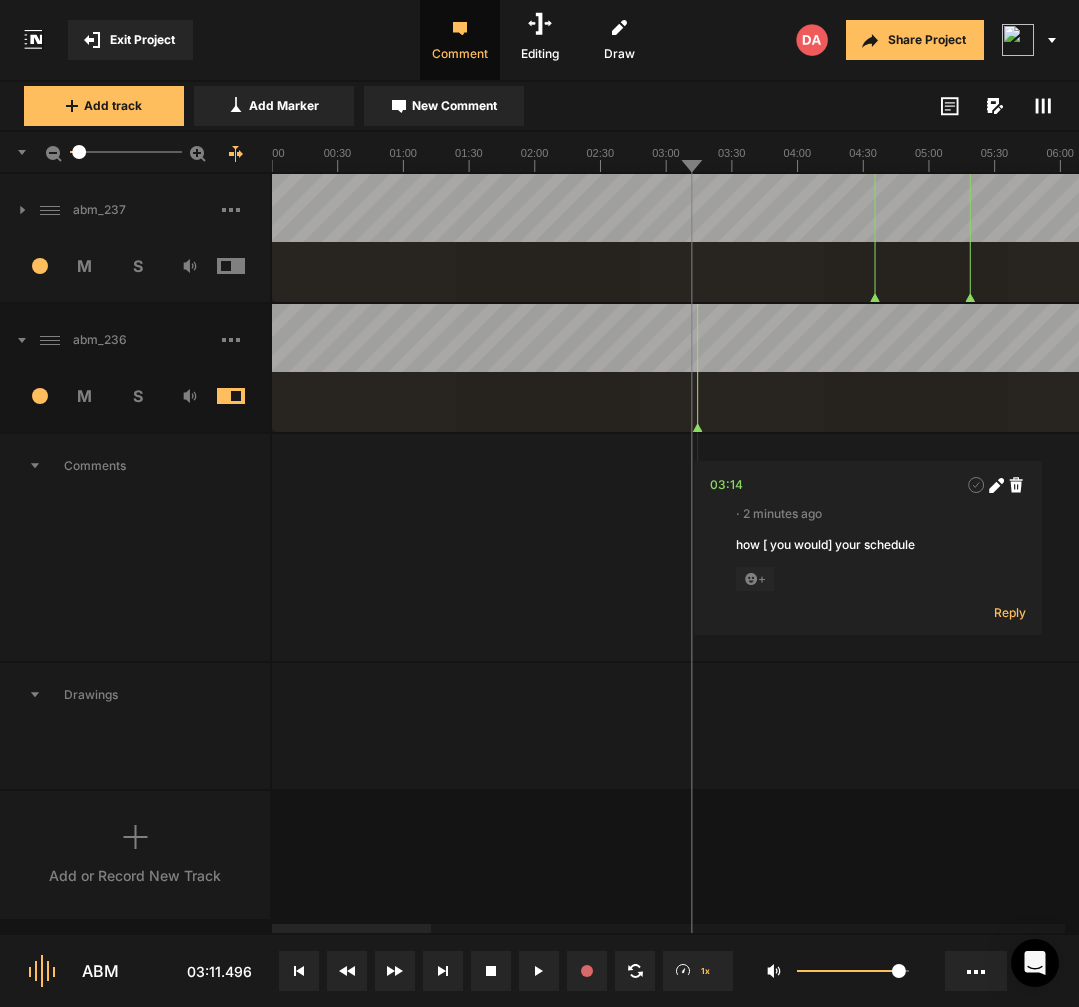 click on "03:14
· 2 minutes ago how [ you would] your schedule
+ Reply" at bounding box center [2289, 547] 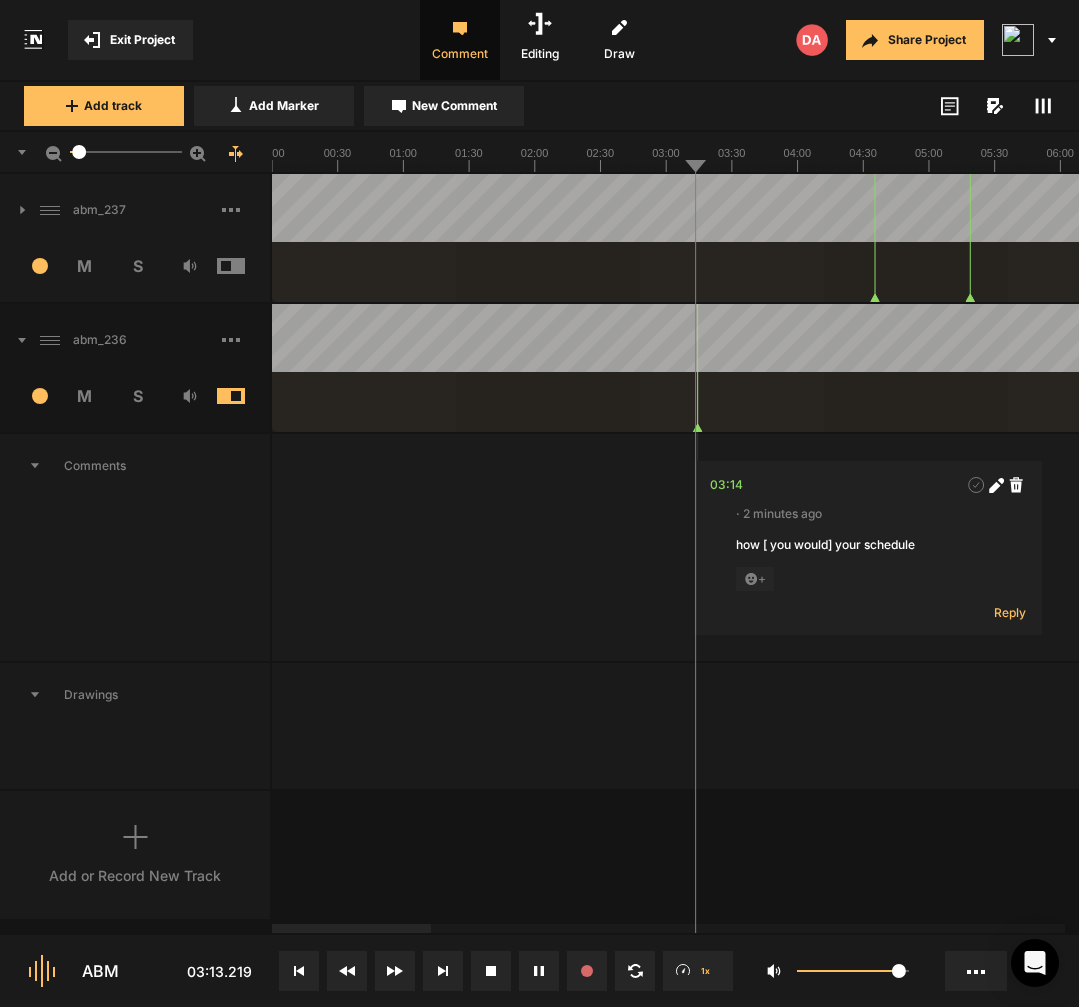 click on "03:14
· 2 minutes ago how [ you would] your schedule
+ Reply" at bounding box center (2289, 547) 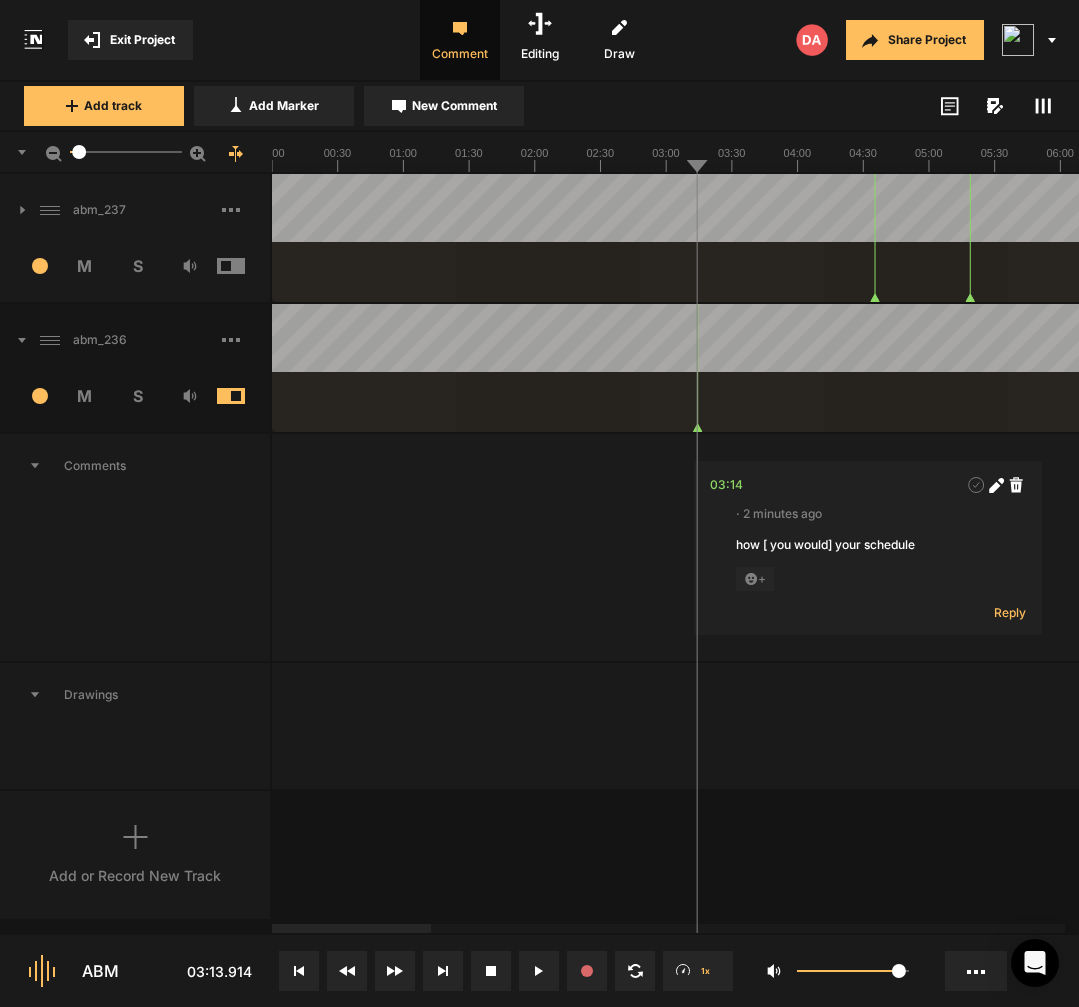click on "03:14
· 2 minutes ago how [ you would] your schedule
+ Reply" at bounding box center (2290, 547) 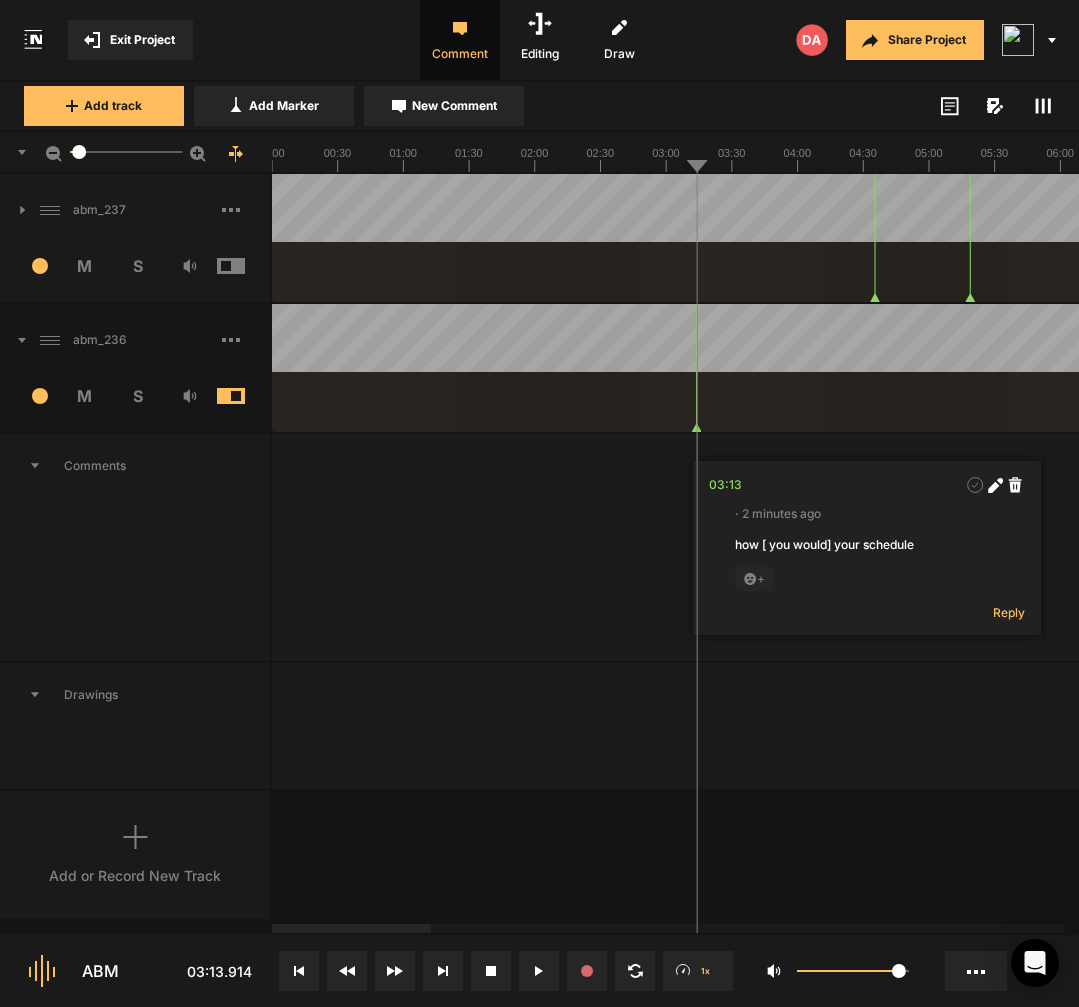 click 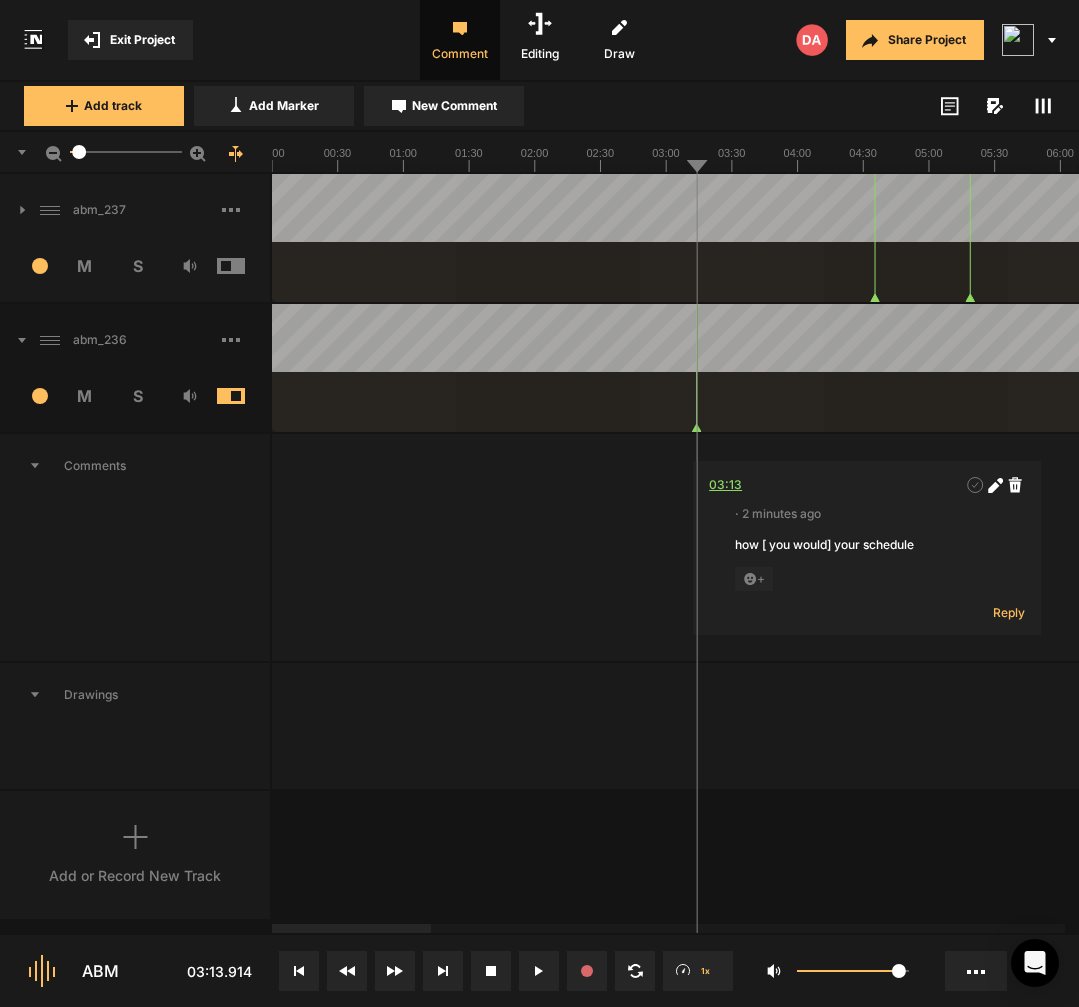 click on "03:13" at bounding box center [725, 485] 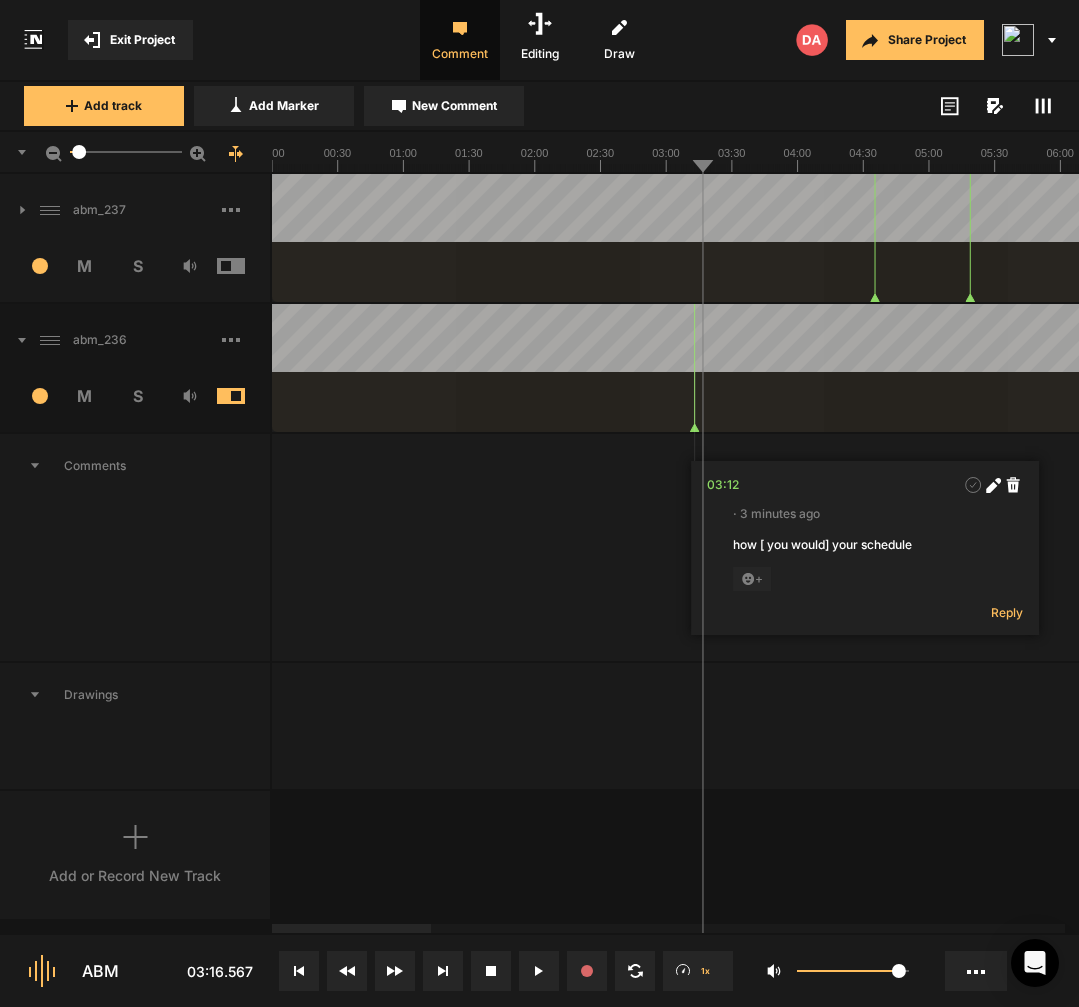 click 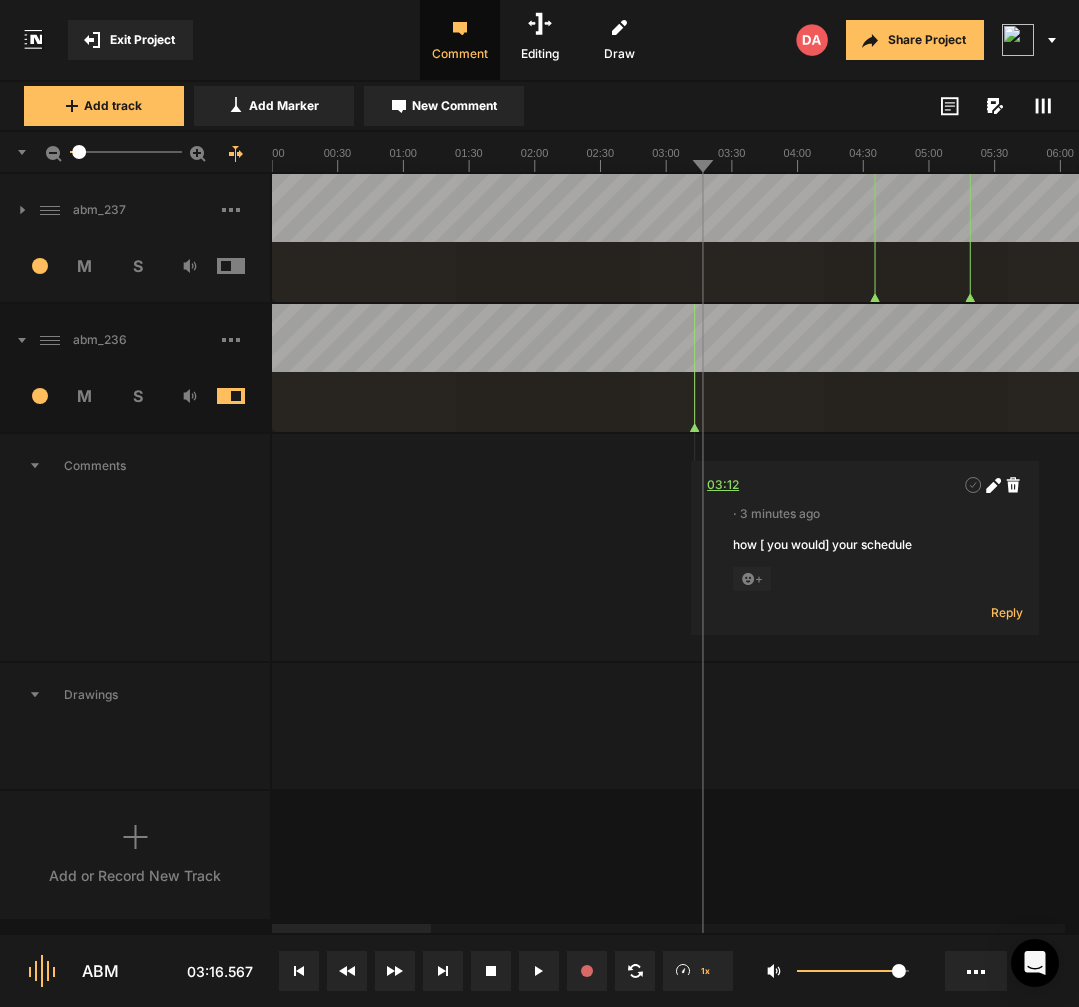 click on "03:12" at bounding box center [723, 485] 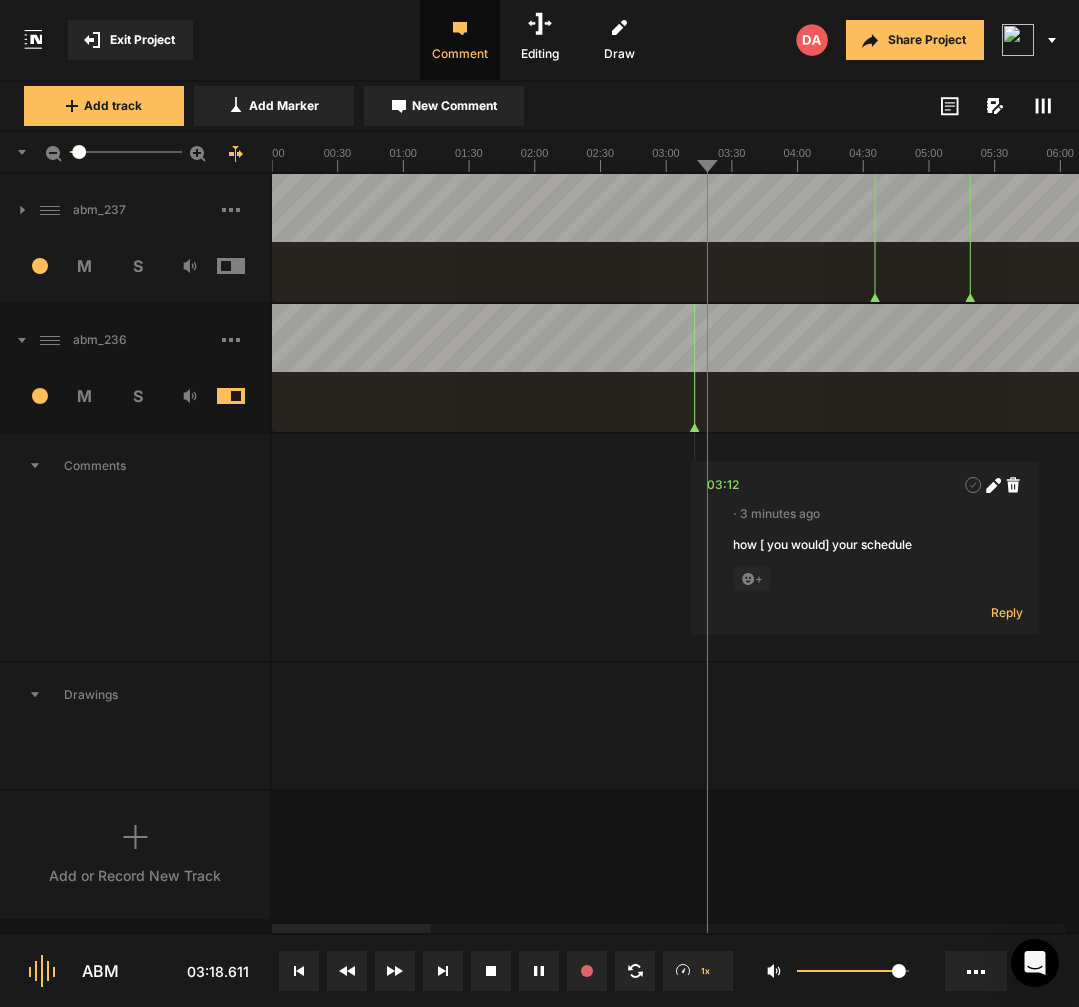 click at bounding box center [2289, 368] 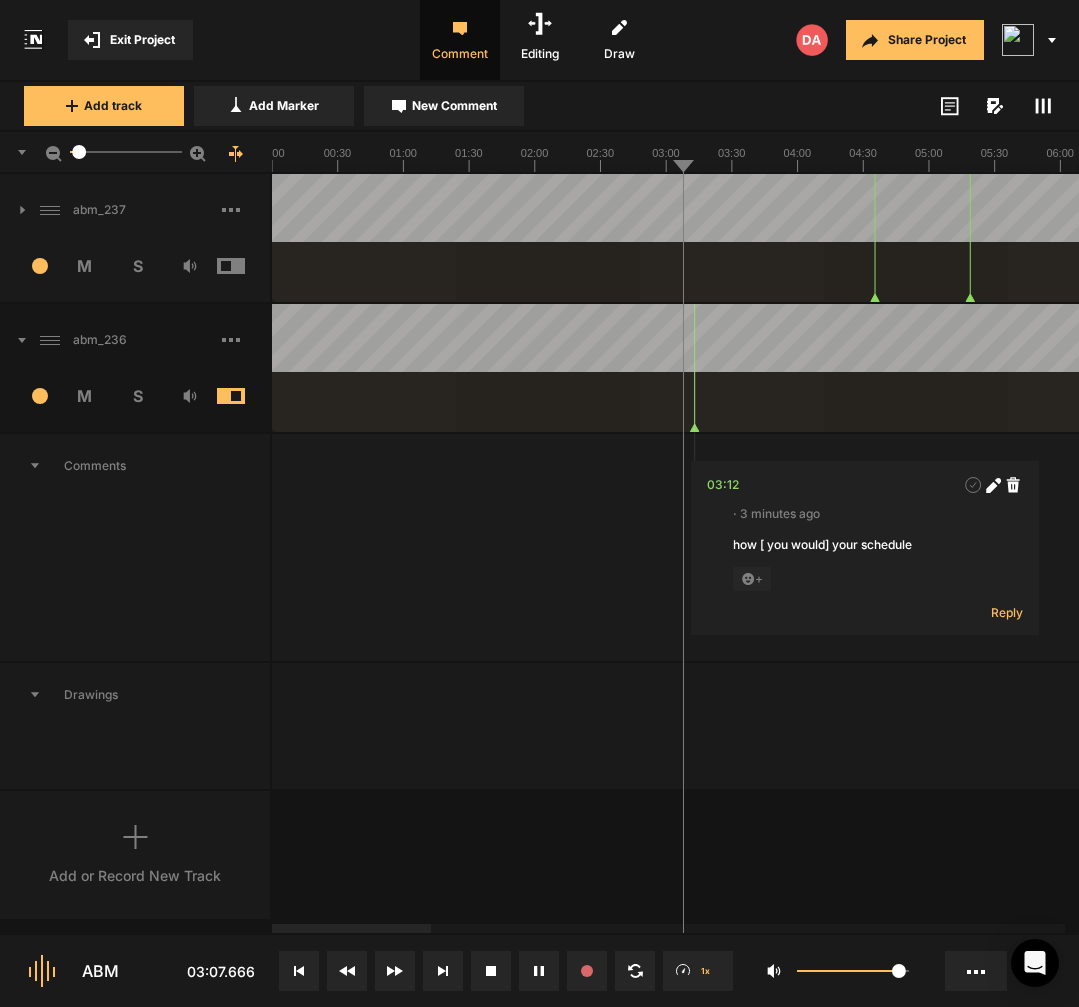 drag, startPoint x: 938, startPoint y: 541, endPoint x: 723, endPoint y: 546, distance: 215.05814 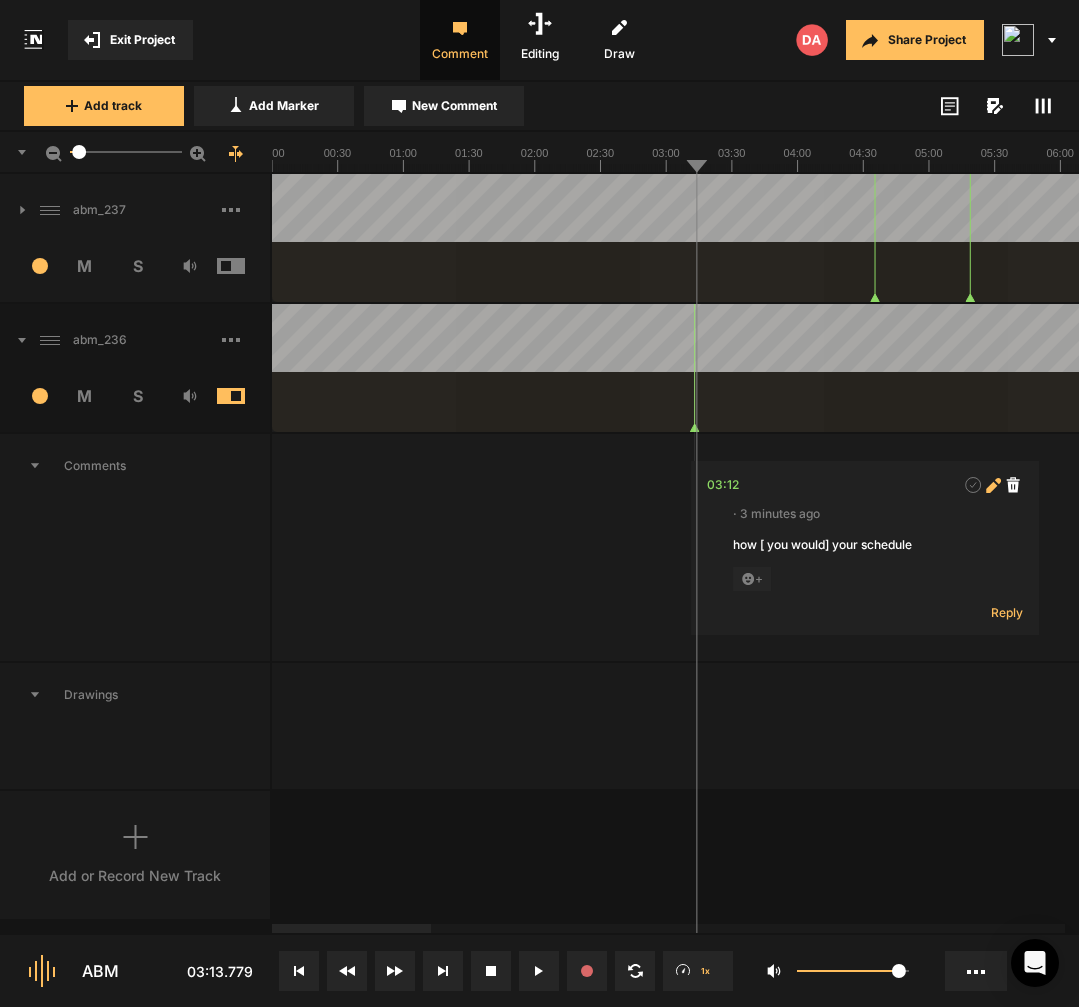 click 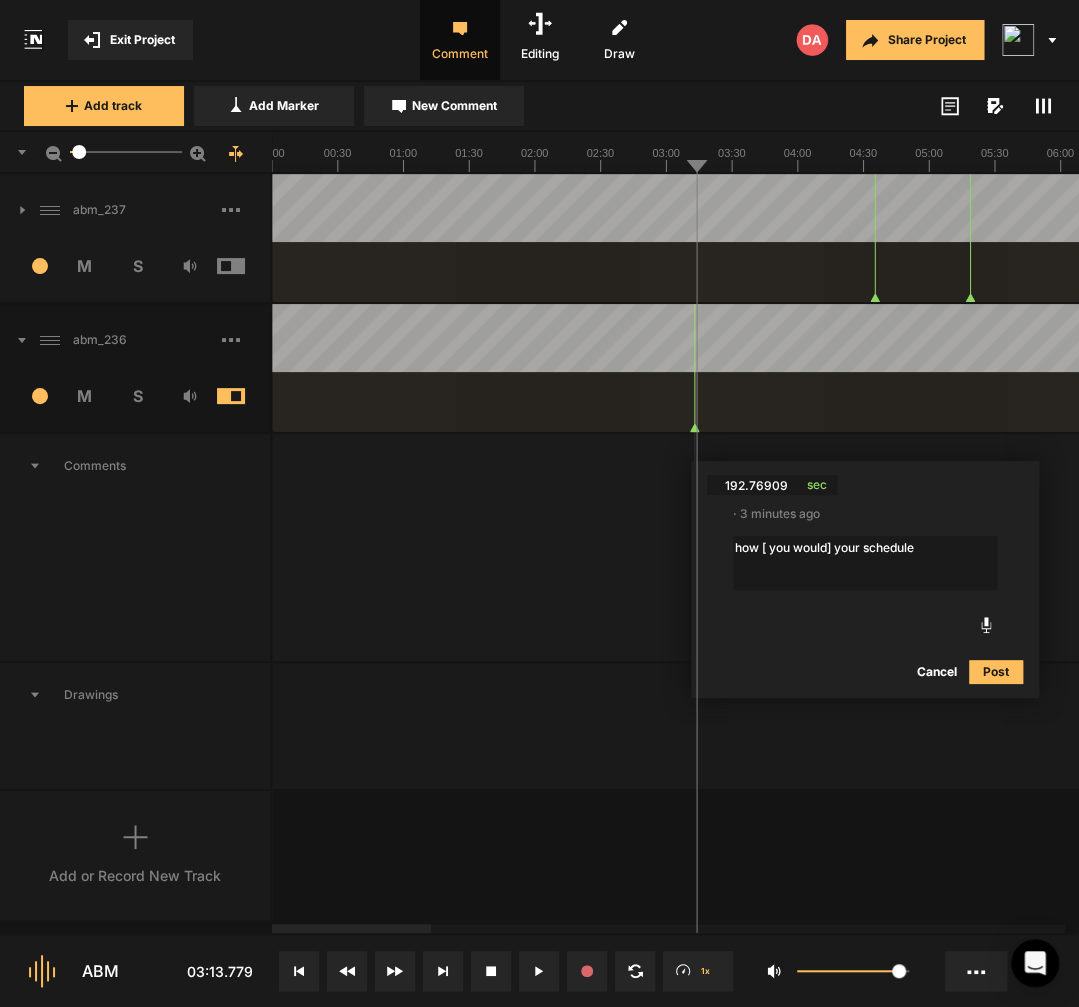 type 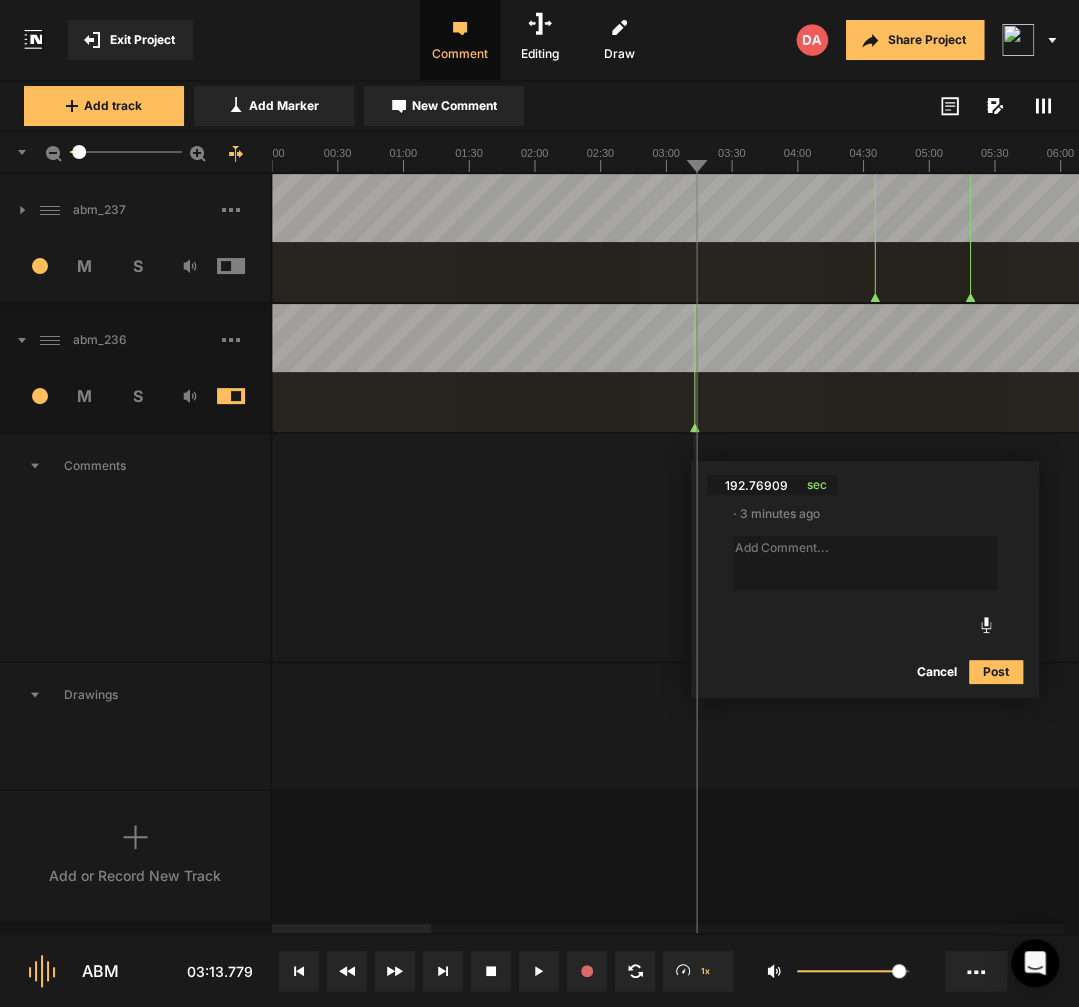 click on "Cancel" at bounding box center (937, 672) 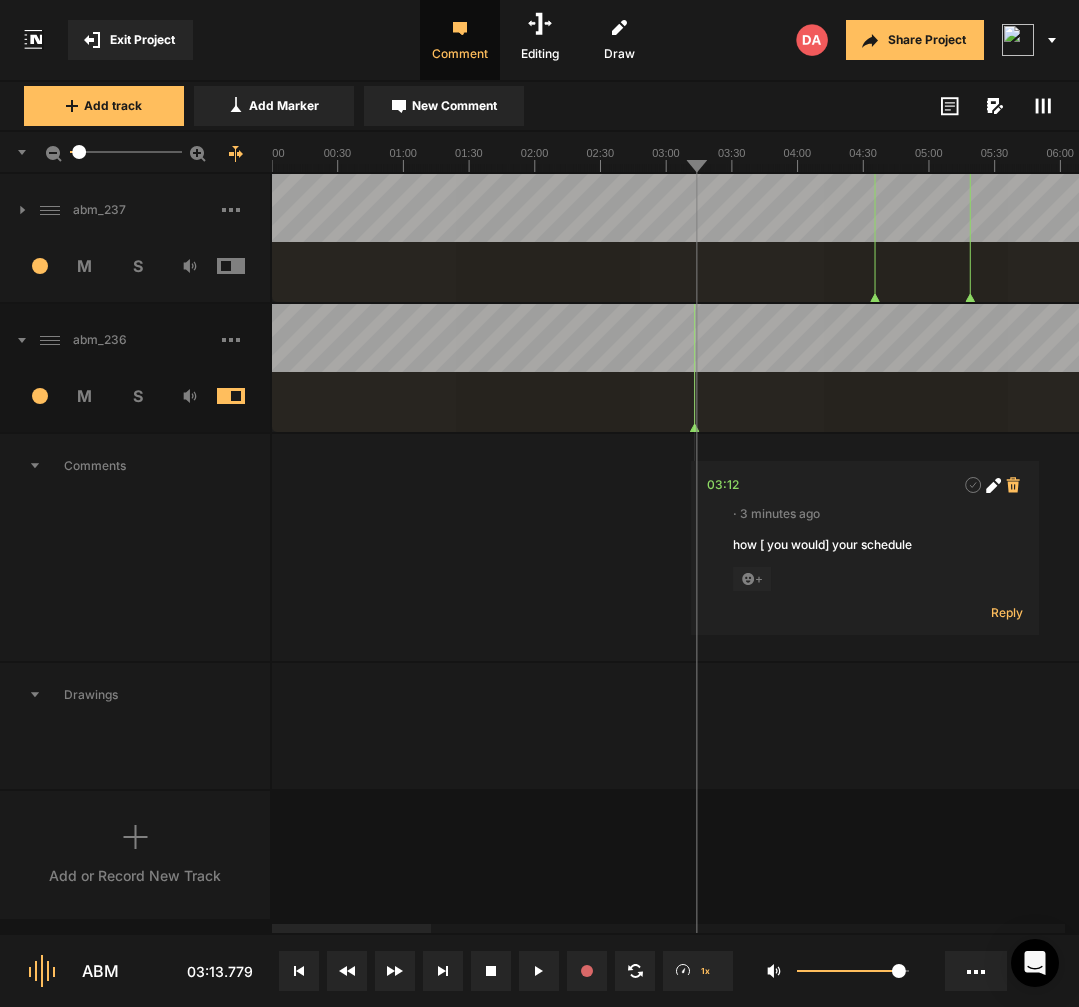 click at bounding box center [1013, 485] 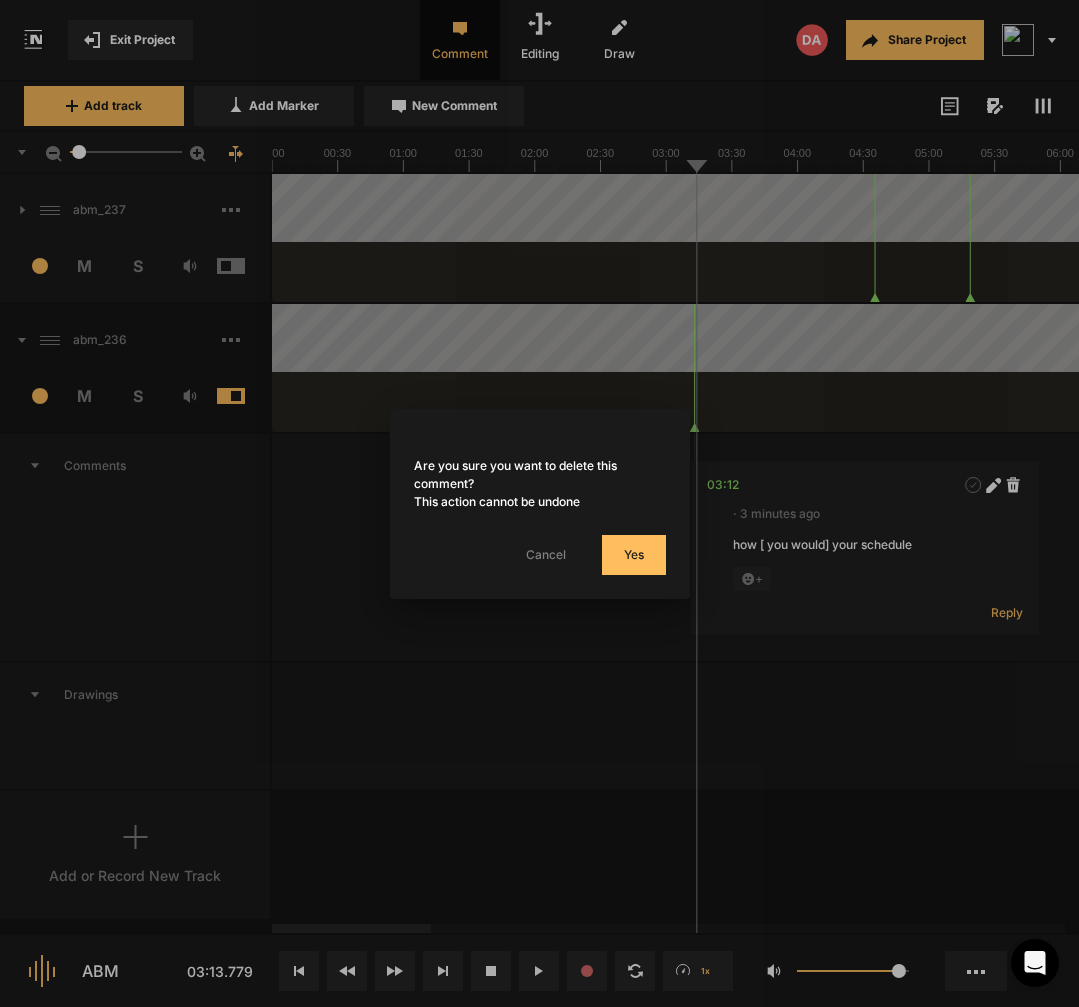 click on "Yes" at bounding box center (634, 555) 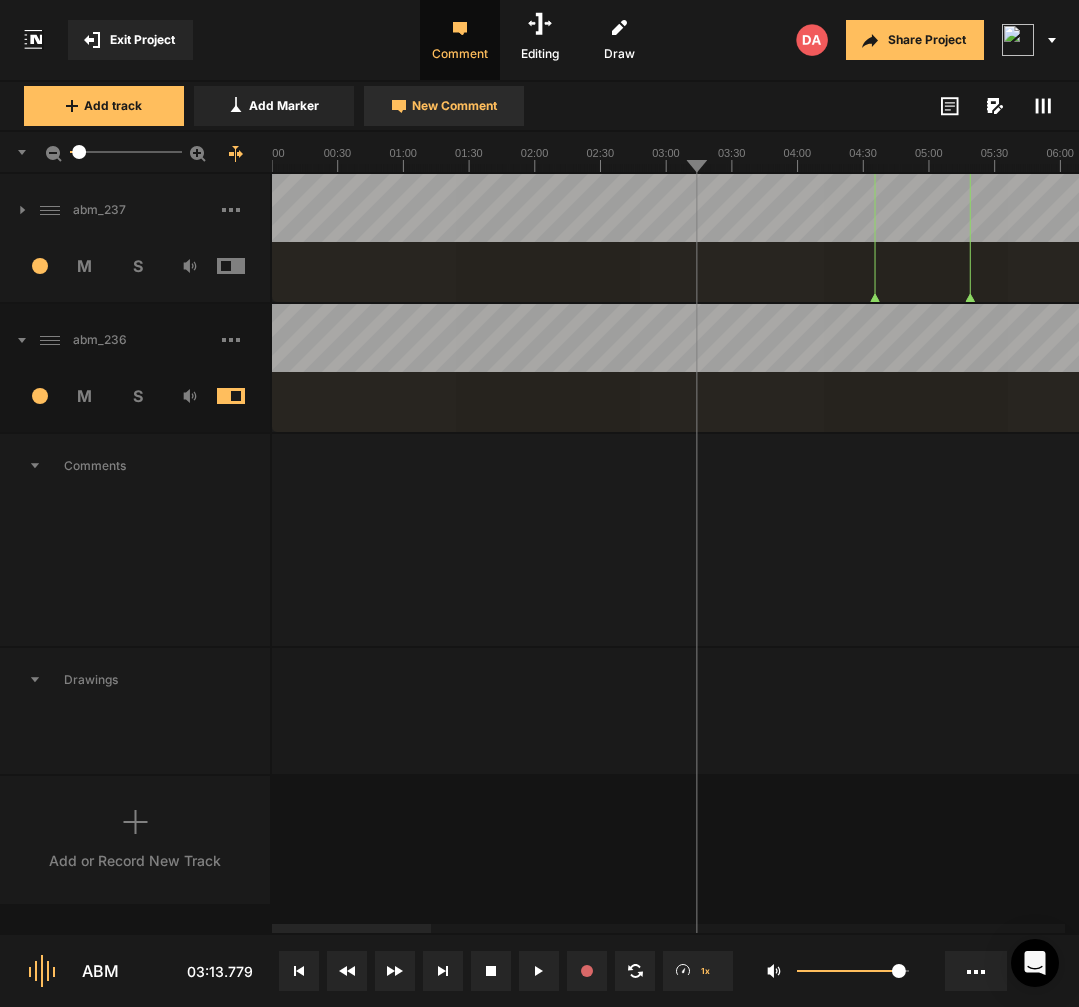 click on "New Comment" at bounding box center [454, 106] 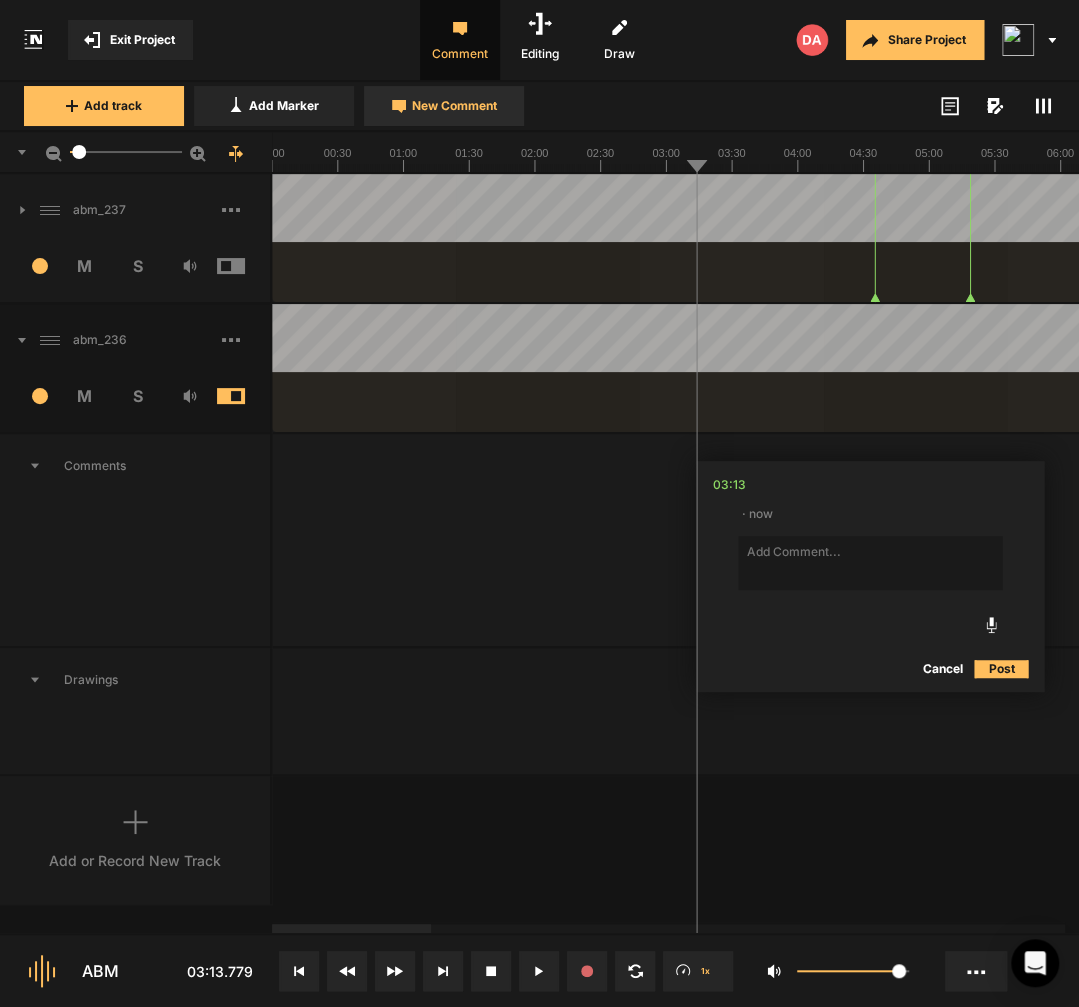 type on "how [ you would] your schedule" 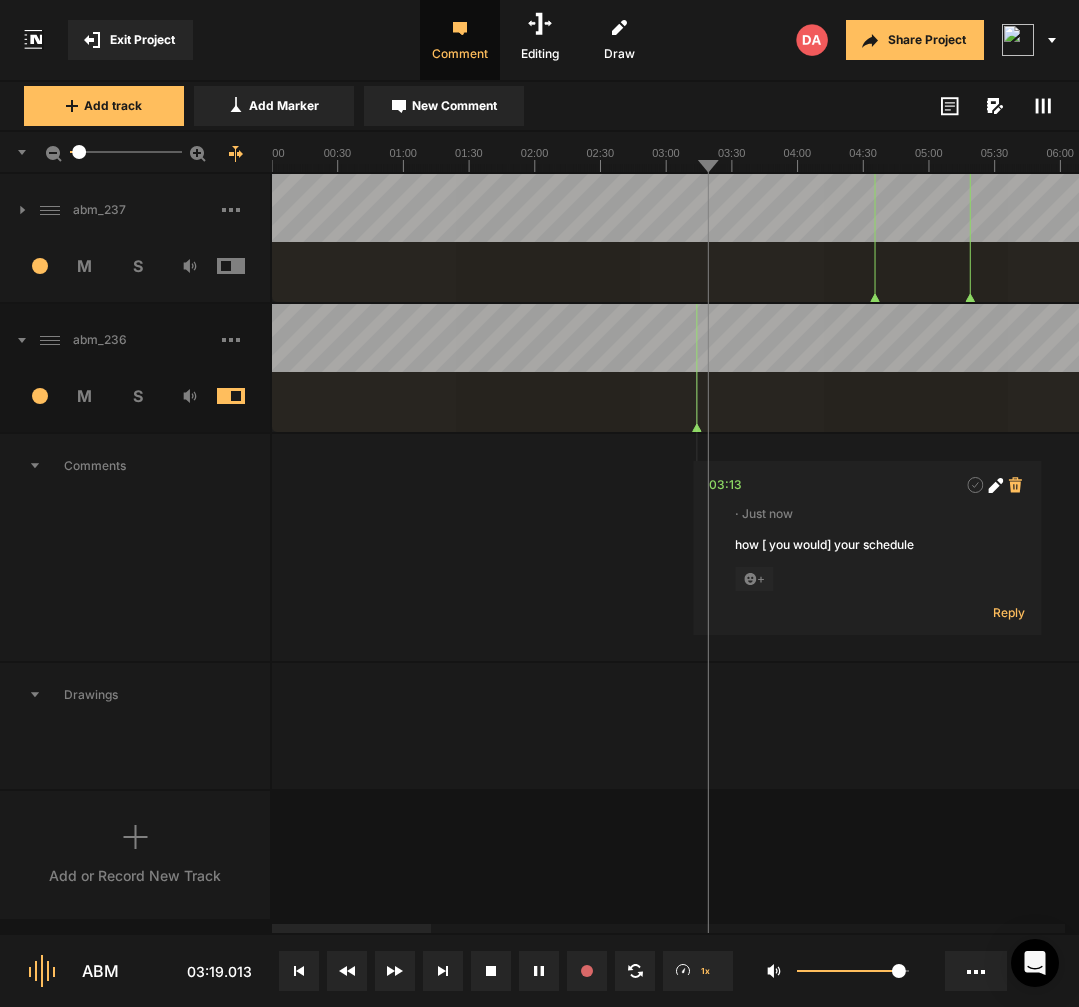 click 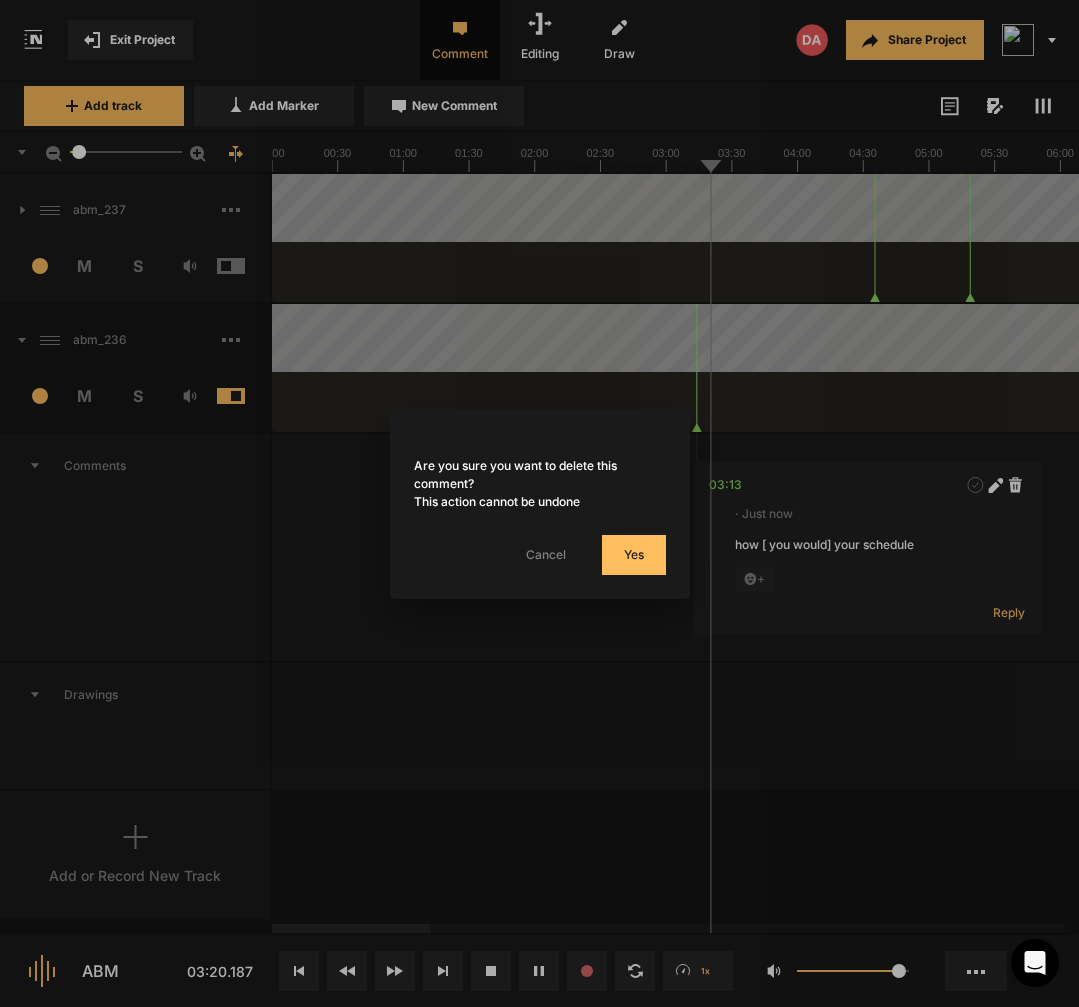 click on "Yes" at bounding box center [634, 555] 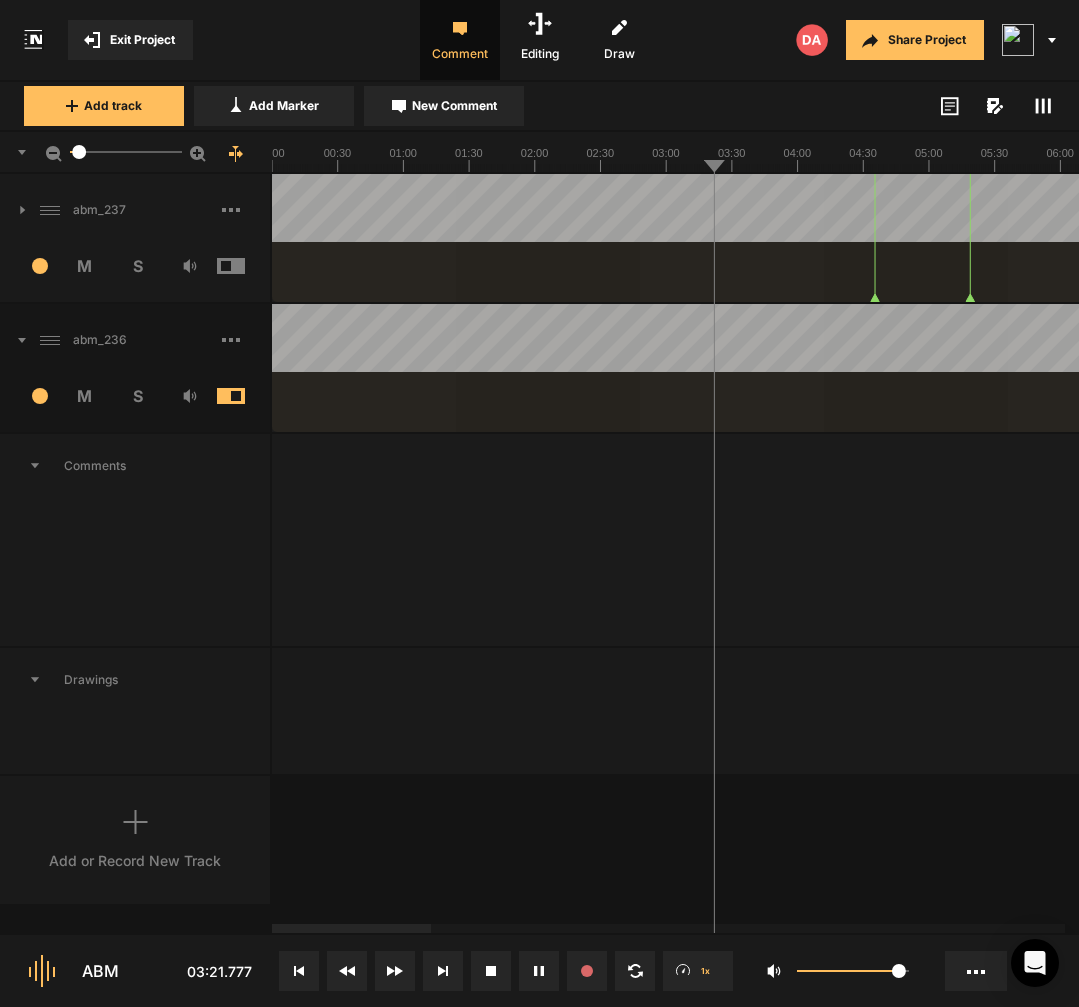 click at bounding box center (2289, 368) 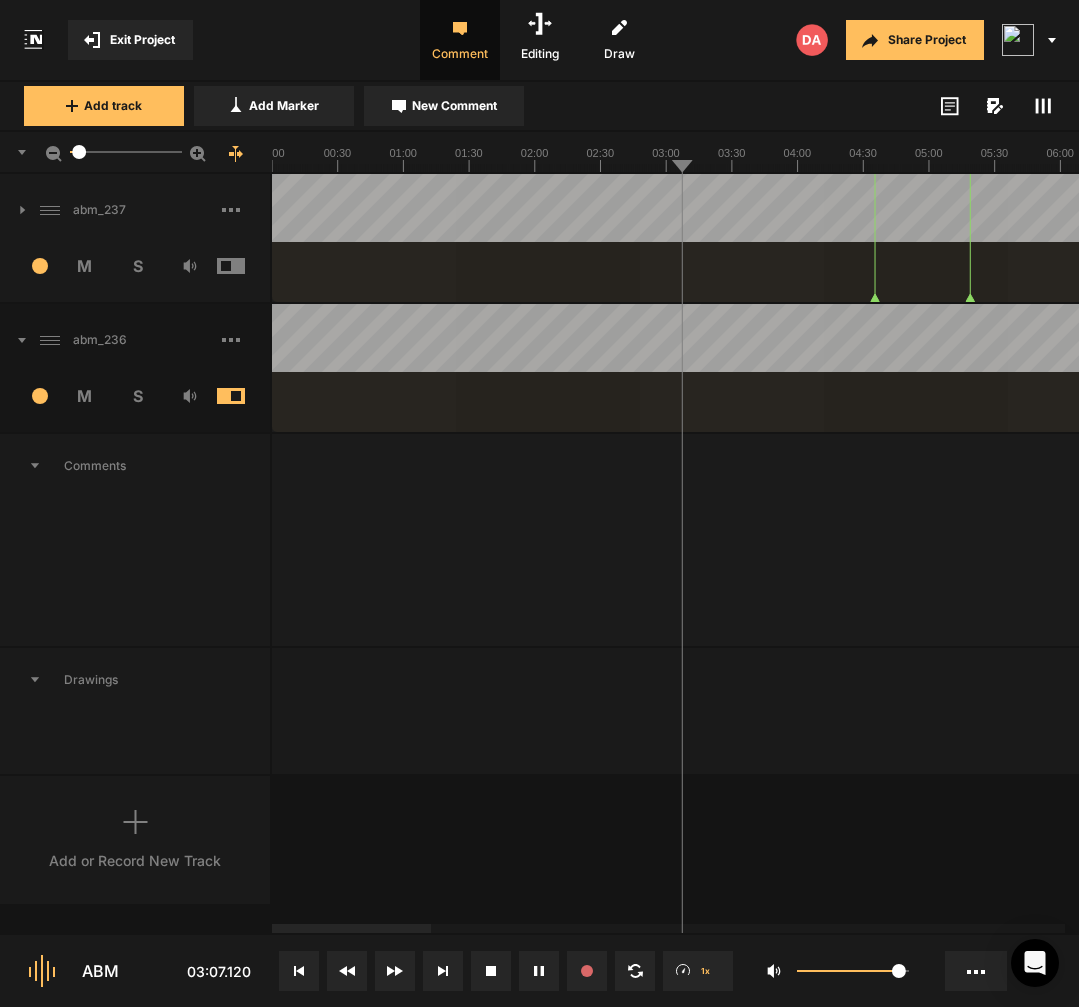 click at bounding box center [2289, 368] 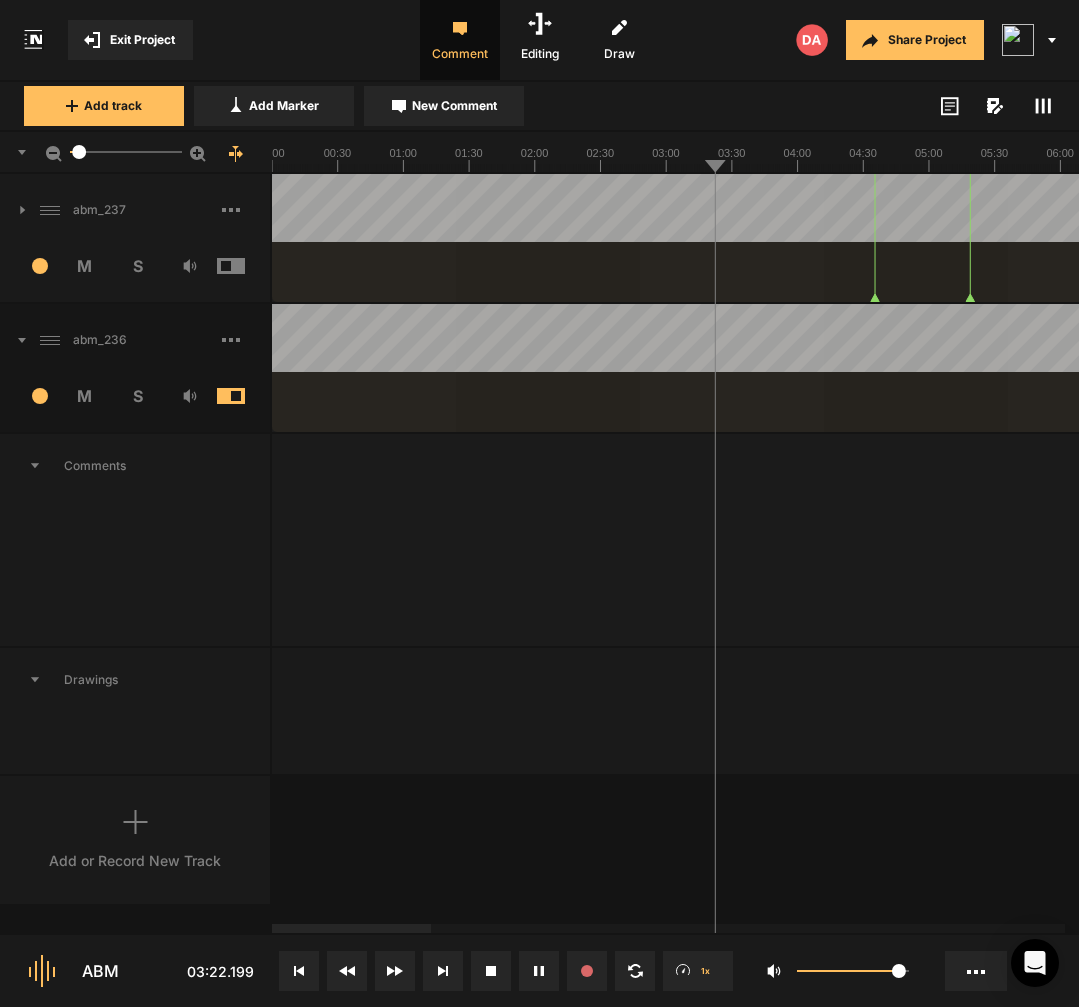 click at bounding box center (2289, 368) 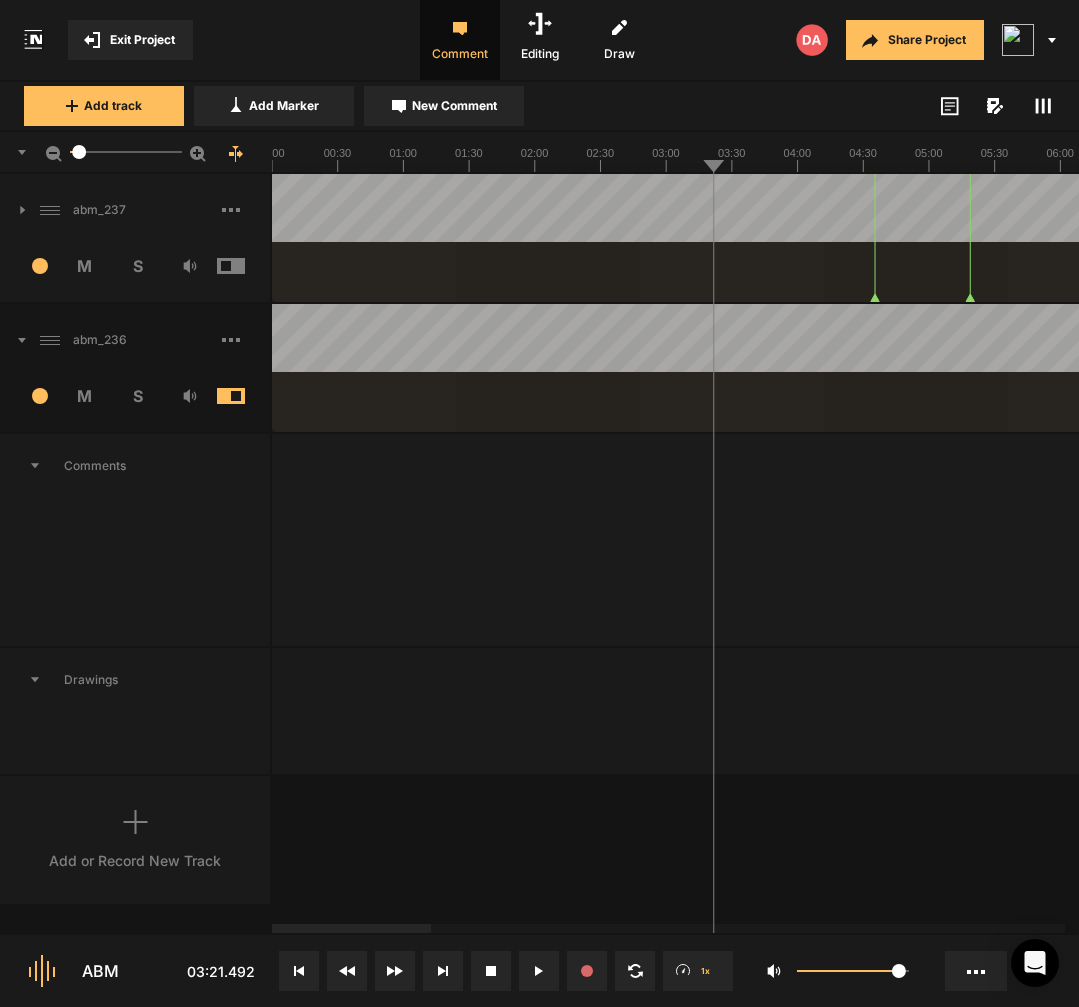 click at bounding box center (2289, 368) 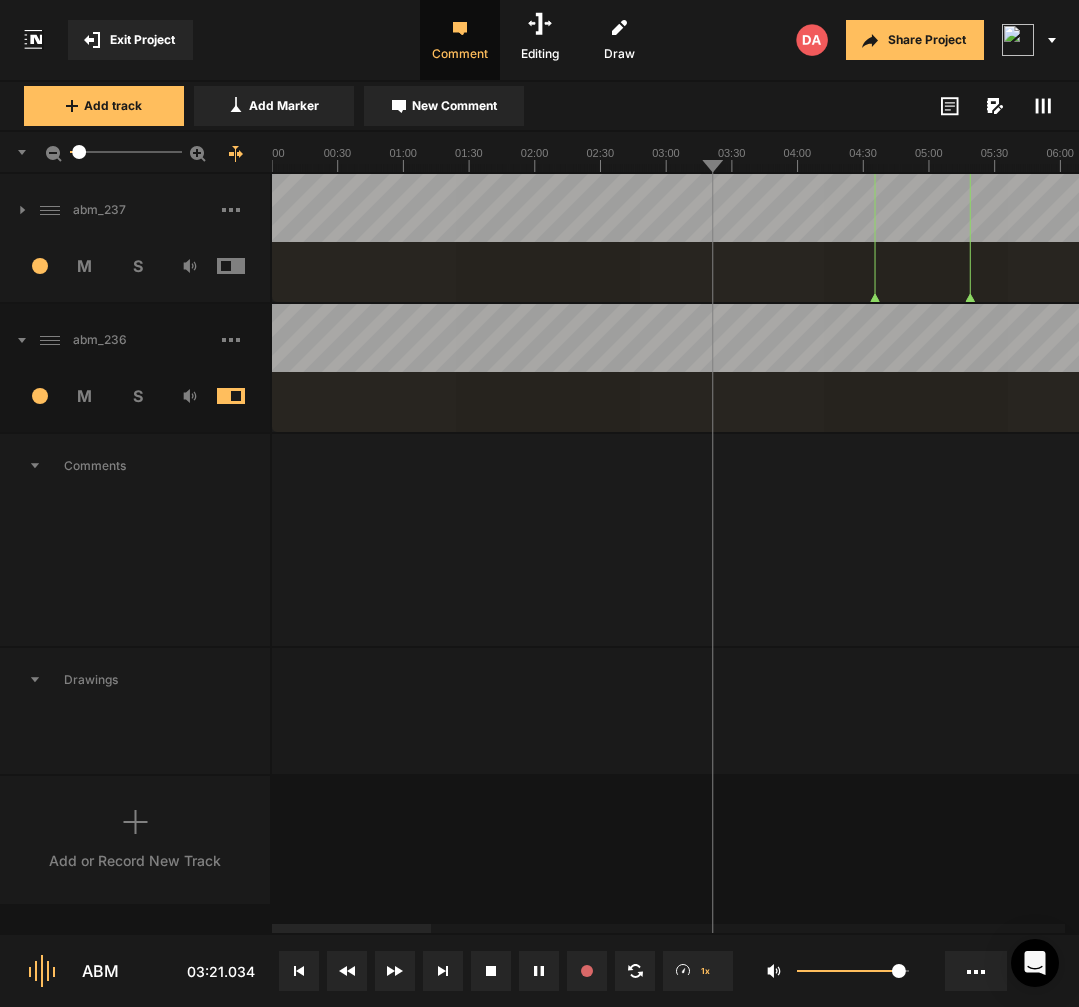 click at bounding box center [2289, 368] 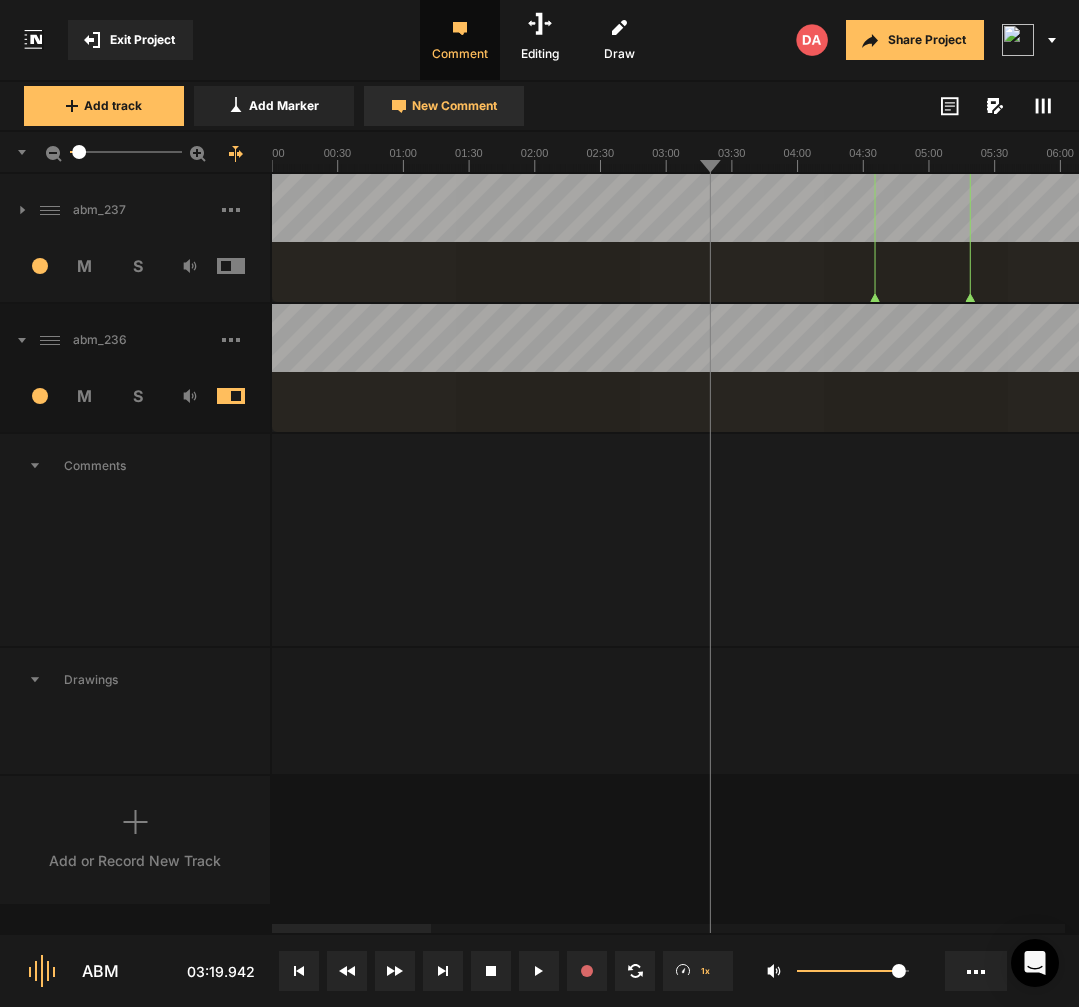 click on "New Comment" at bounding box center [444, 106] 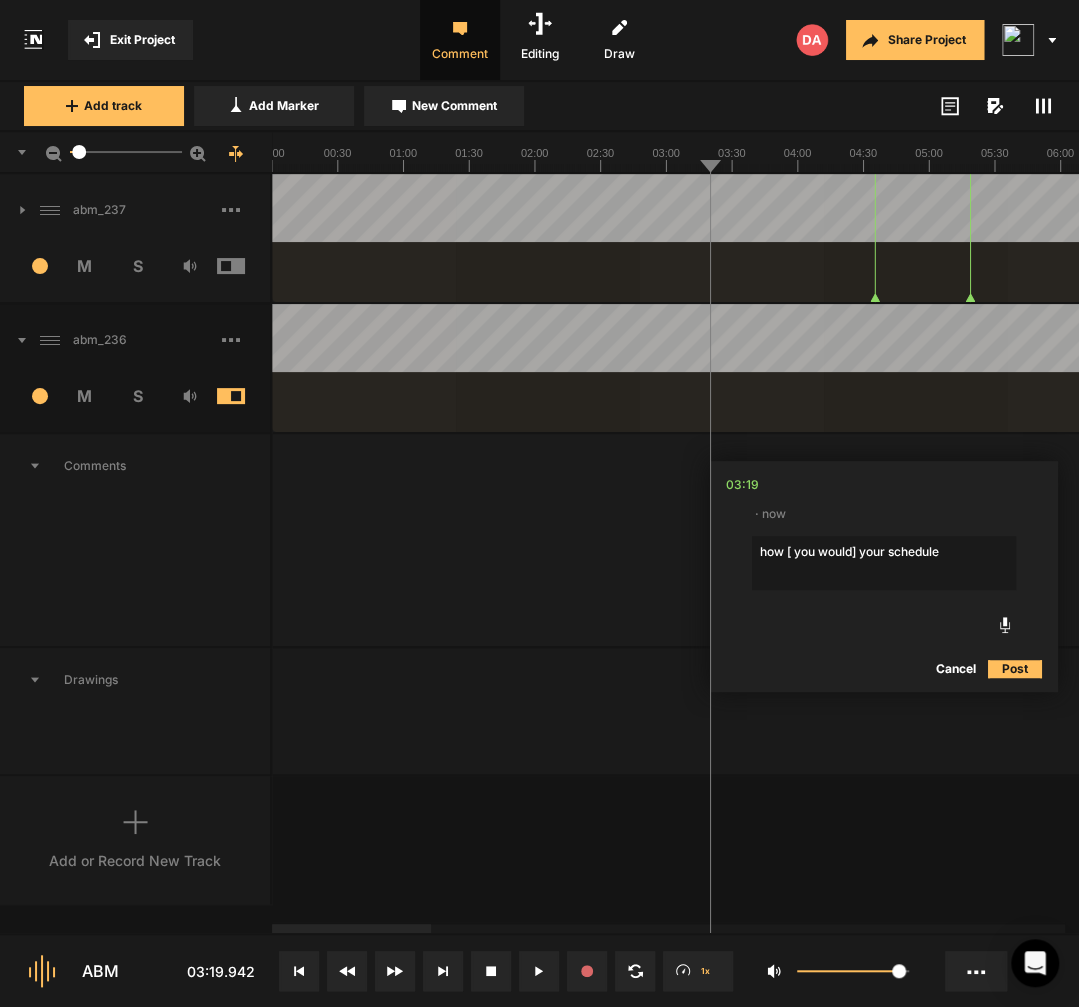 drag, startPoint x: 789, startPoint y: 538, endPoint x: 648, endPoint y: 534, distance: 141.05673 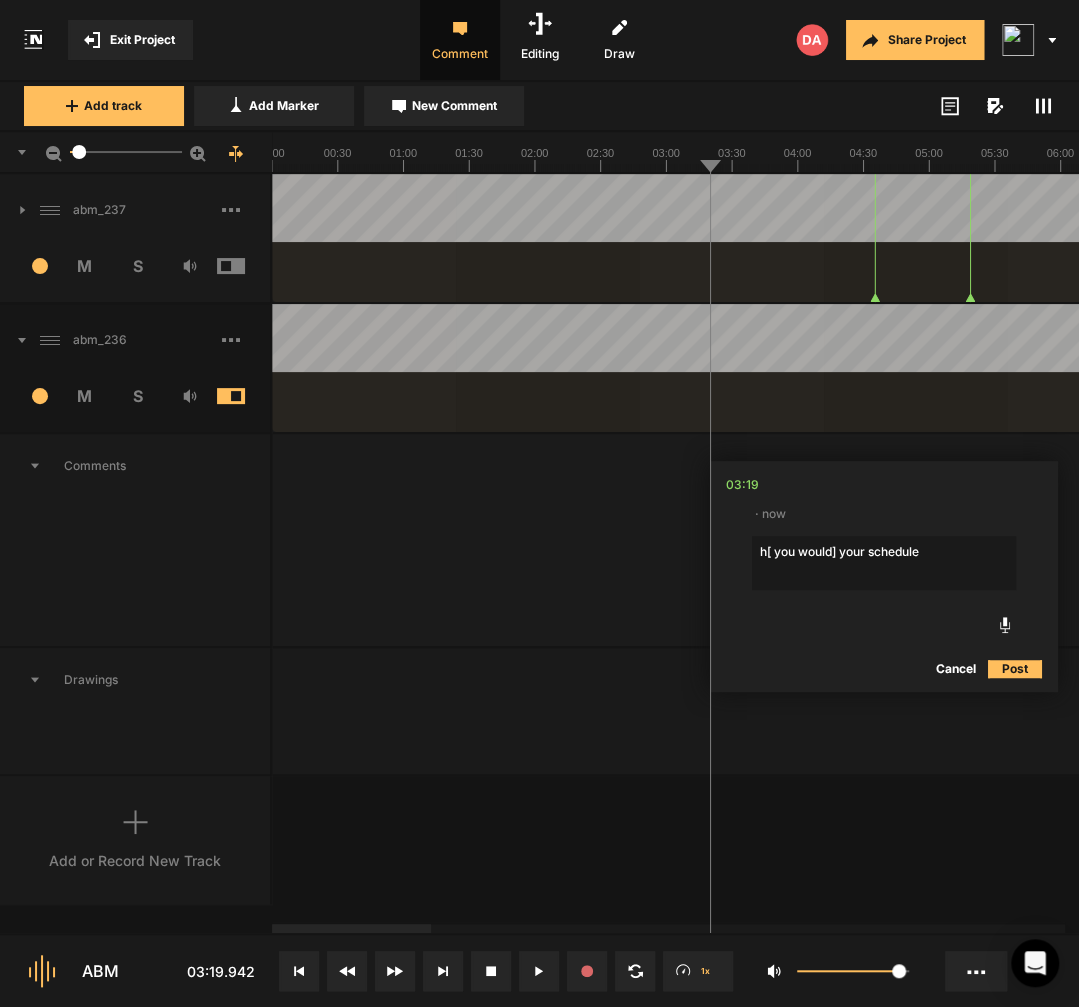 type on "[ you would] your schedule" 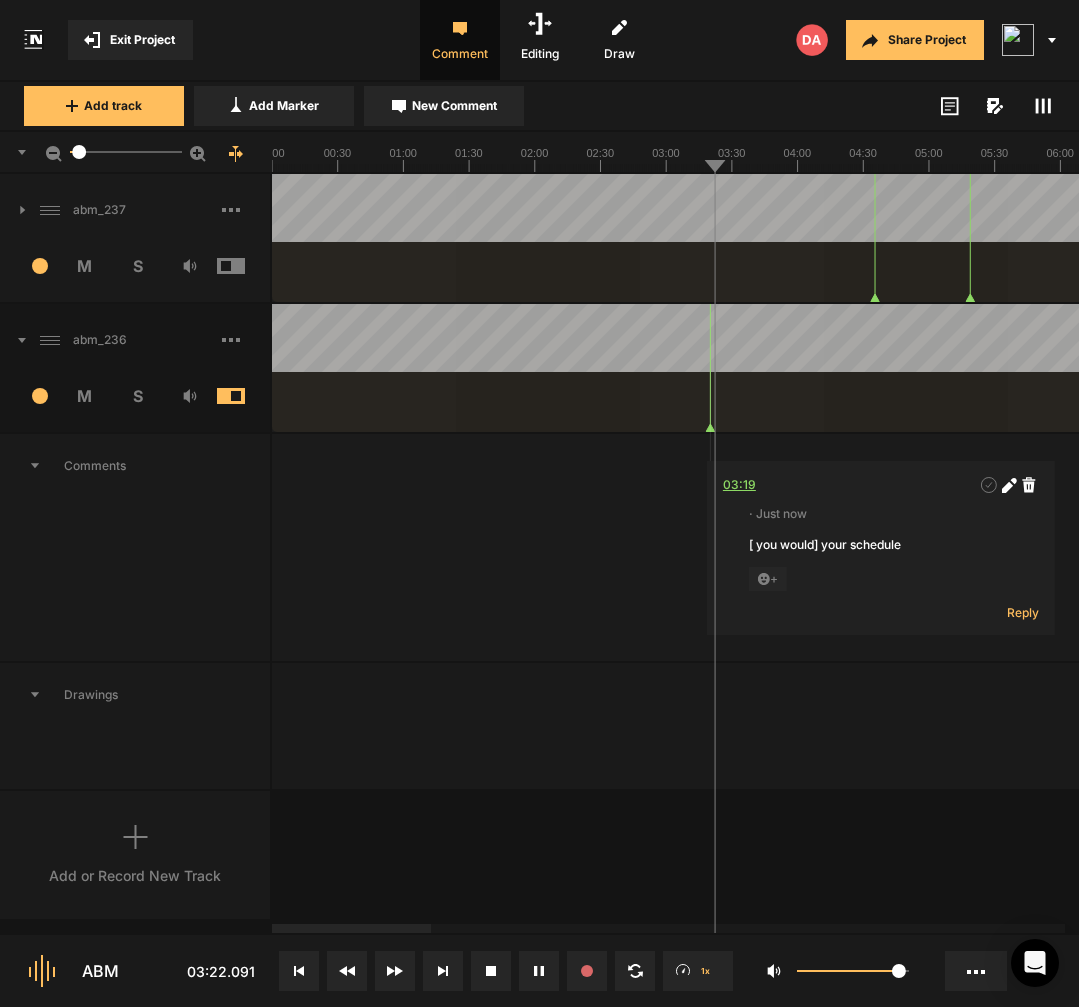 click on "03:19" at bounding box center (739, 485) 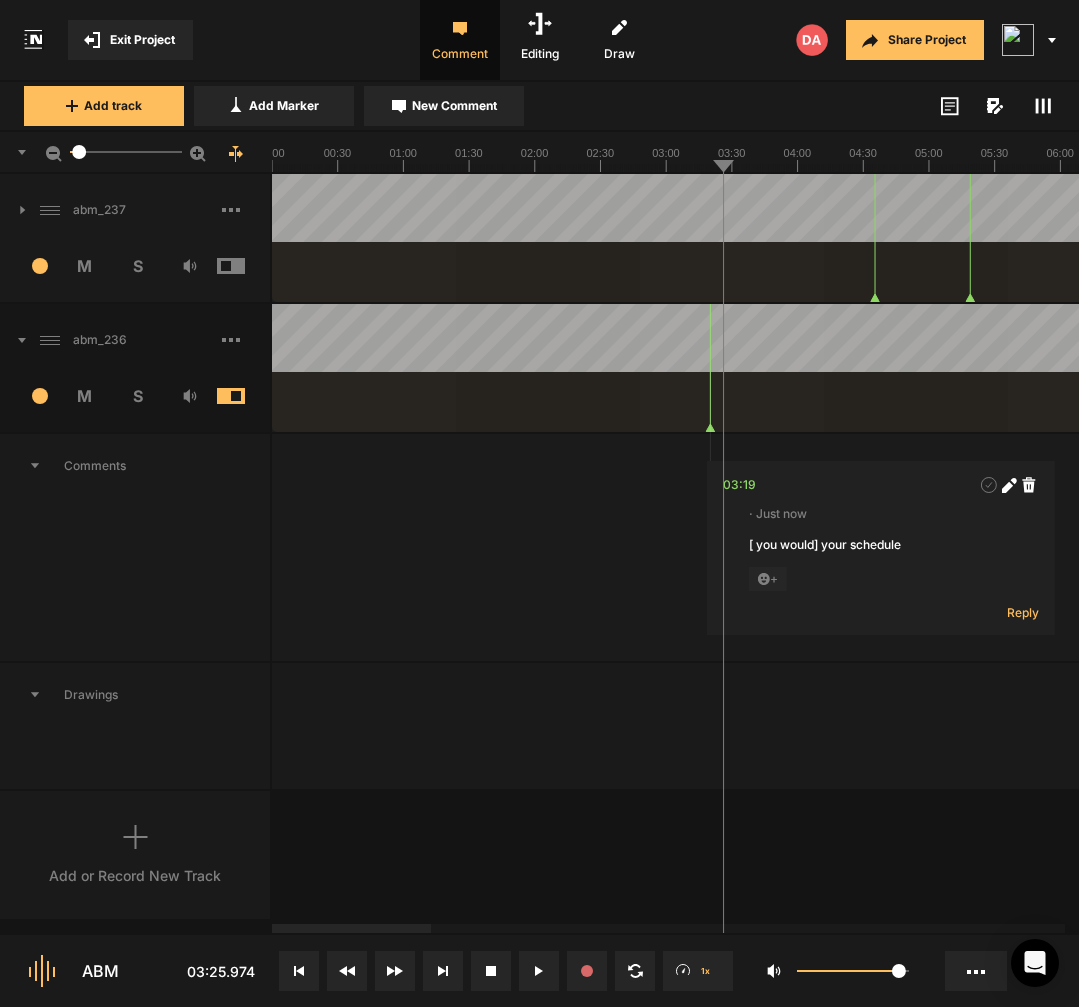 click at bounding box center (2289, 368) 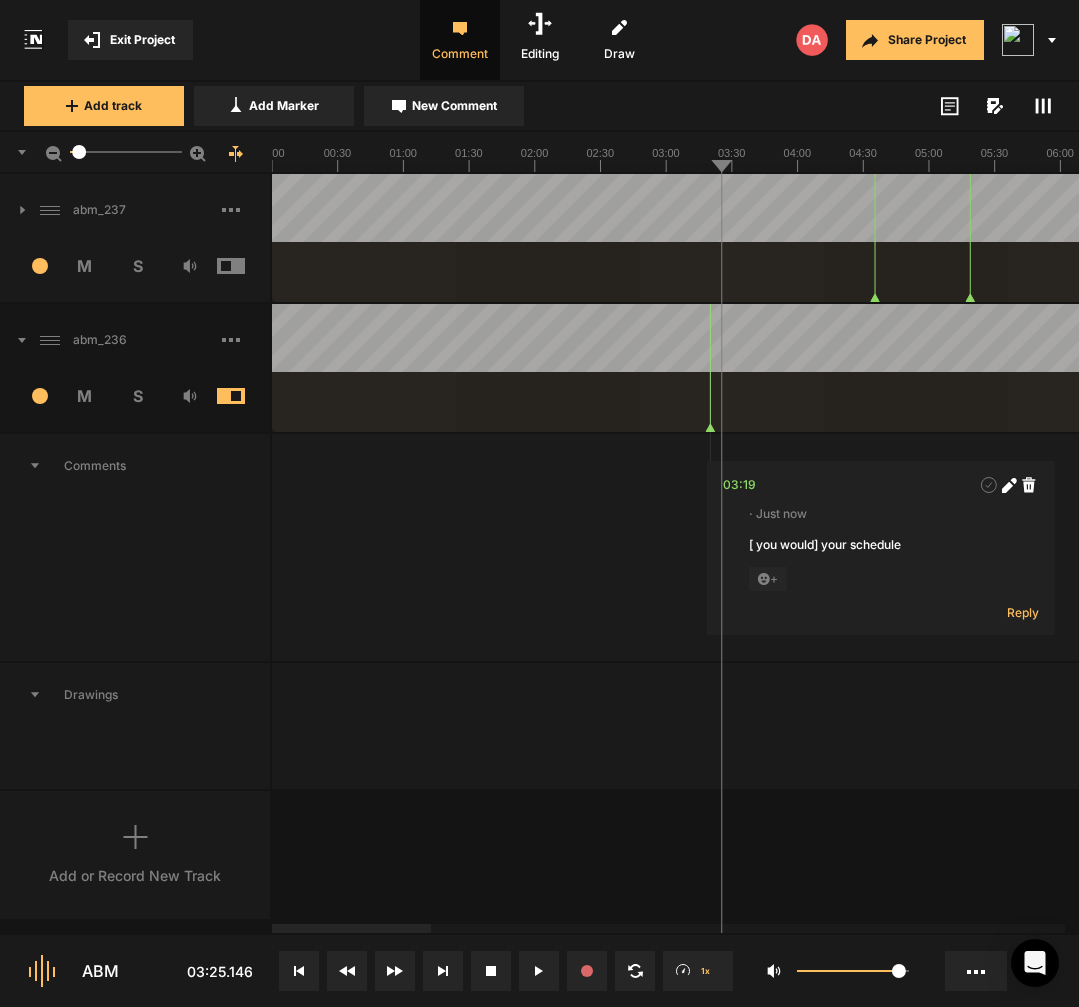 click at bounding box center (2289, 368) 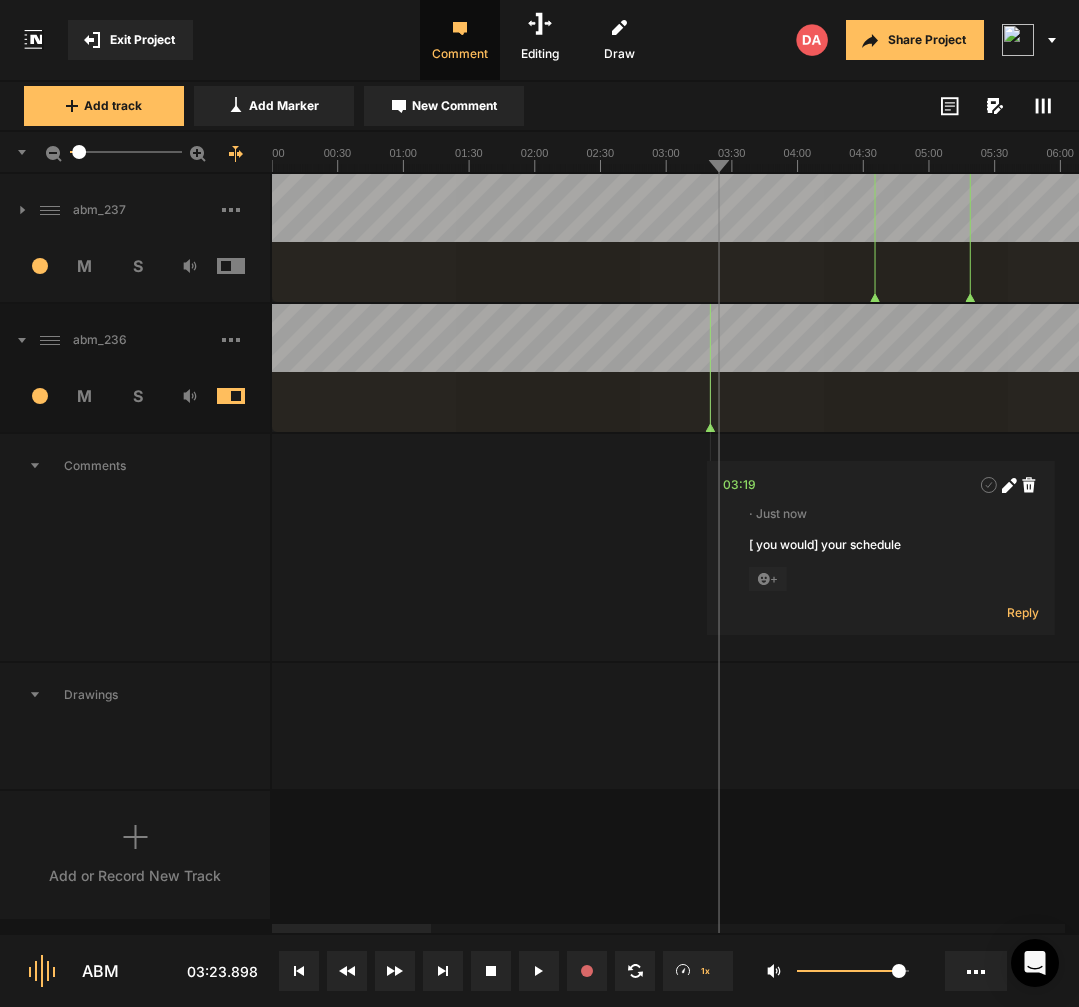 click on "03:19
· Just now [ you would] your schedule
+ Reply" at bounding box center [2289, 547] 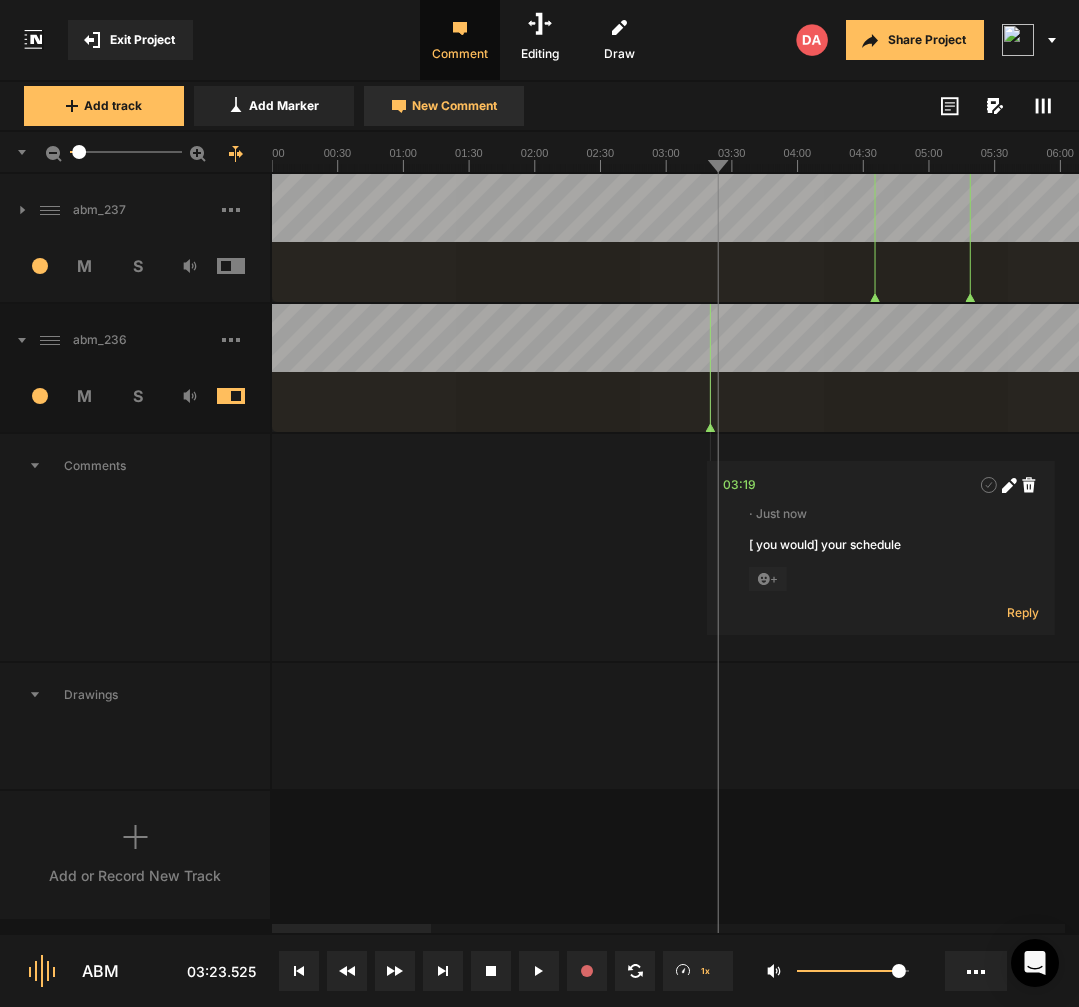 click on "New Comment" at bounding box center [454, 106] 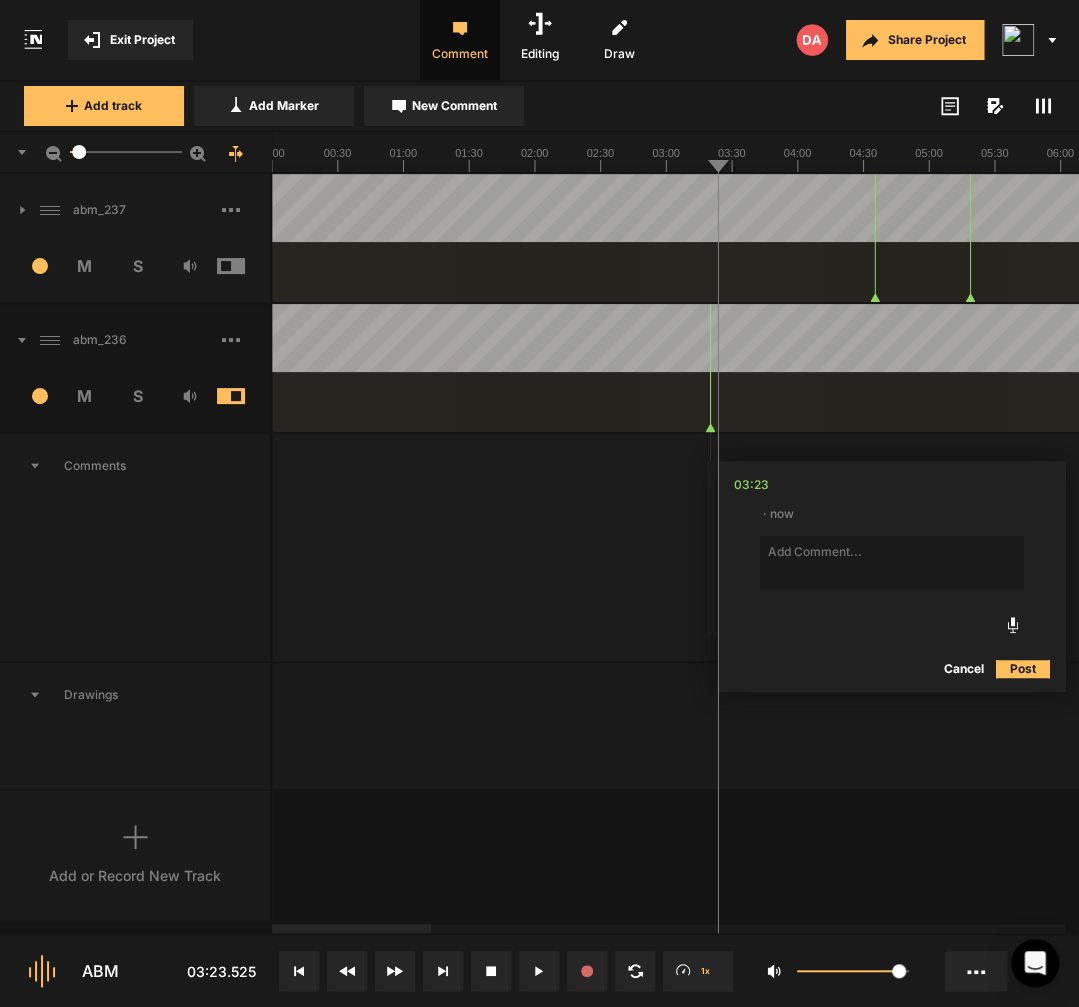 click 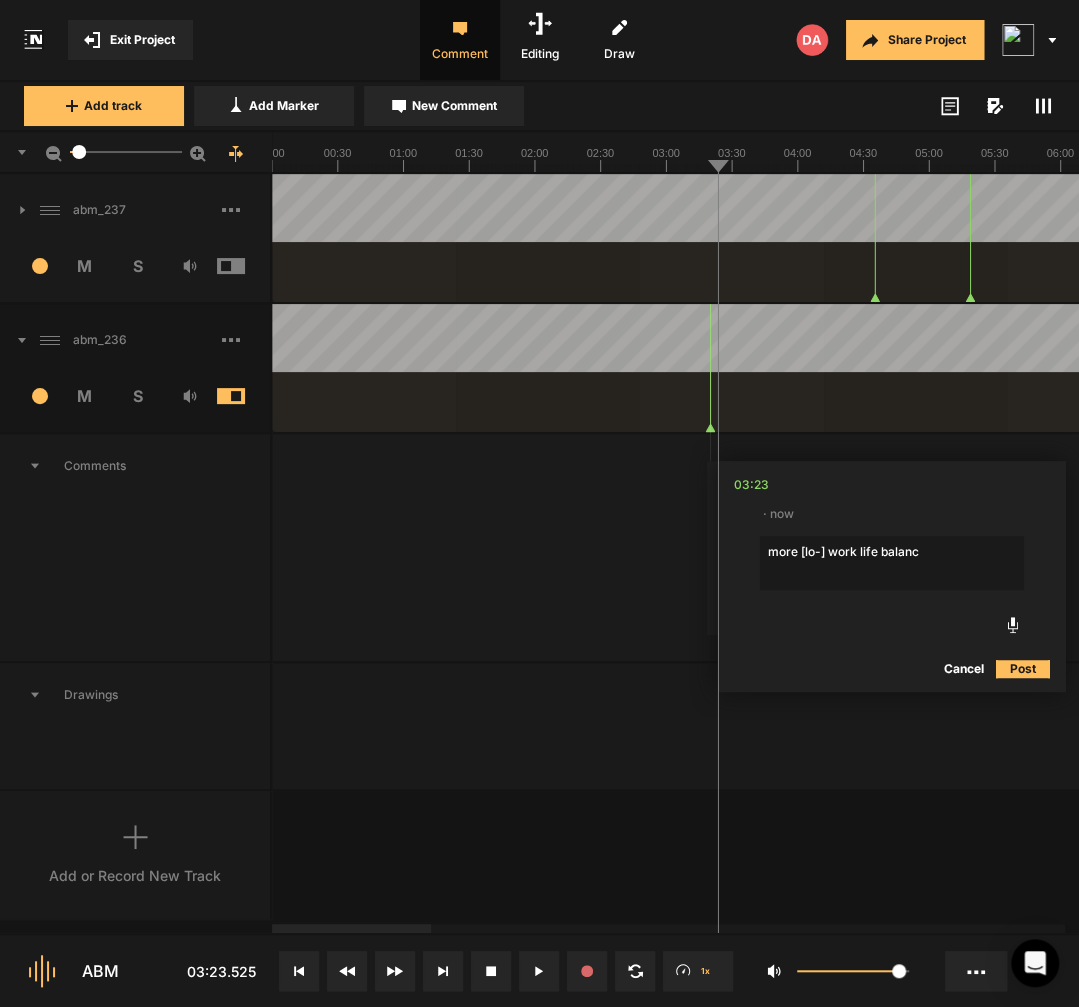 type on "more [lo-] work life balance" 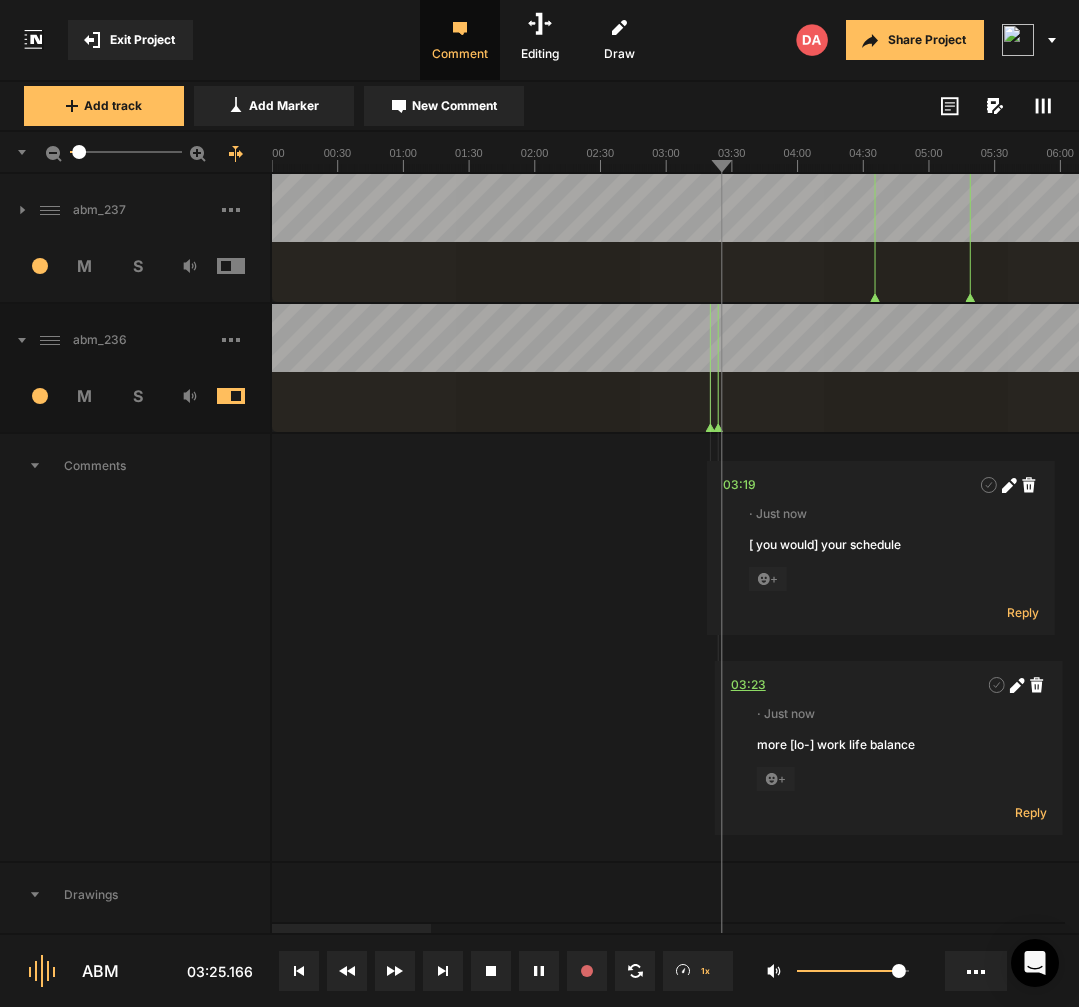 click on "03:23" at bounding box center (748, 685) 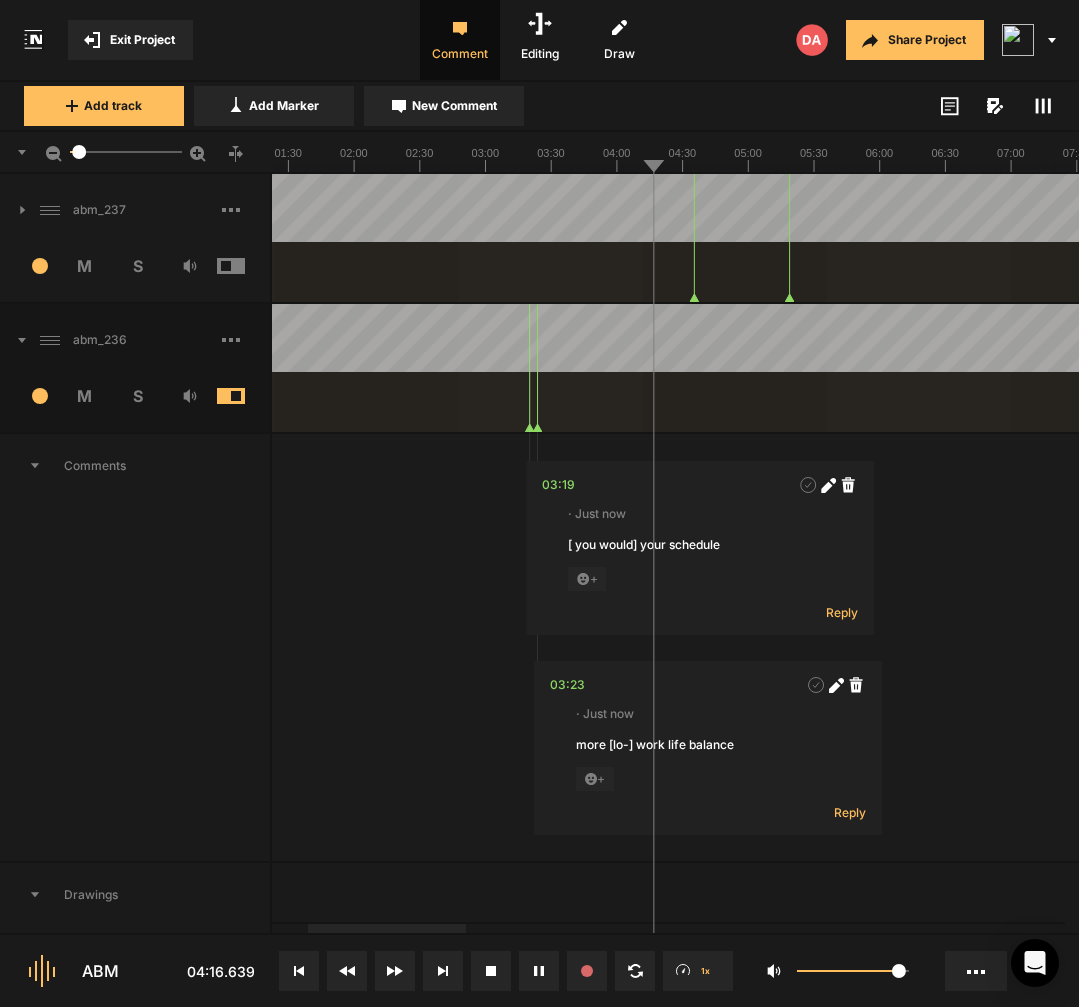 click at bounding box center [2108, 368] 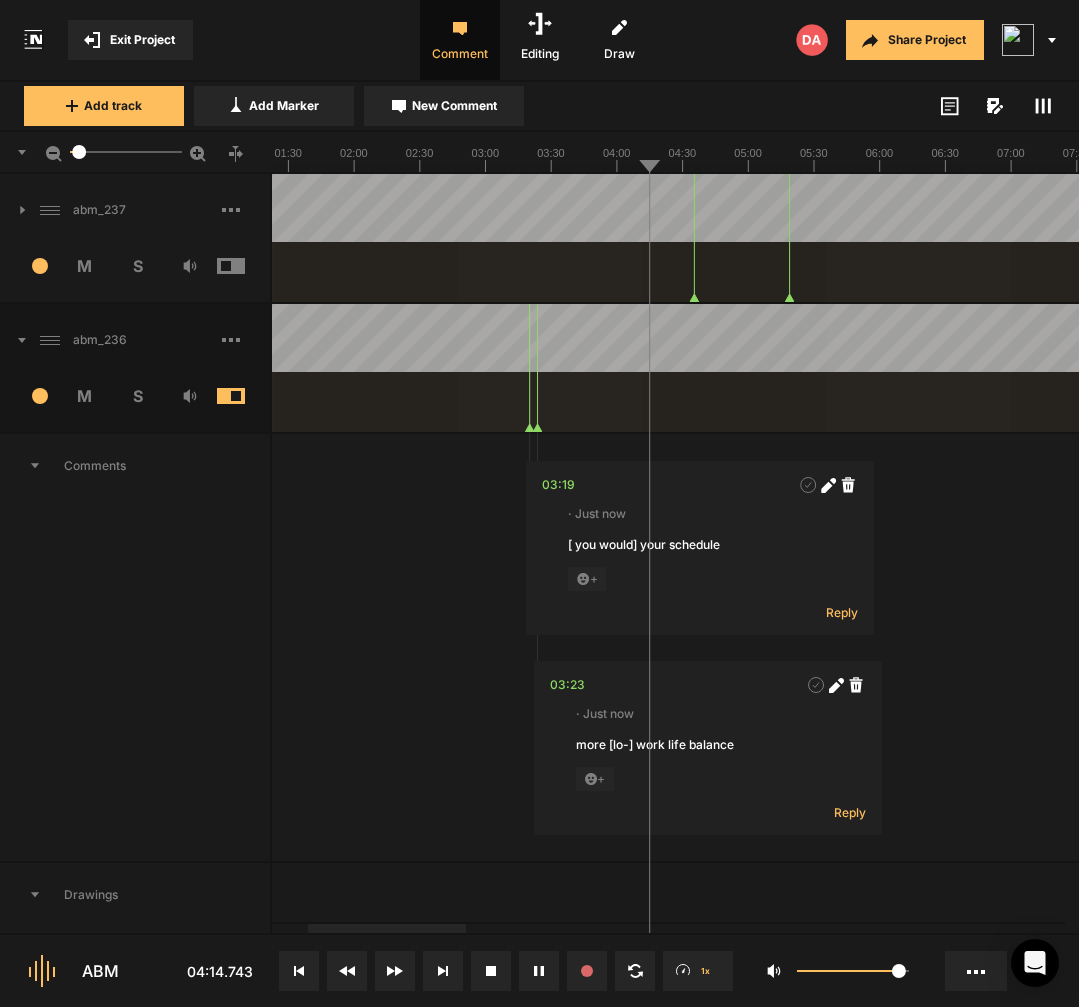 click at bounding box center [2108, 368] 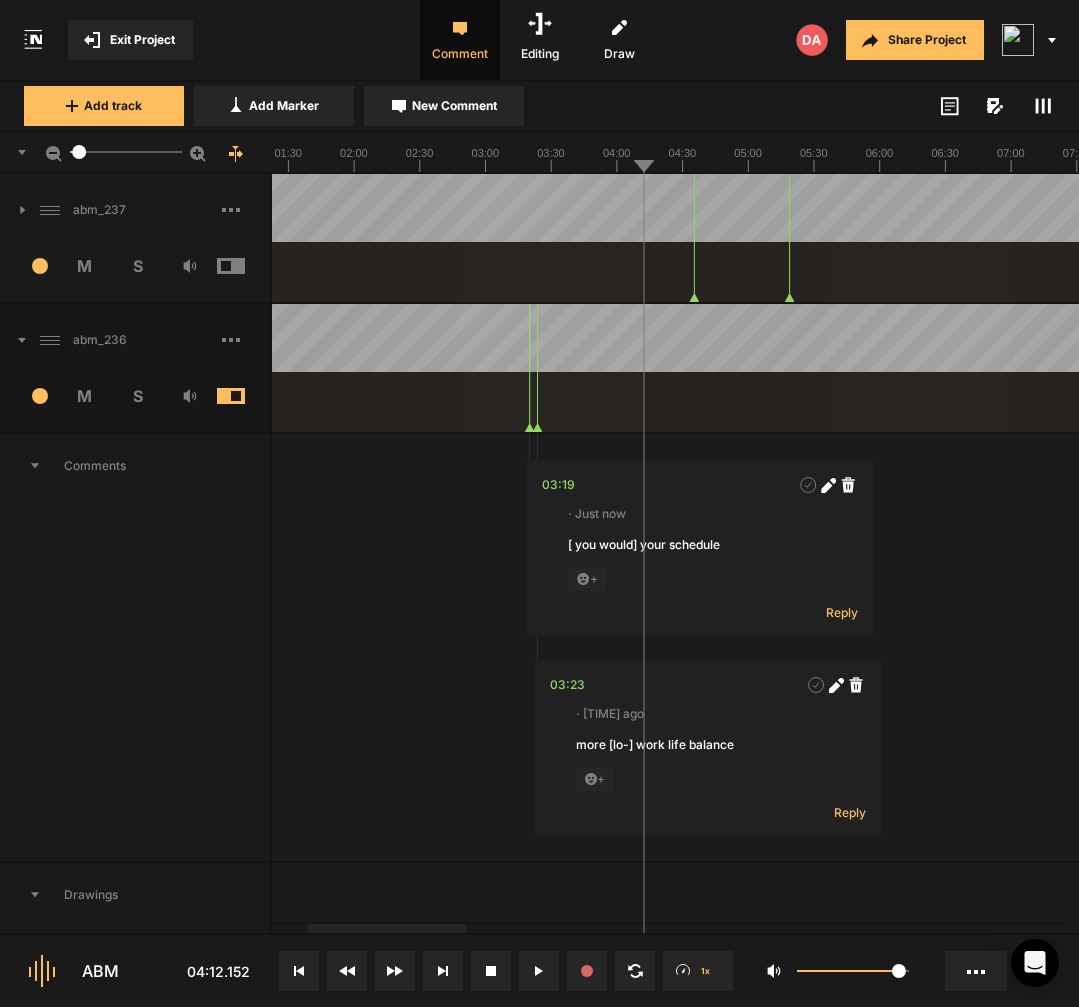 click at bounding box center [2108, 368] 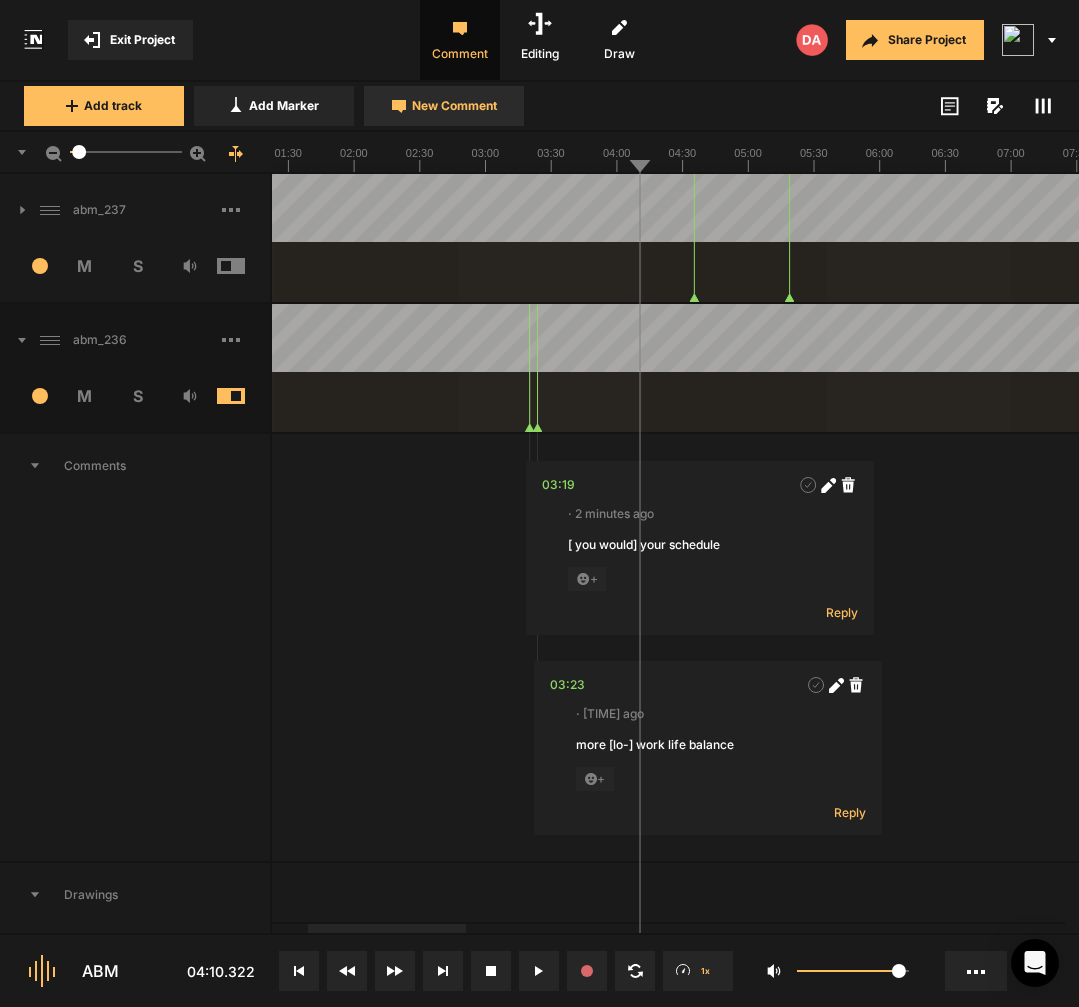 click on "New Comment" at bounding box center [454, 106] 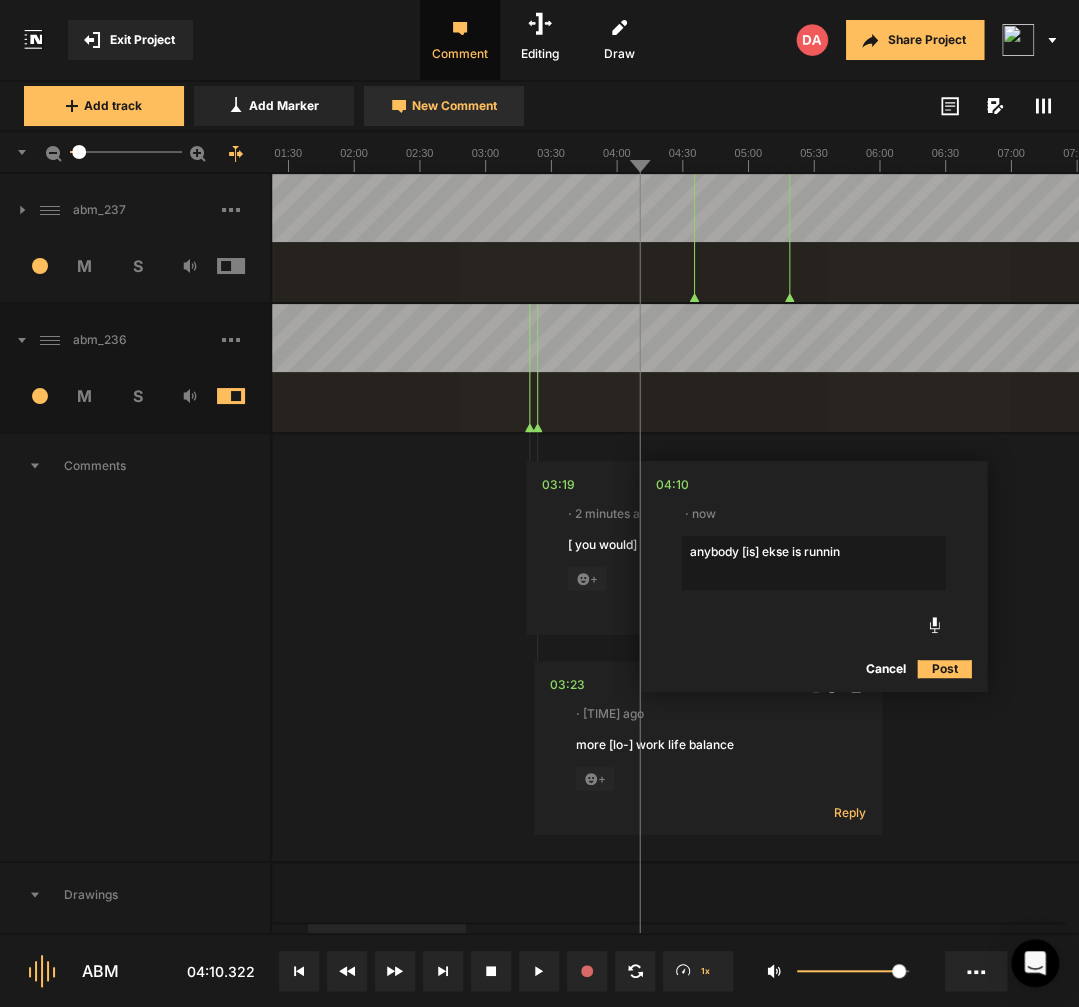 type on "anybody [is] ekse is running" 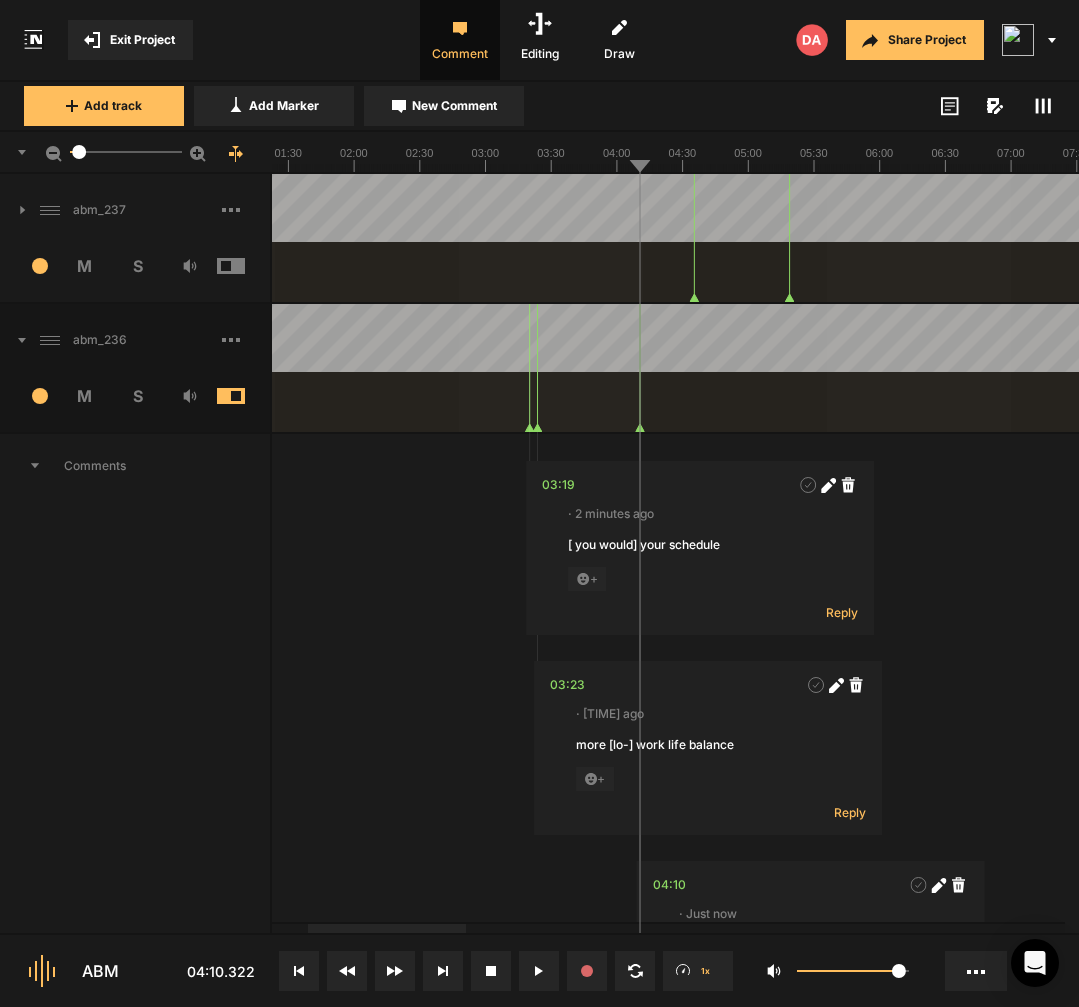 scroll, scrollTop: 2, scrollLeft: 0, axis: vertical 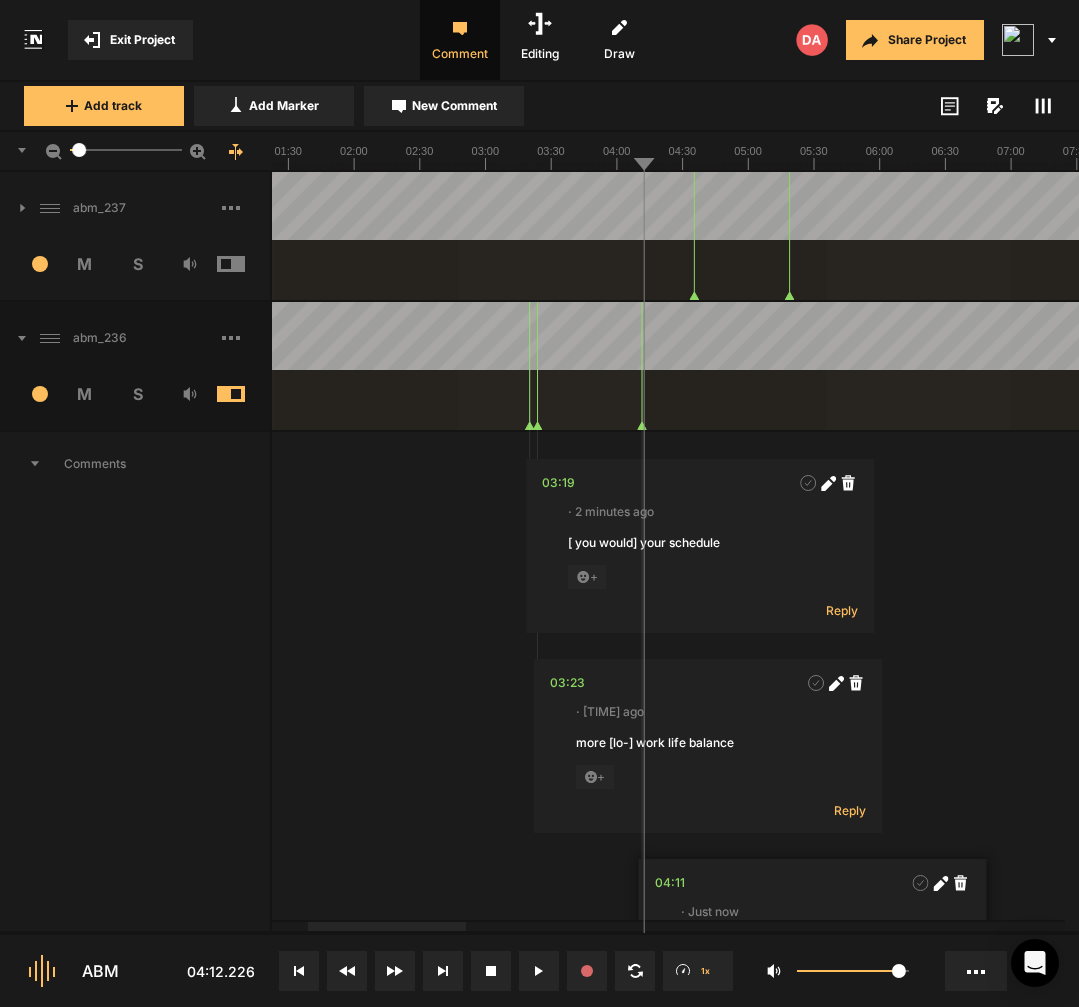 click 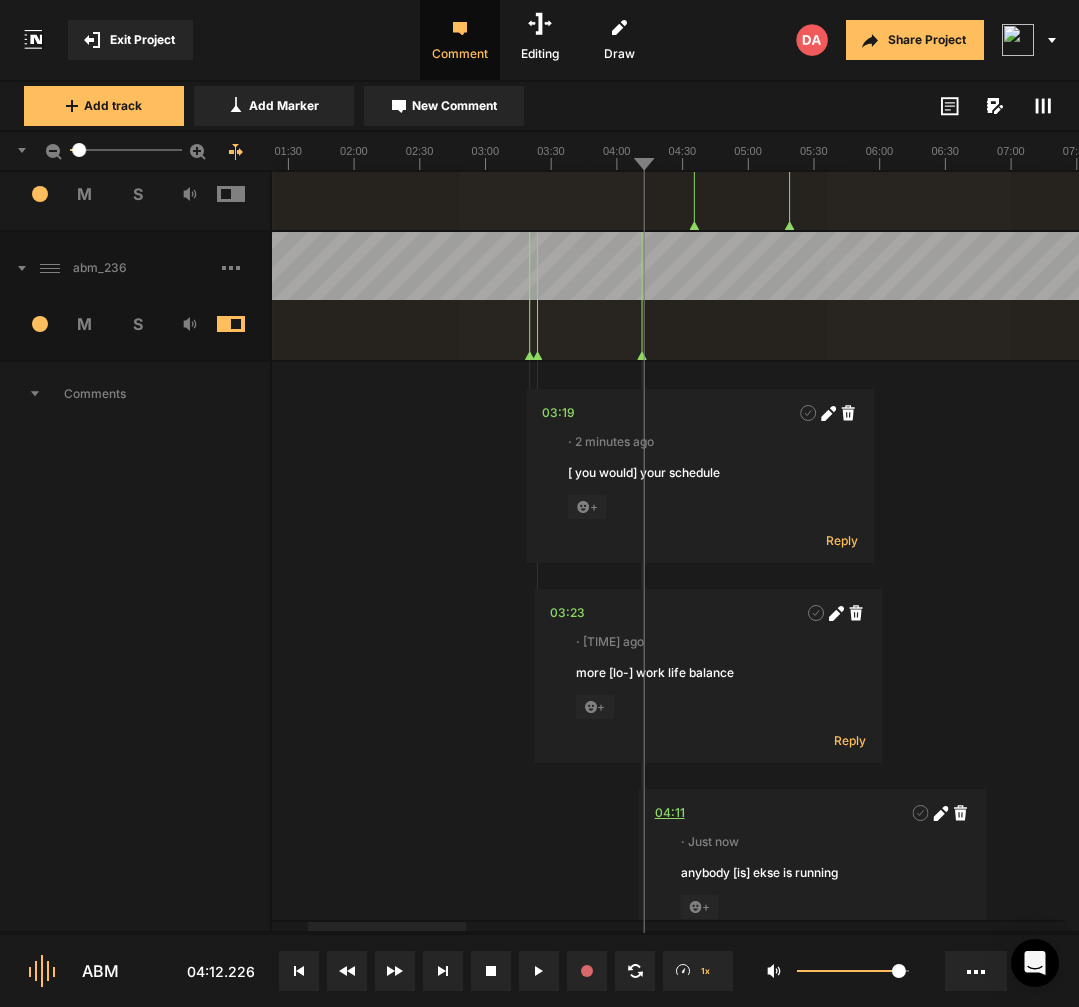 scroll, scrollTop: 164, scrollLeft: 0, axis: vertical 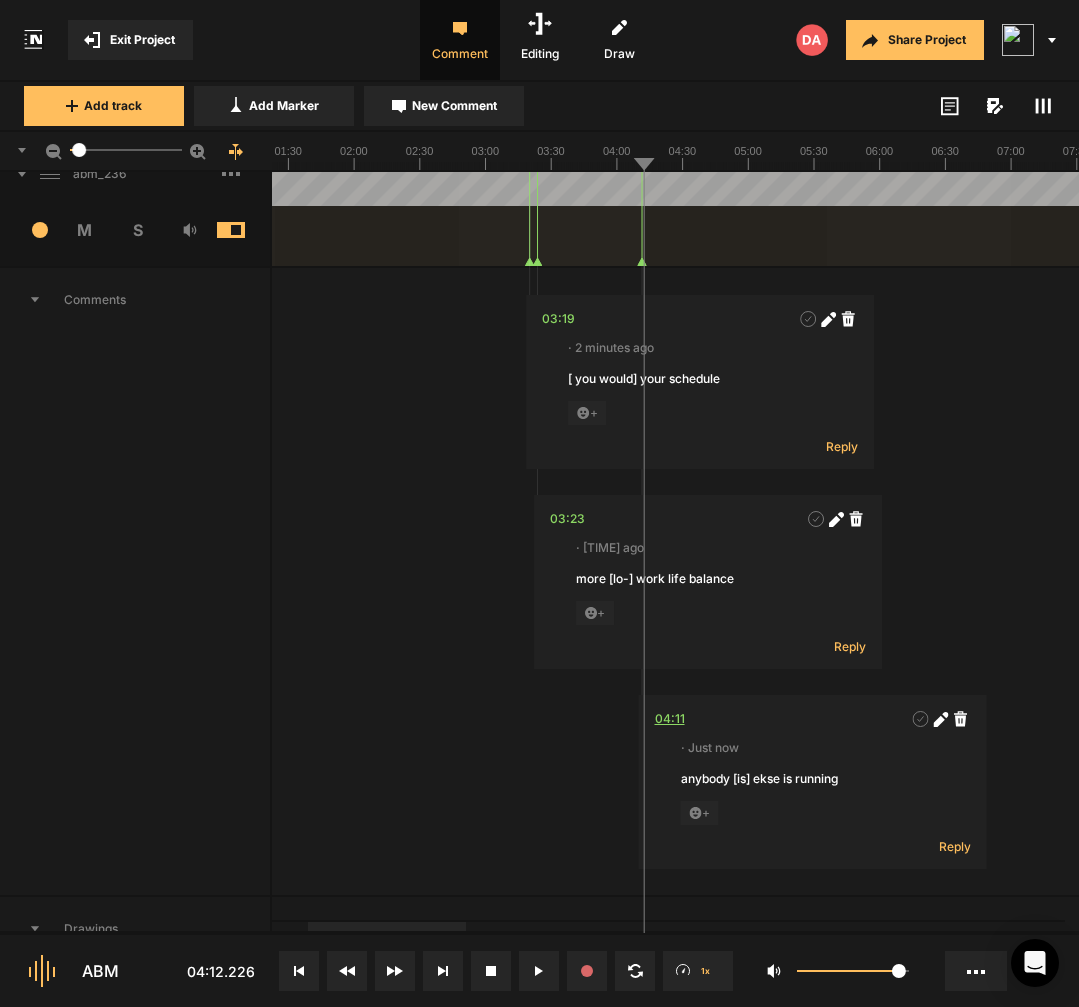 click on "04:11" at bounding box center [670, 719] 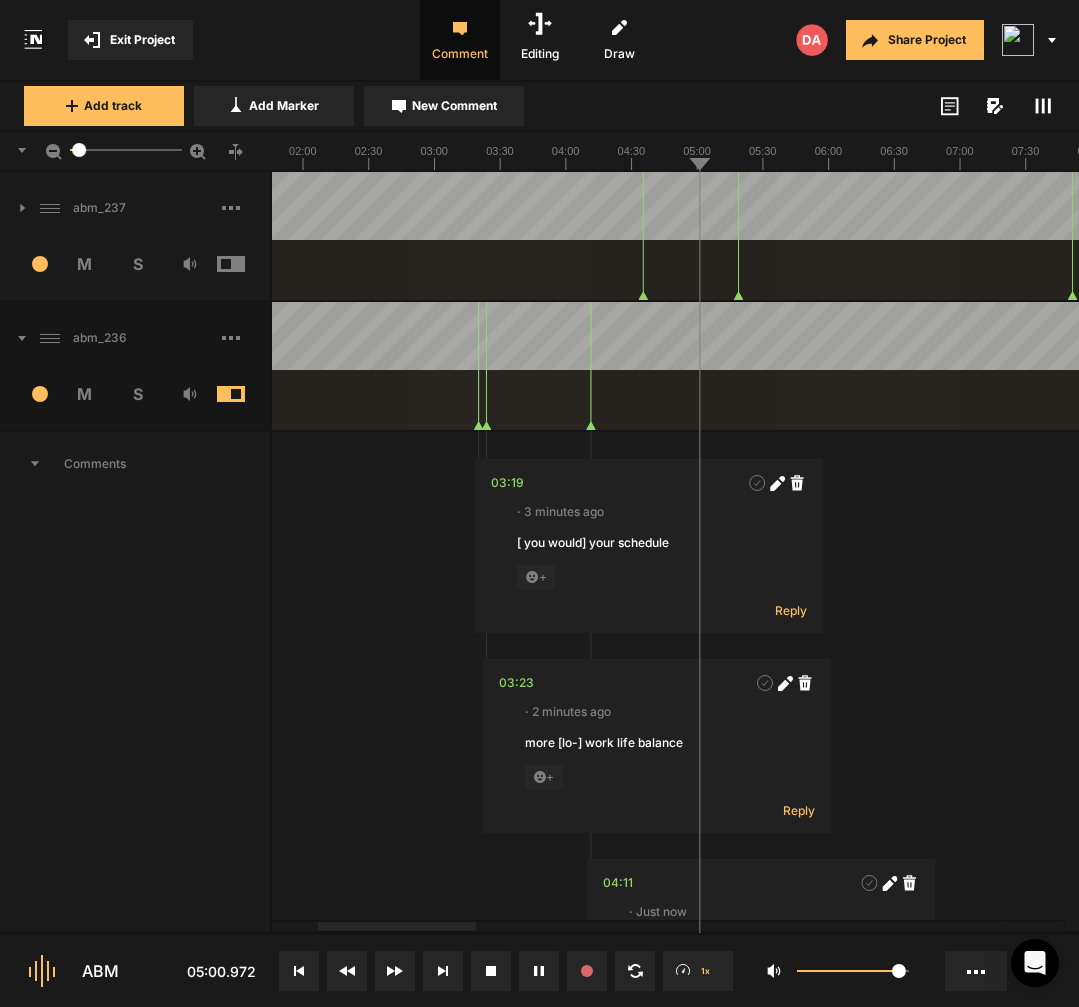 scroll, scrollTop: 96, scrollLeft: 0, axis: vertical 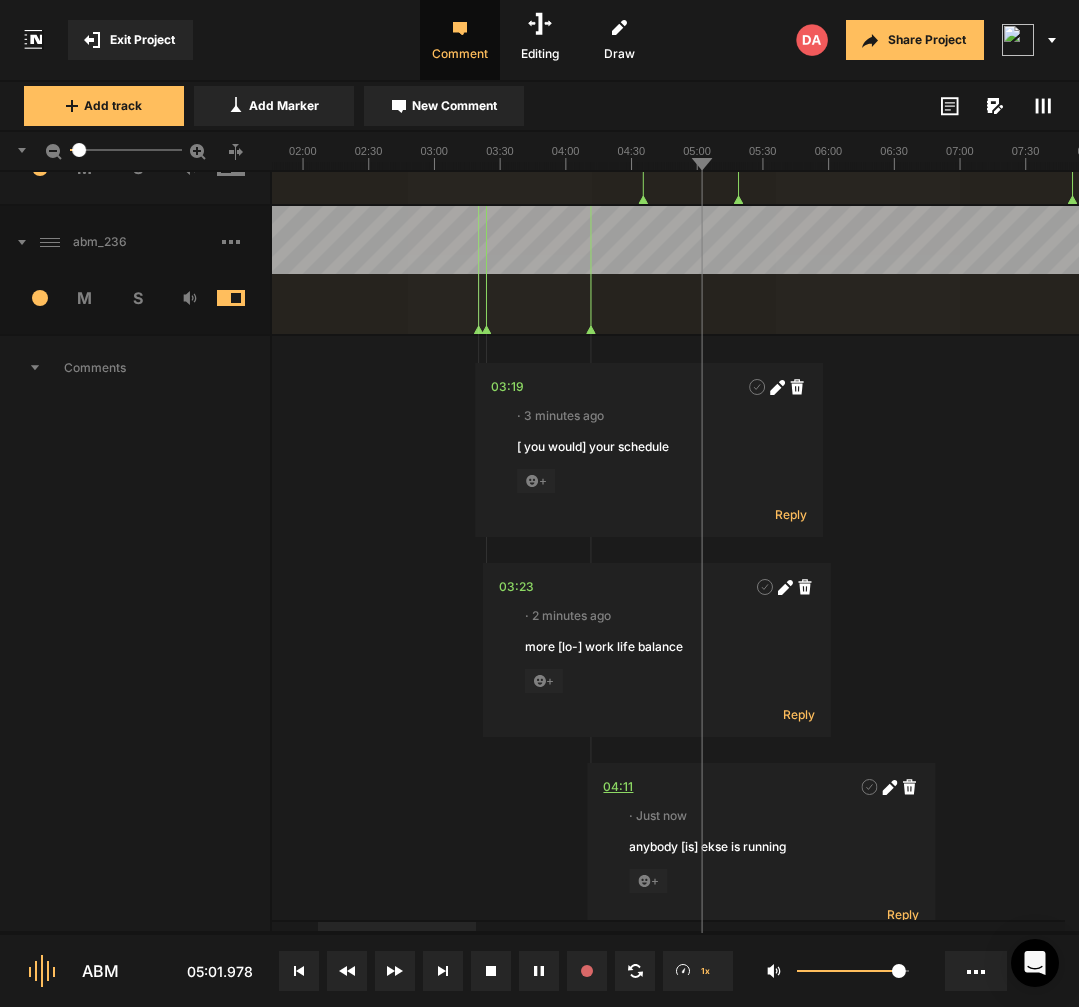 click on "04:11" at bounding box center (618, 787) 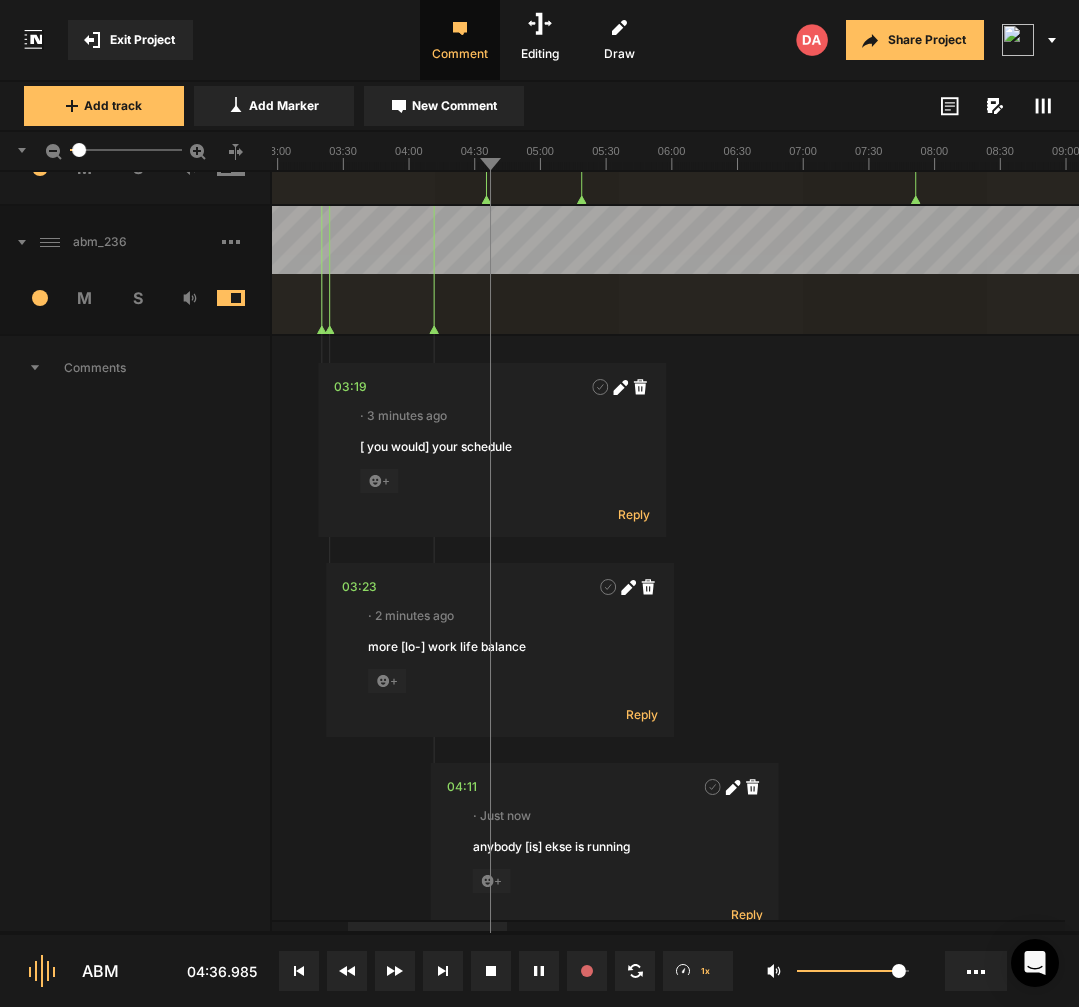 scroll, scrollTop: 96, scrollLeft: 0, axis: vertical 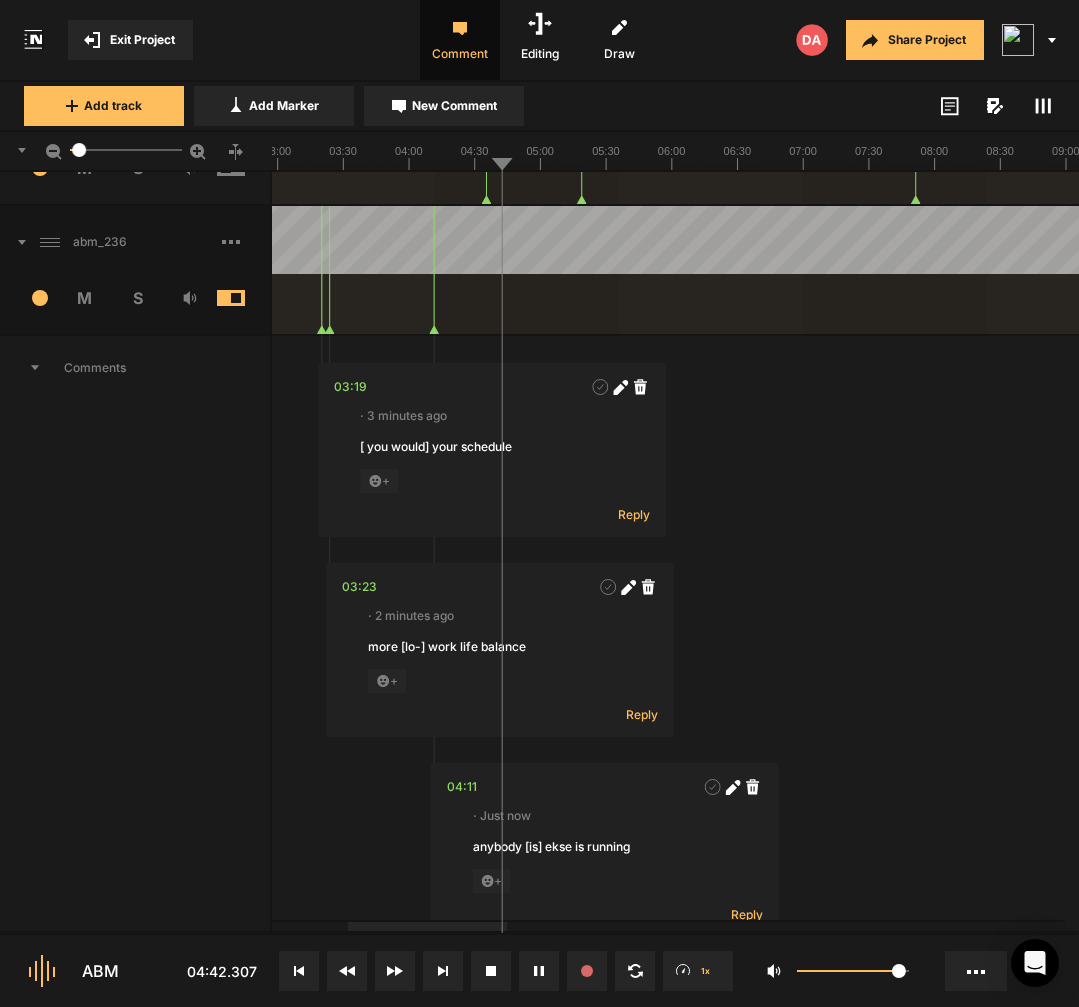 click at bounding box center [1900, 270] 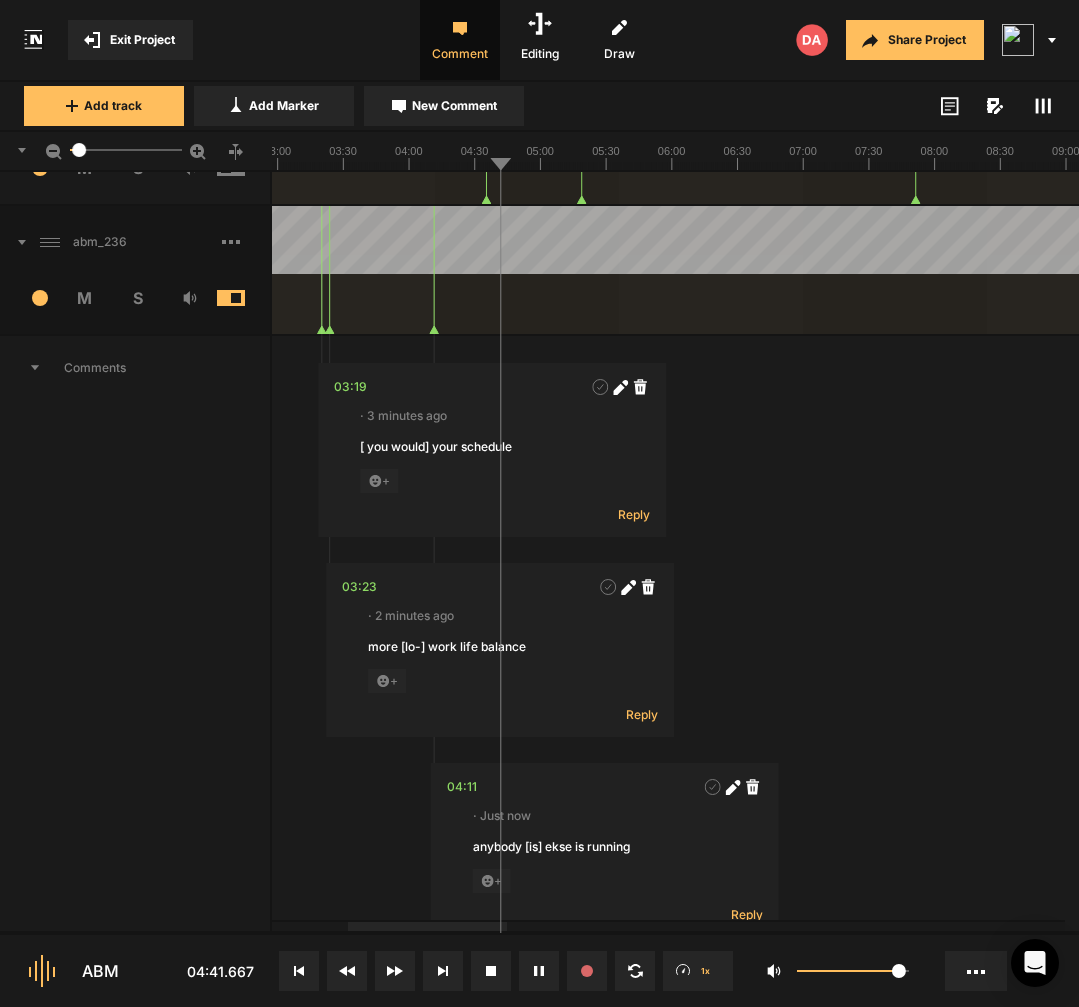 click at bounding box center [1900, 270] 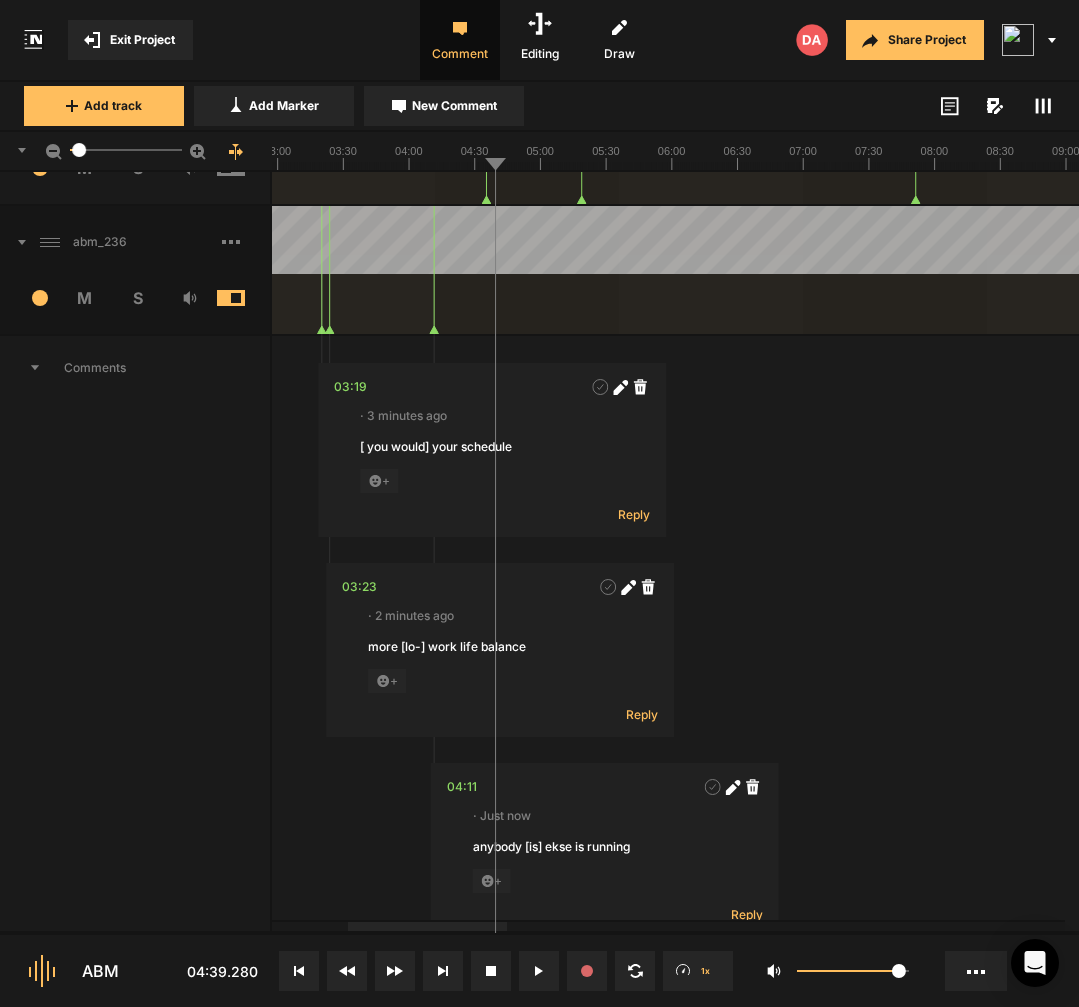 click at bounding box center (1900, 270) 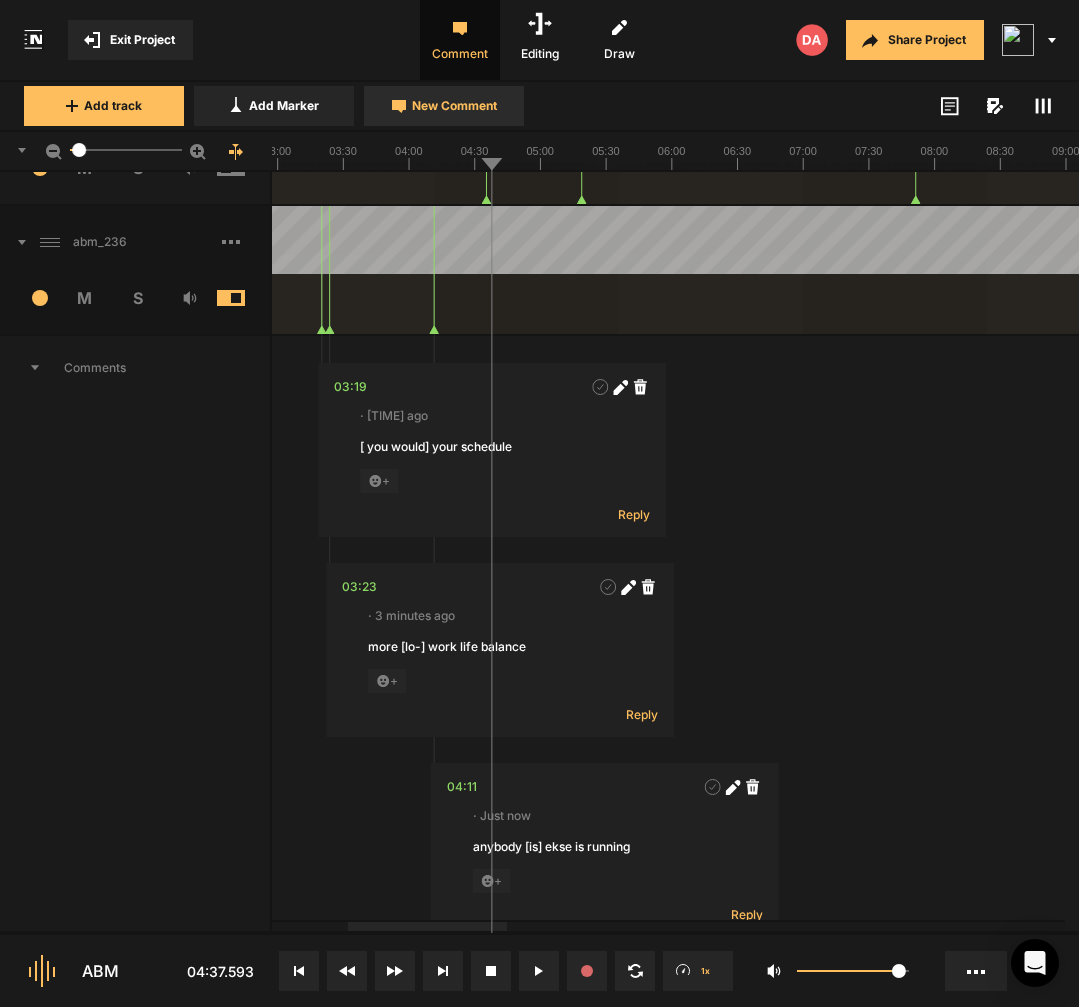 click on "New Comment" at bounding box center (454, 106) 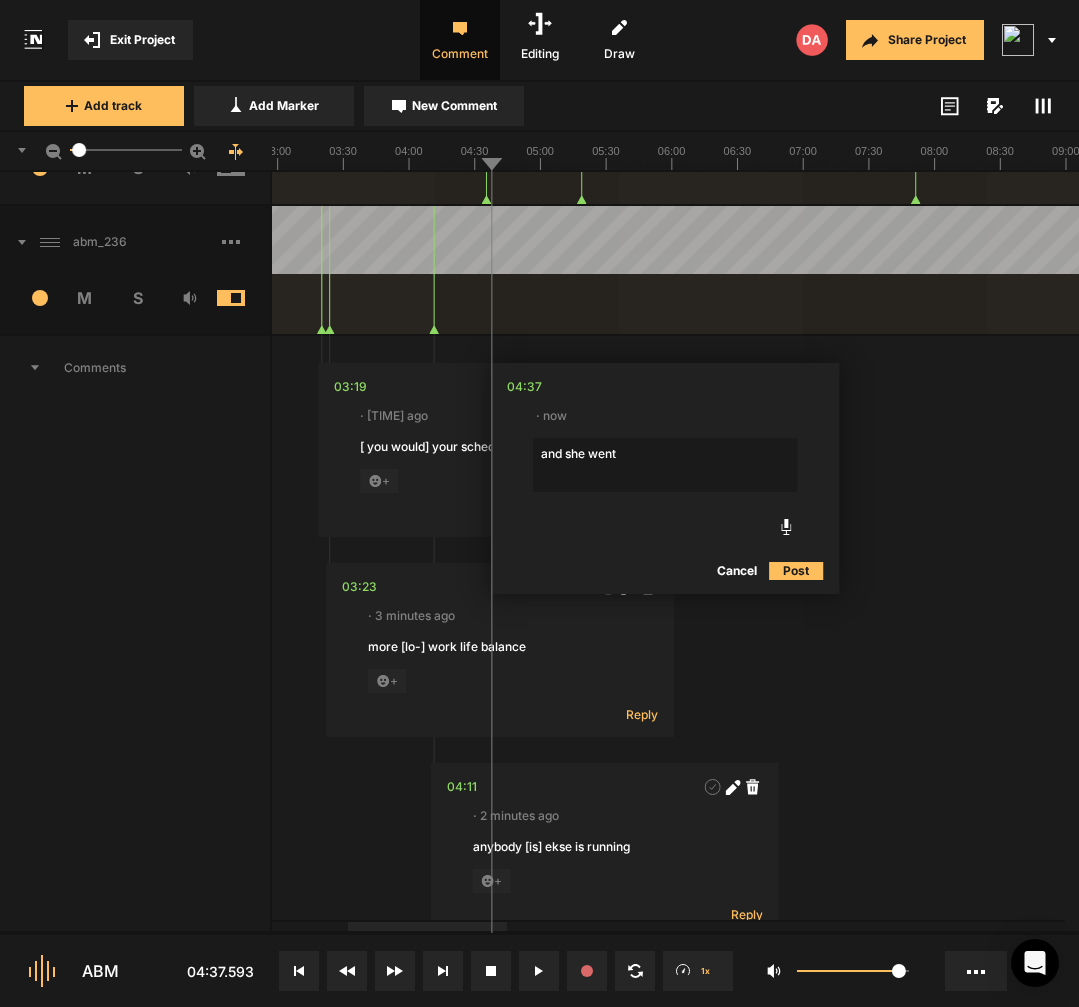 click on "and she went" 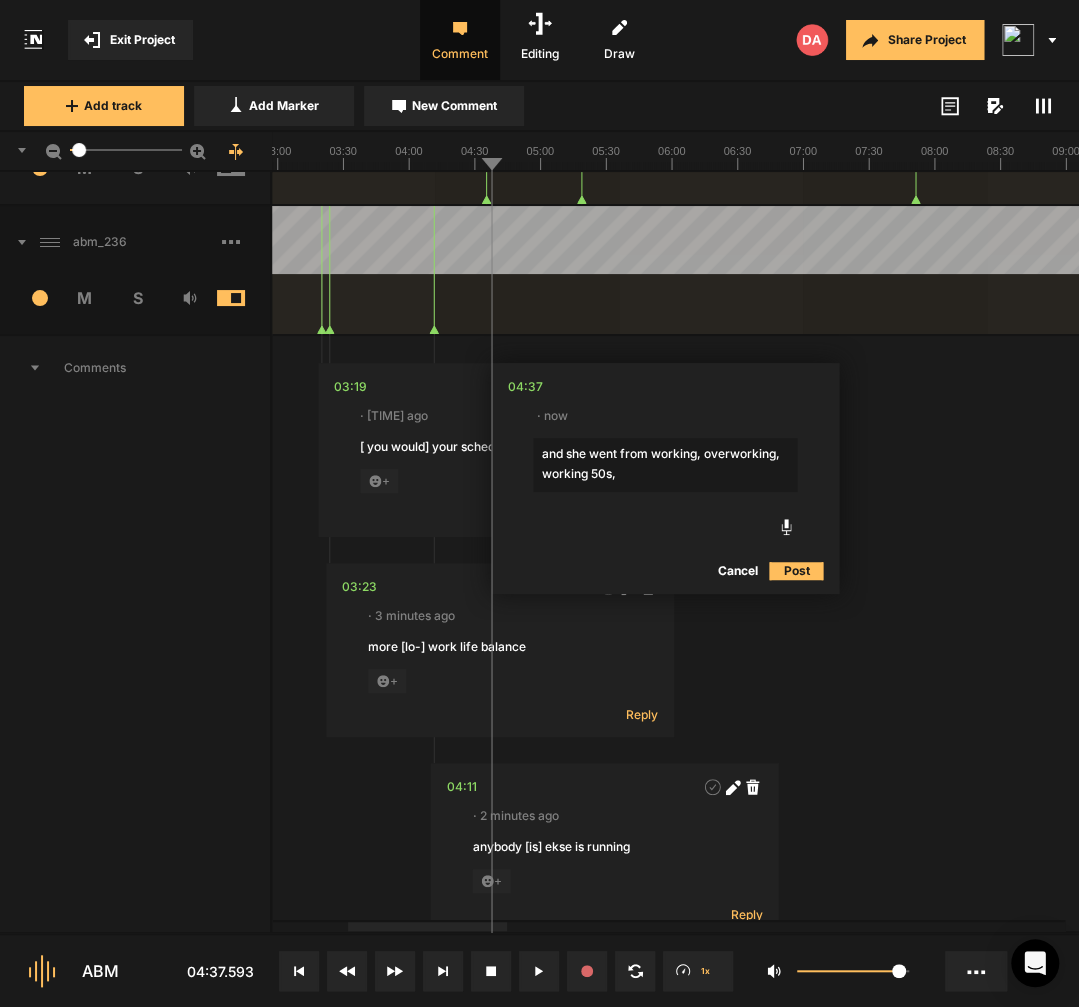 click on "and she went from working, overworking, working 50s," 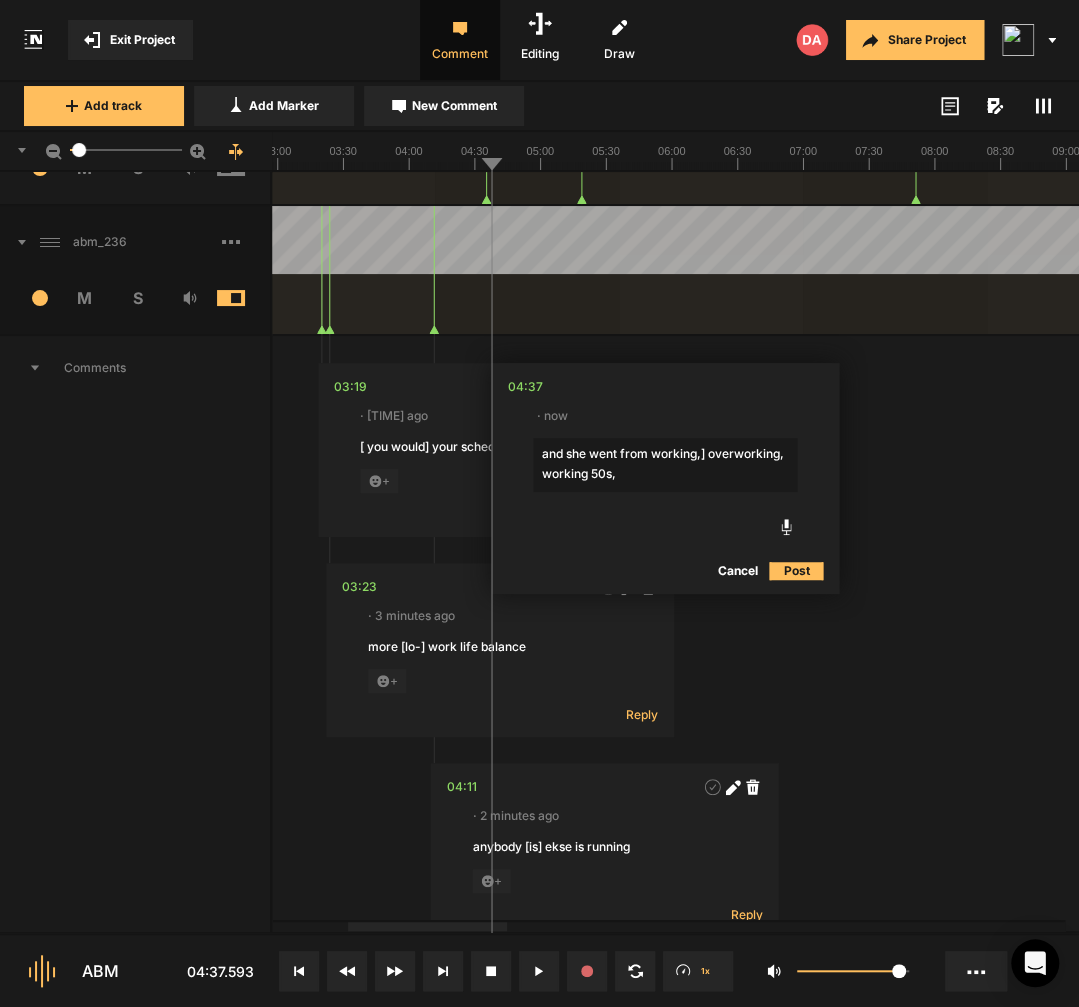 click on "and she went from working,] overworking, working 50s," 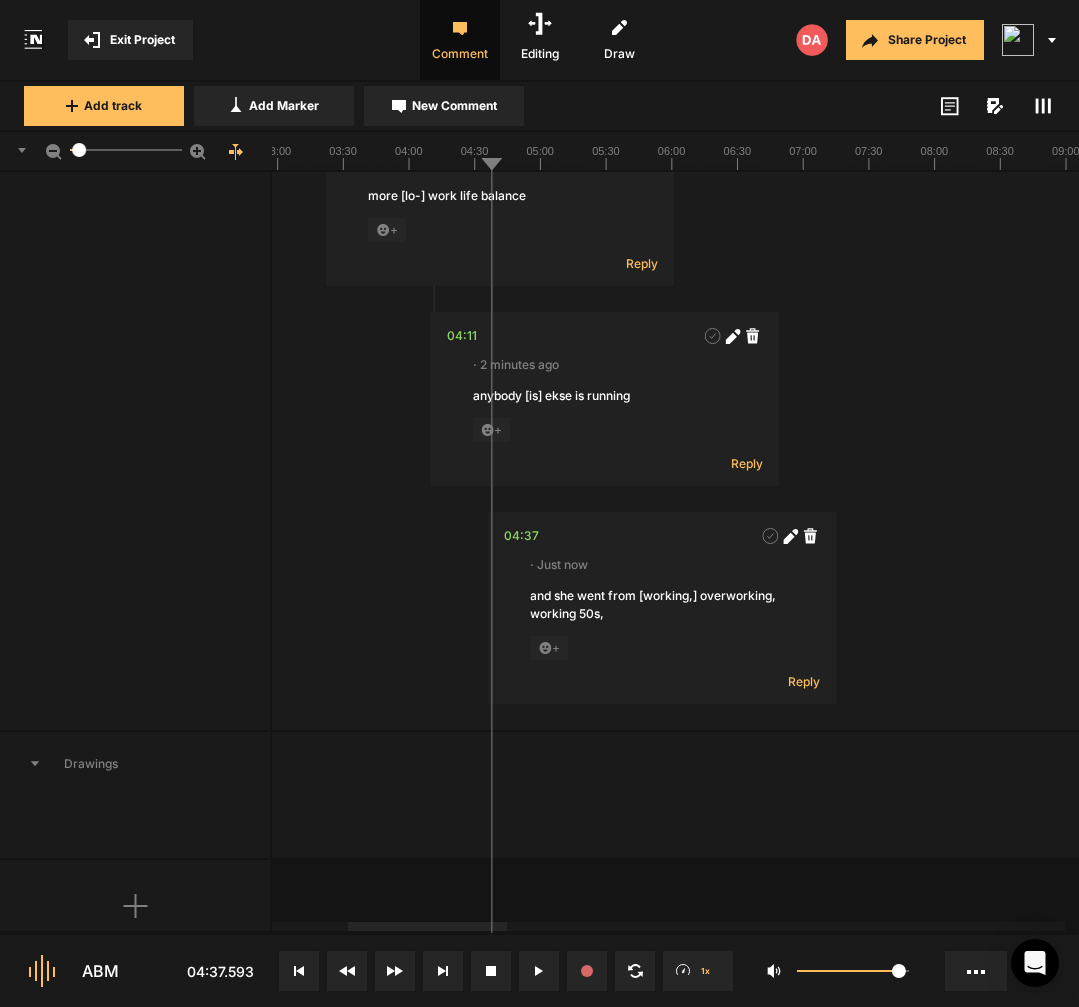 scroll, scrollTop: 556, scrollLeft: 0, axis: vertical 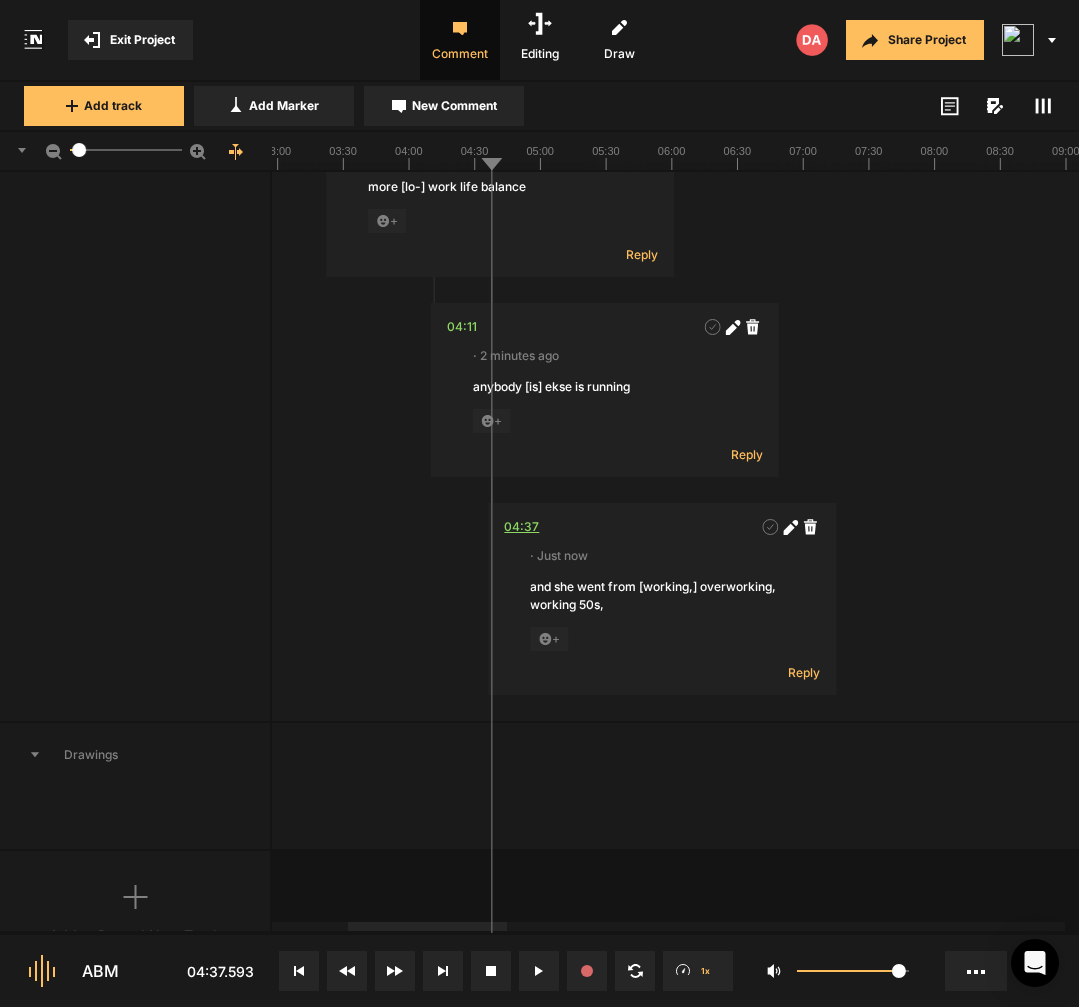 click on "04:37" at bounding box center [521, 527] 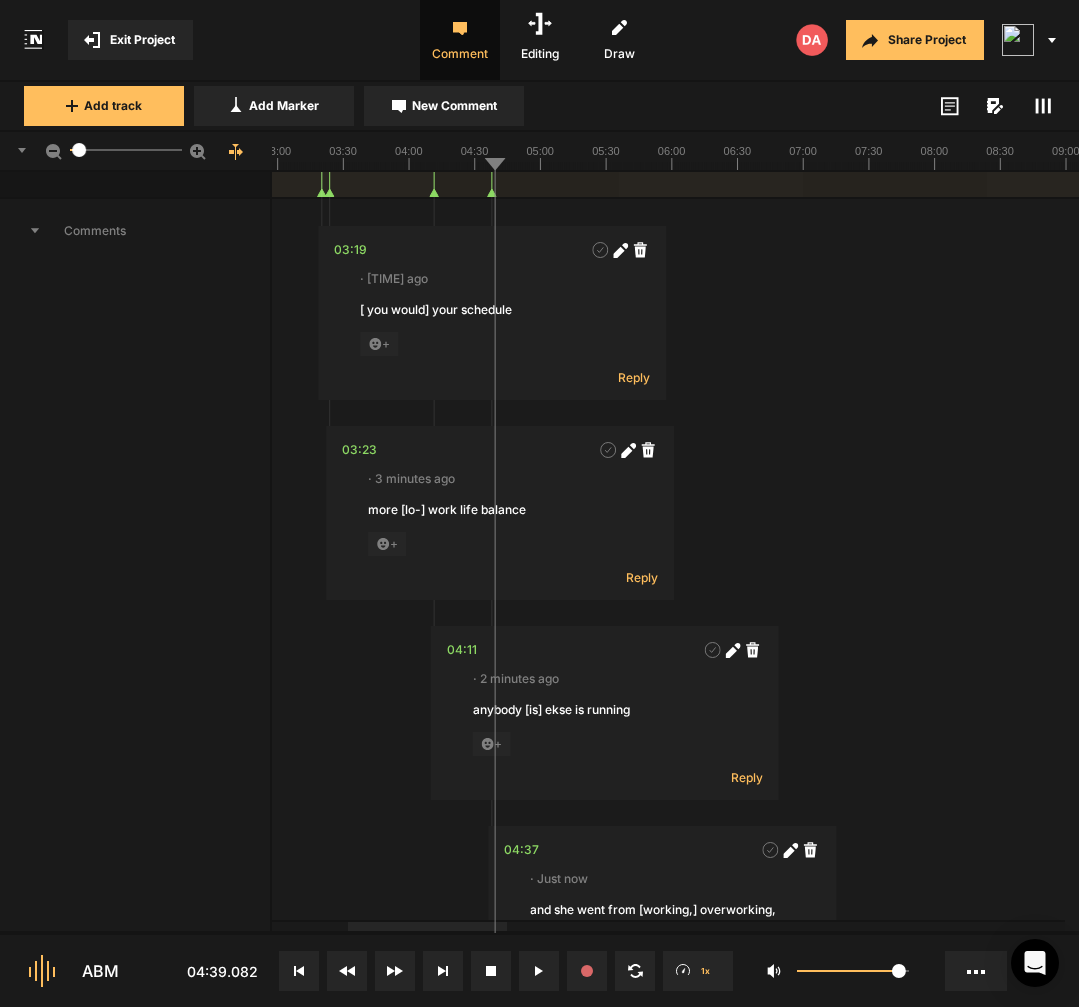 scroll, scrollTop: 105, scrollLeft: 0, axis: vertical 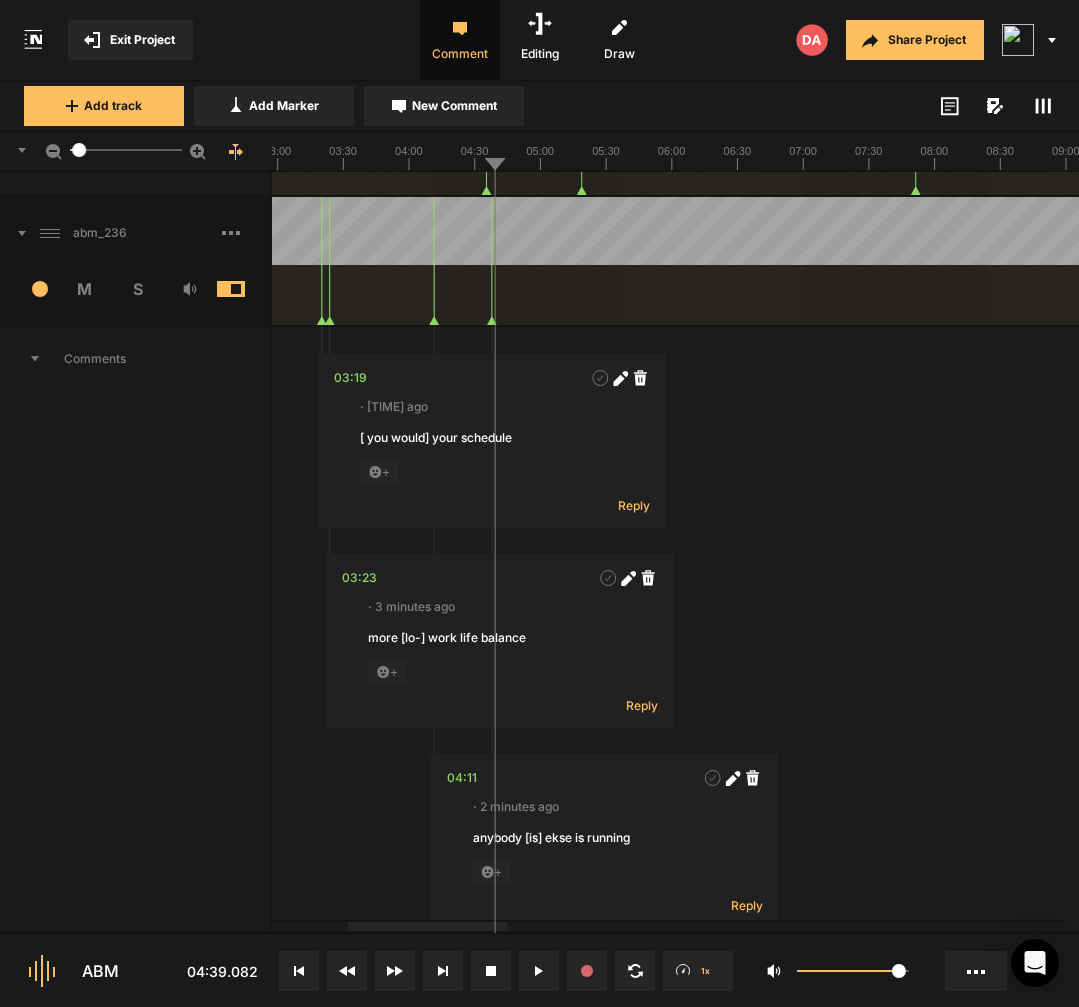 click on "03:19
· [TIME] ago [ you would] your schedule
+ Reply  03:23
· [TIME] ago more [lo-] work life balance
+ Reply  04:11
· [TIME] ago anybody [is] ekse is running
+ Reply  04:37
· Just now and she went from [working,] overworking, working 50s,
+ Reply" at bounding box center (2290, 749) 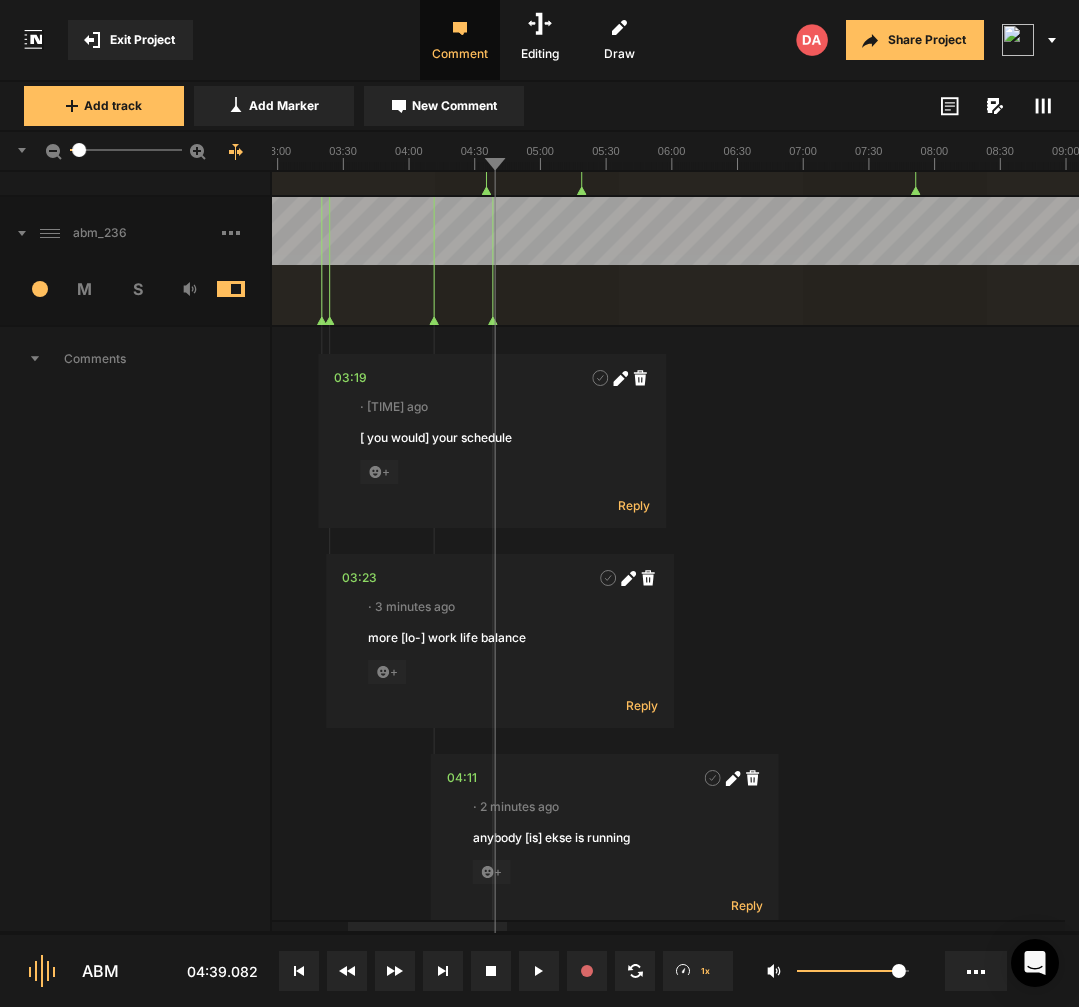 click 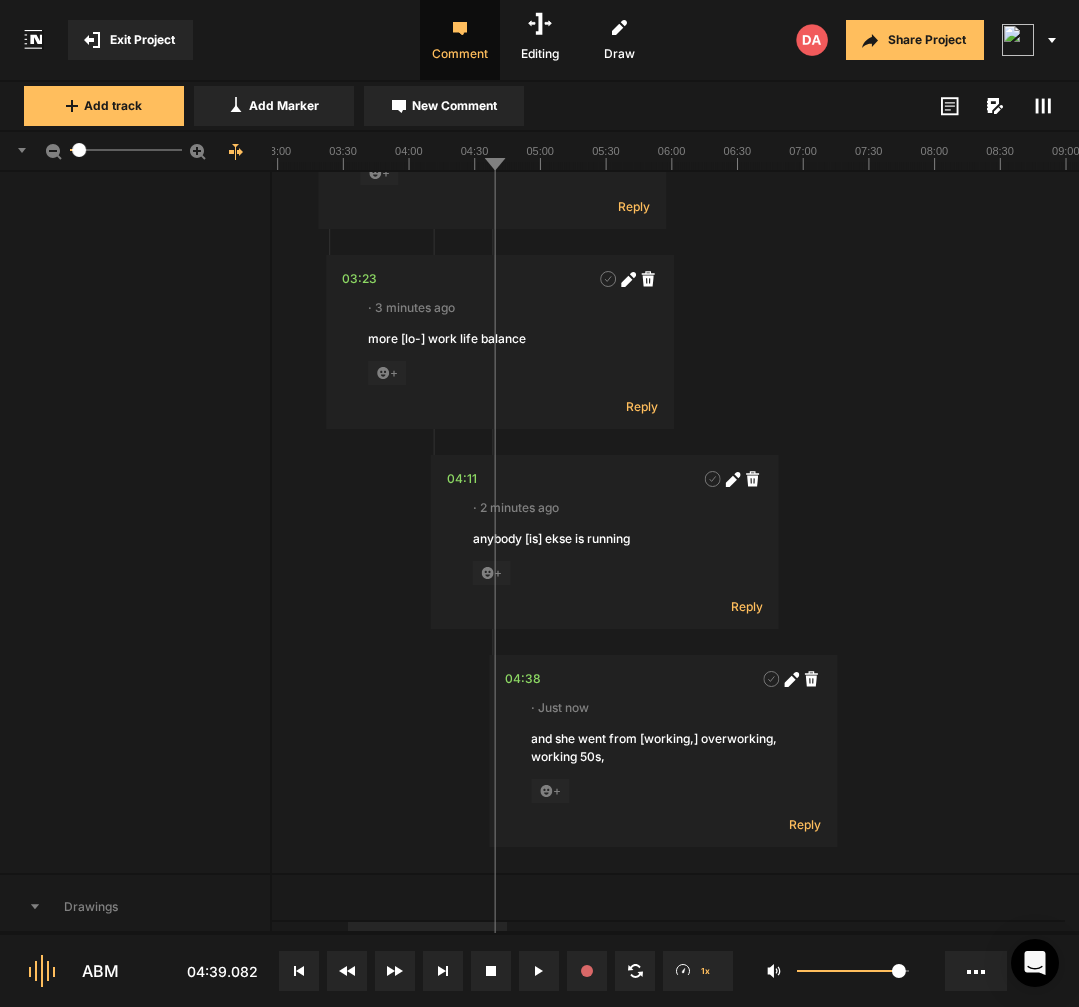 scroll, scrollTop: 404, scrollLeft: 0, axis: vertical 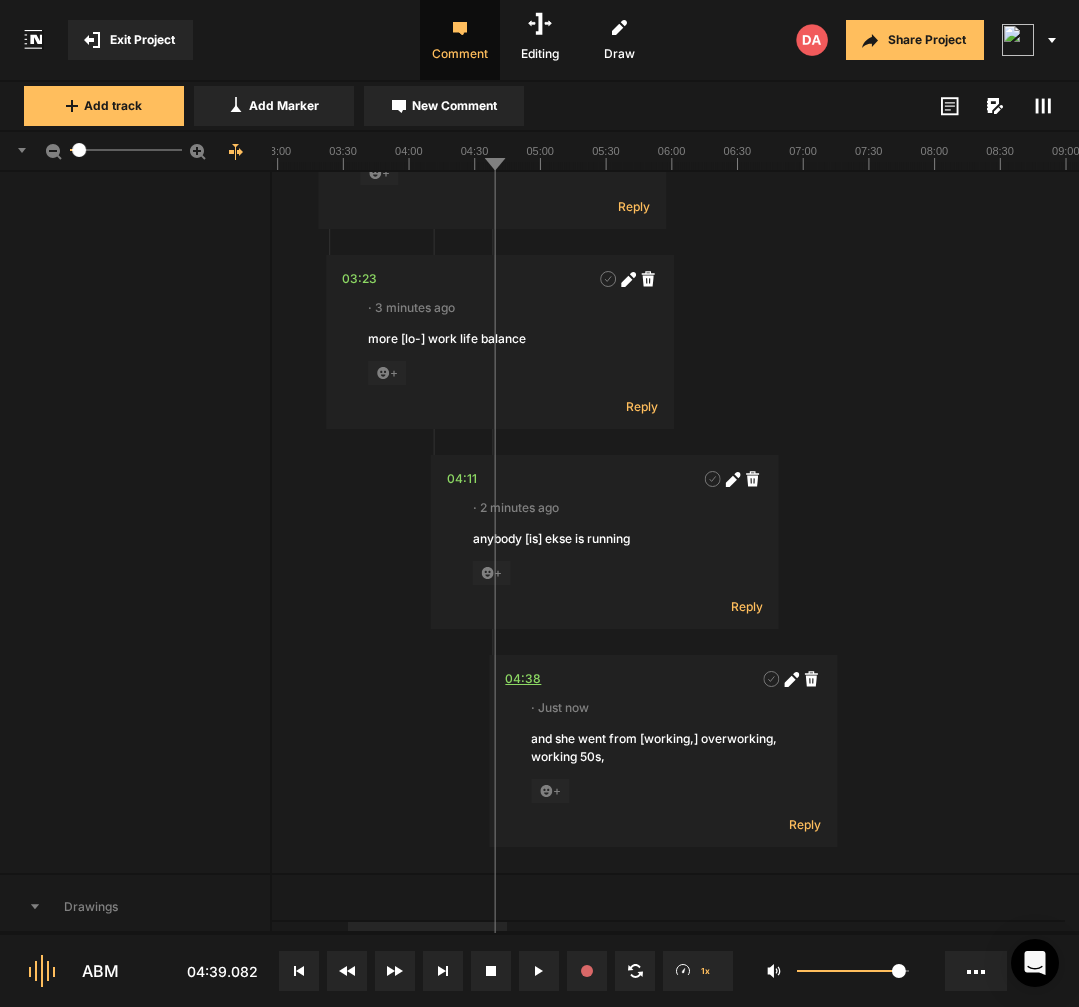 click on "04:38" at bounding box center (523, 679) 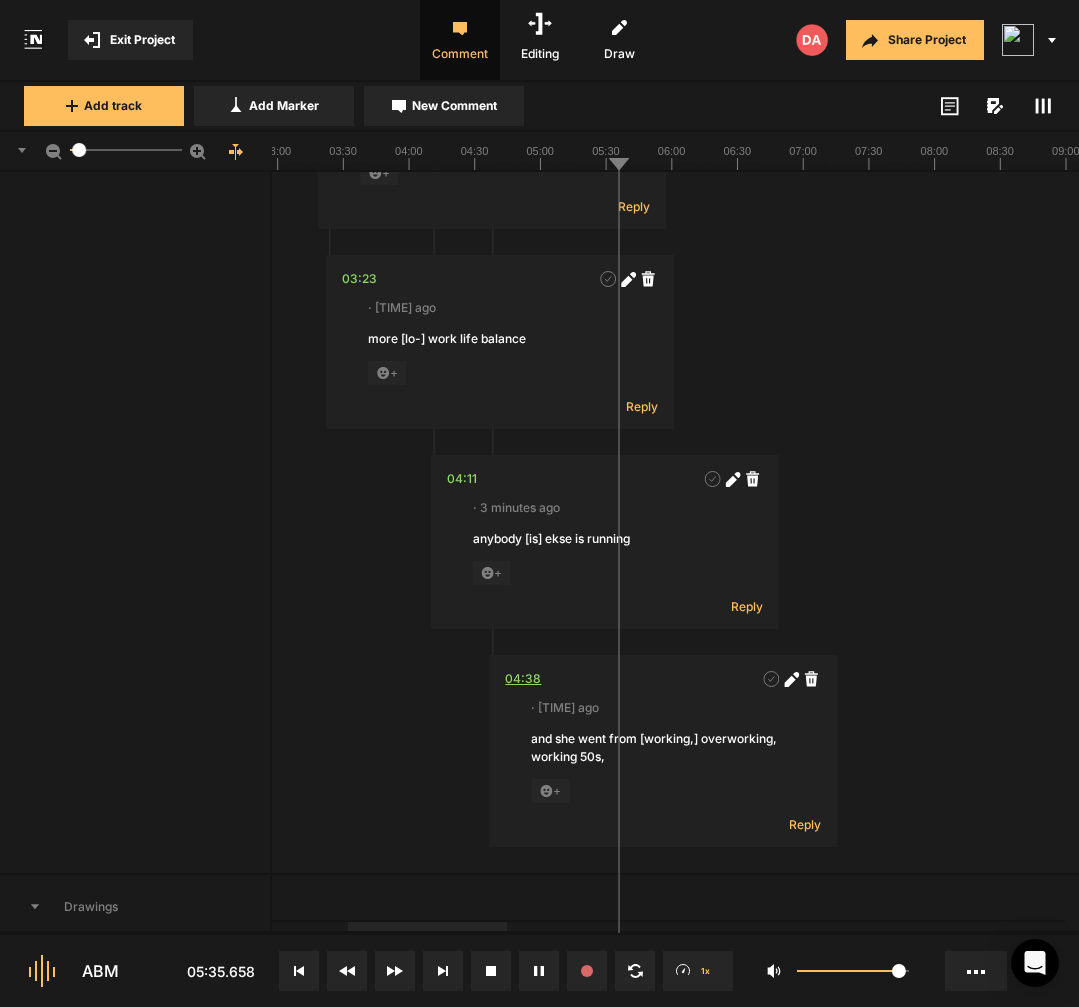 click on "04:38" at bounding box center (523, 679) 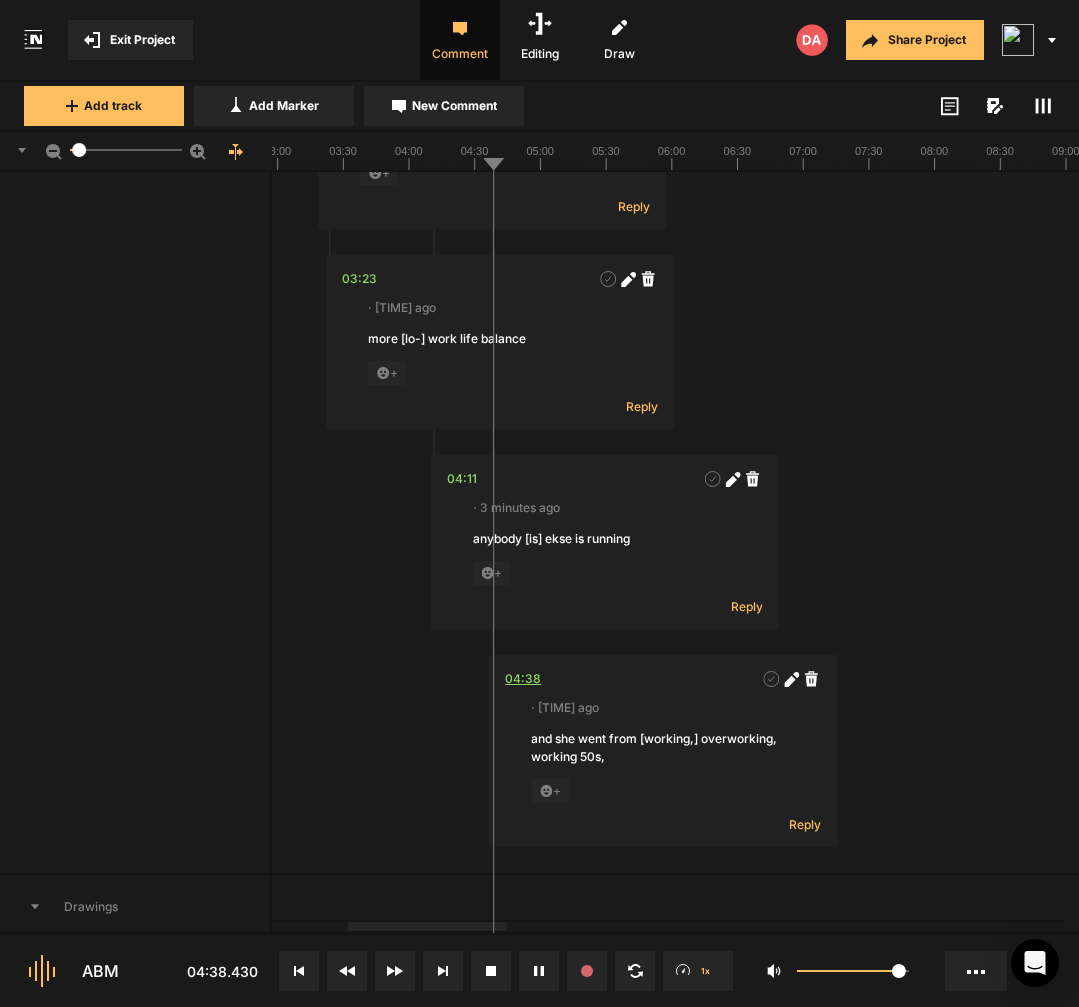click on "04:38" at bounding box center [523, 679] 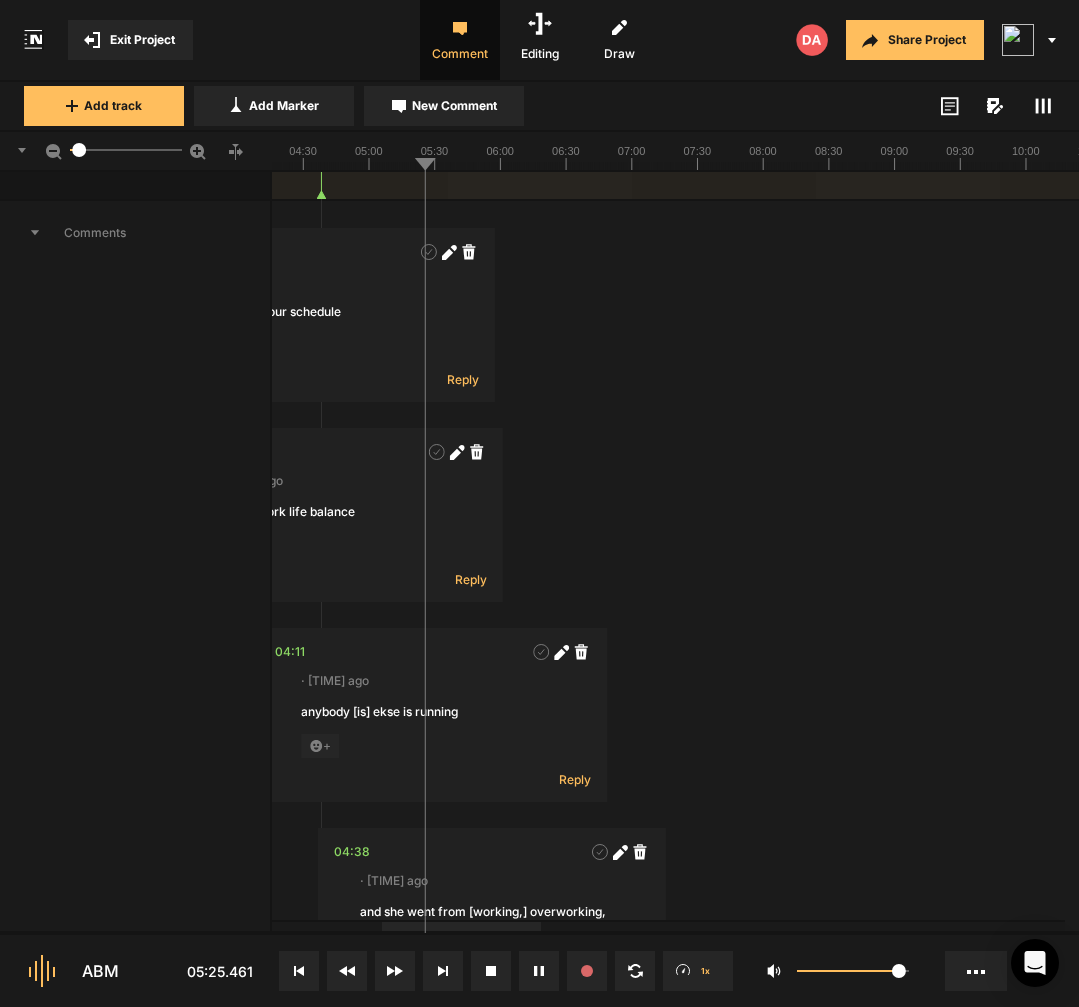 scroll, scrollTop: 0, scrollLeft: 0, axis: both 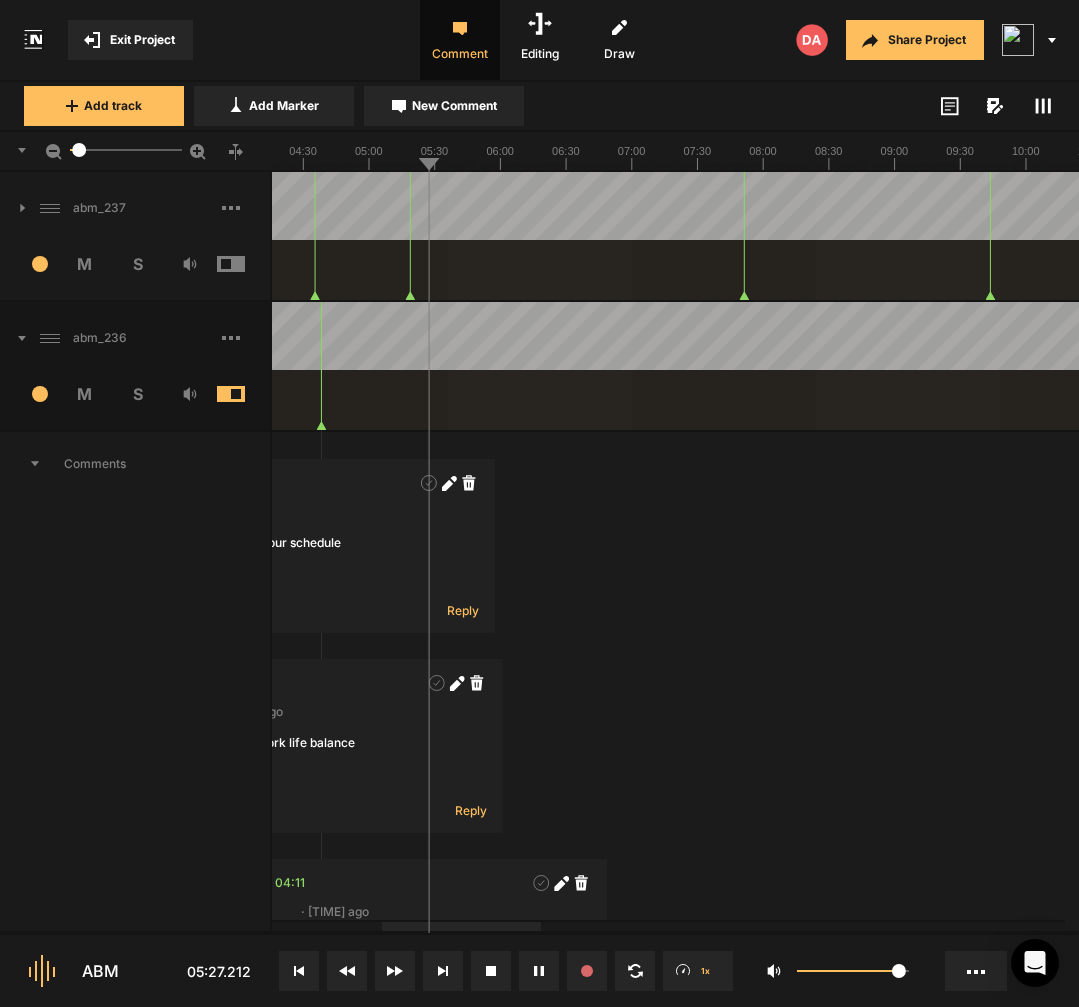 click at bounding box center (1729, 366) 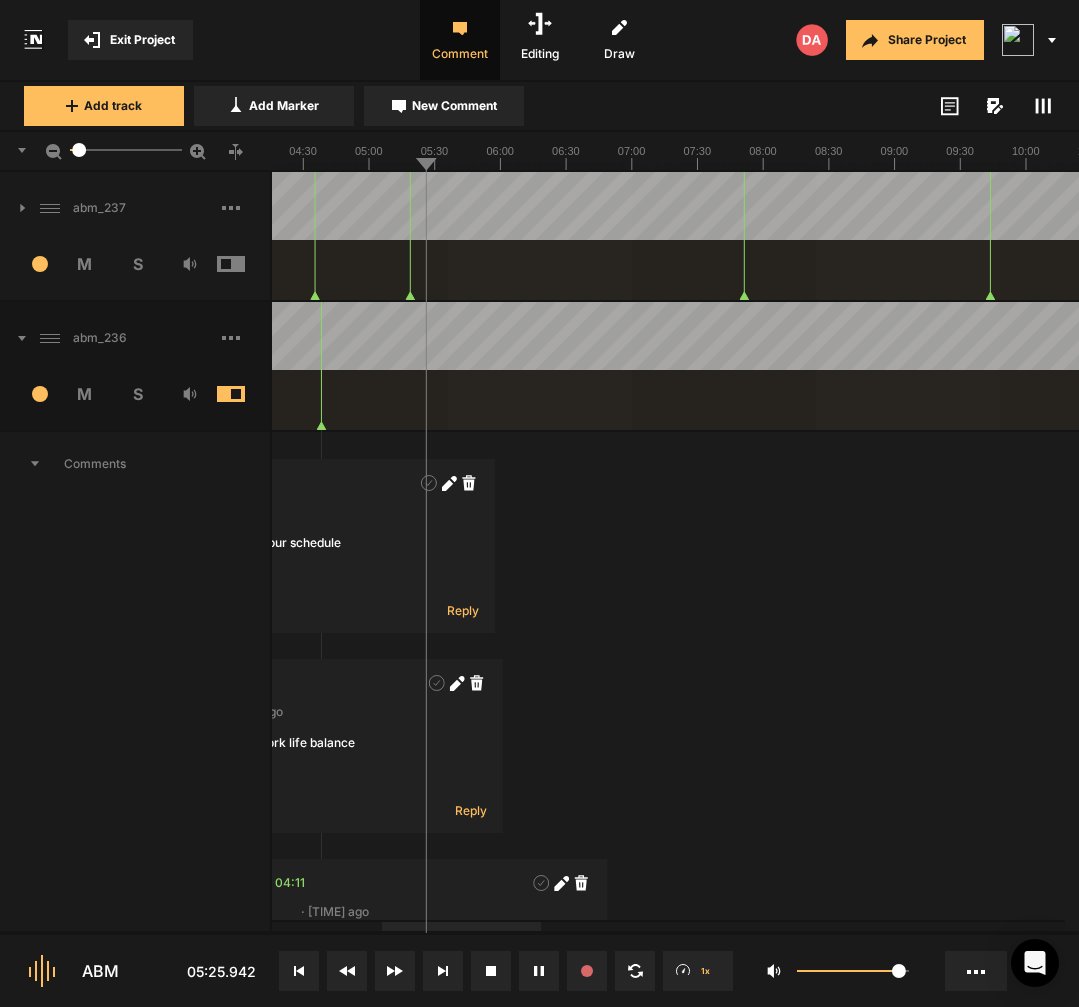 click at bounding box center [1729, 366] 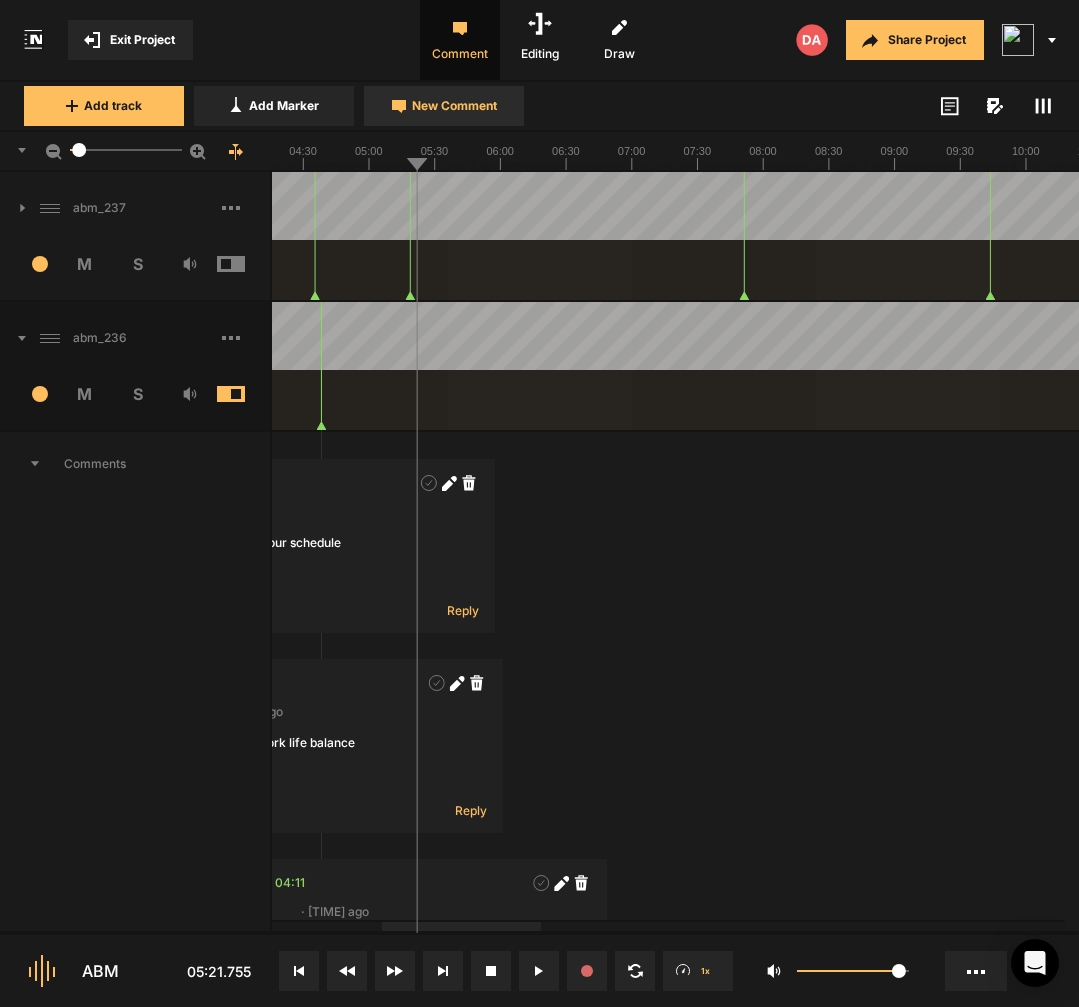 click on "New Comment" at bounding box center (444, 106) 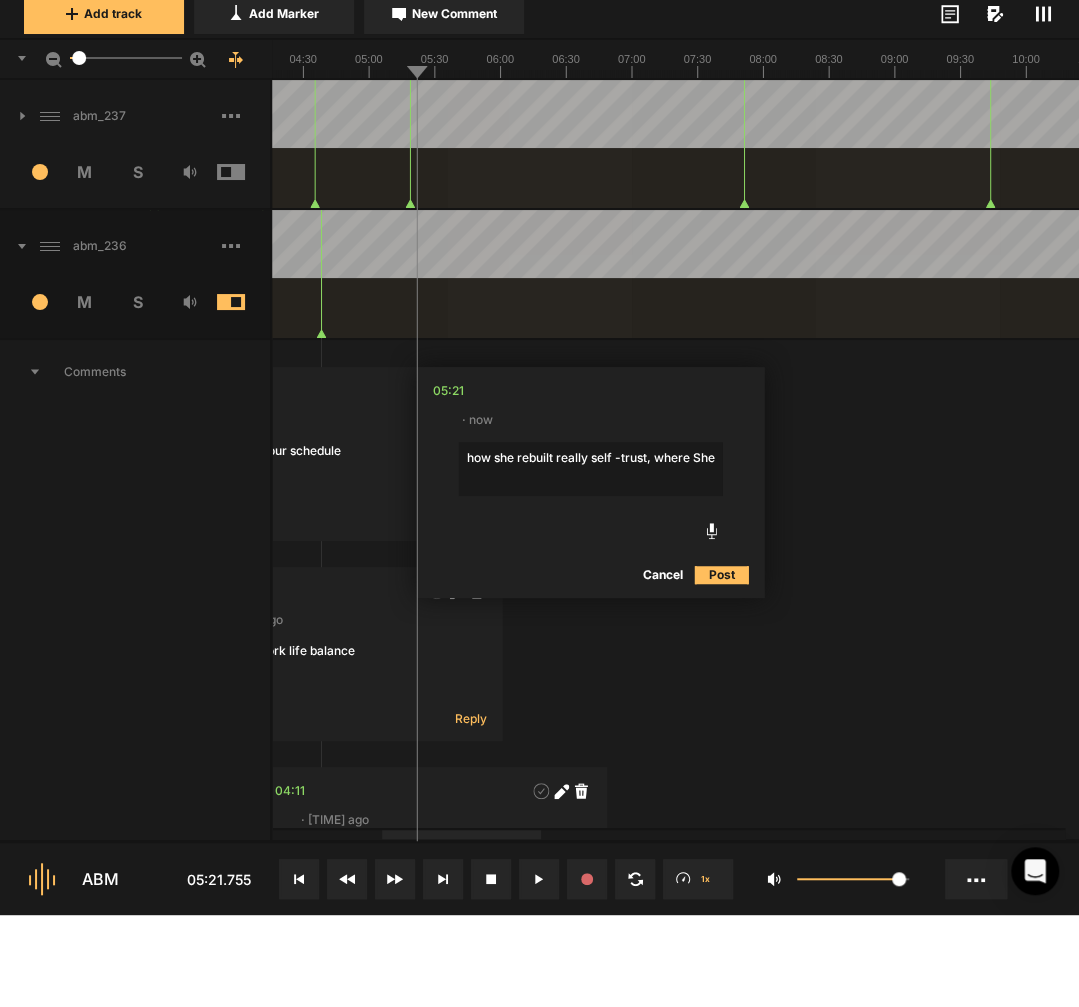 click on "how she rebuilt really self -trust, where She" 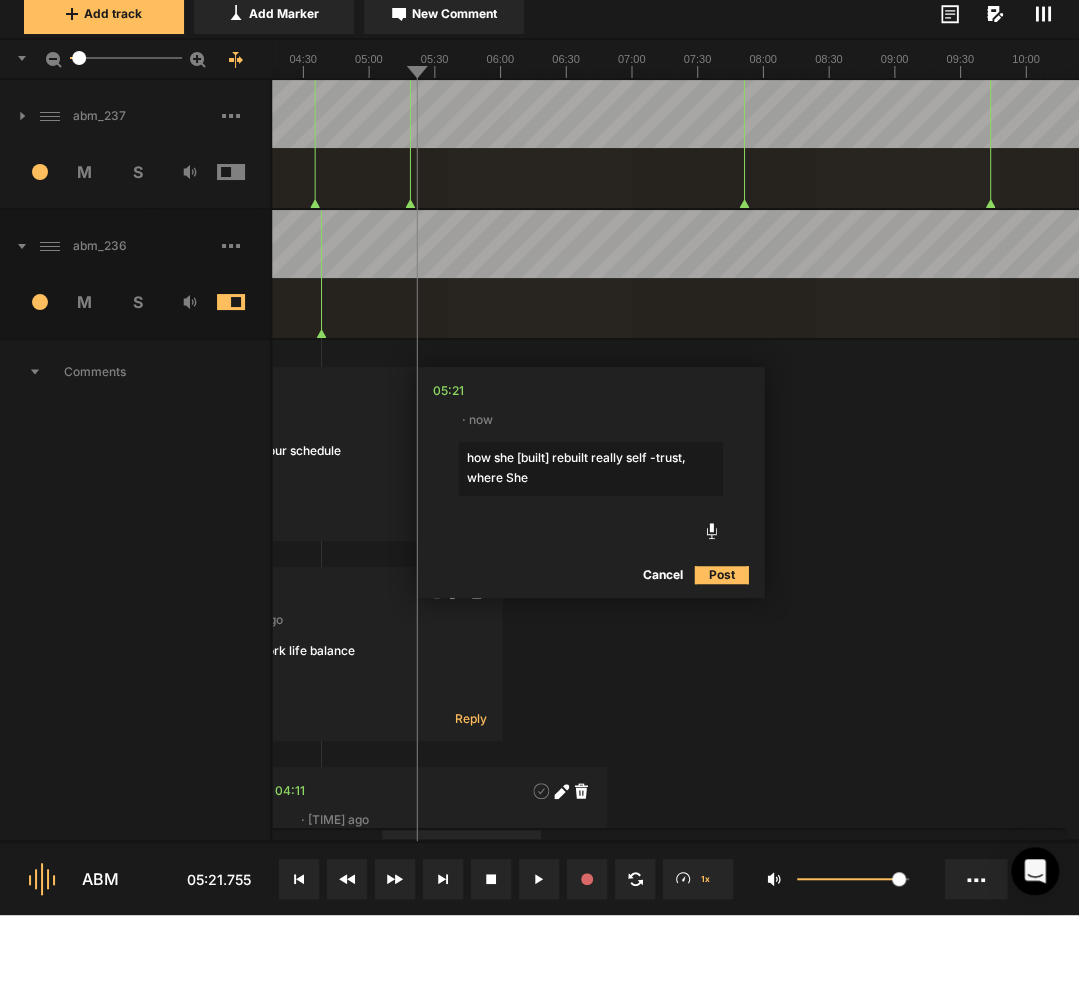 click on "how she [built] rebuilt really self -trust, where She" 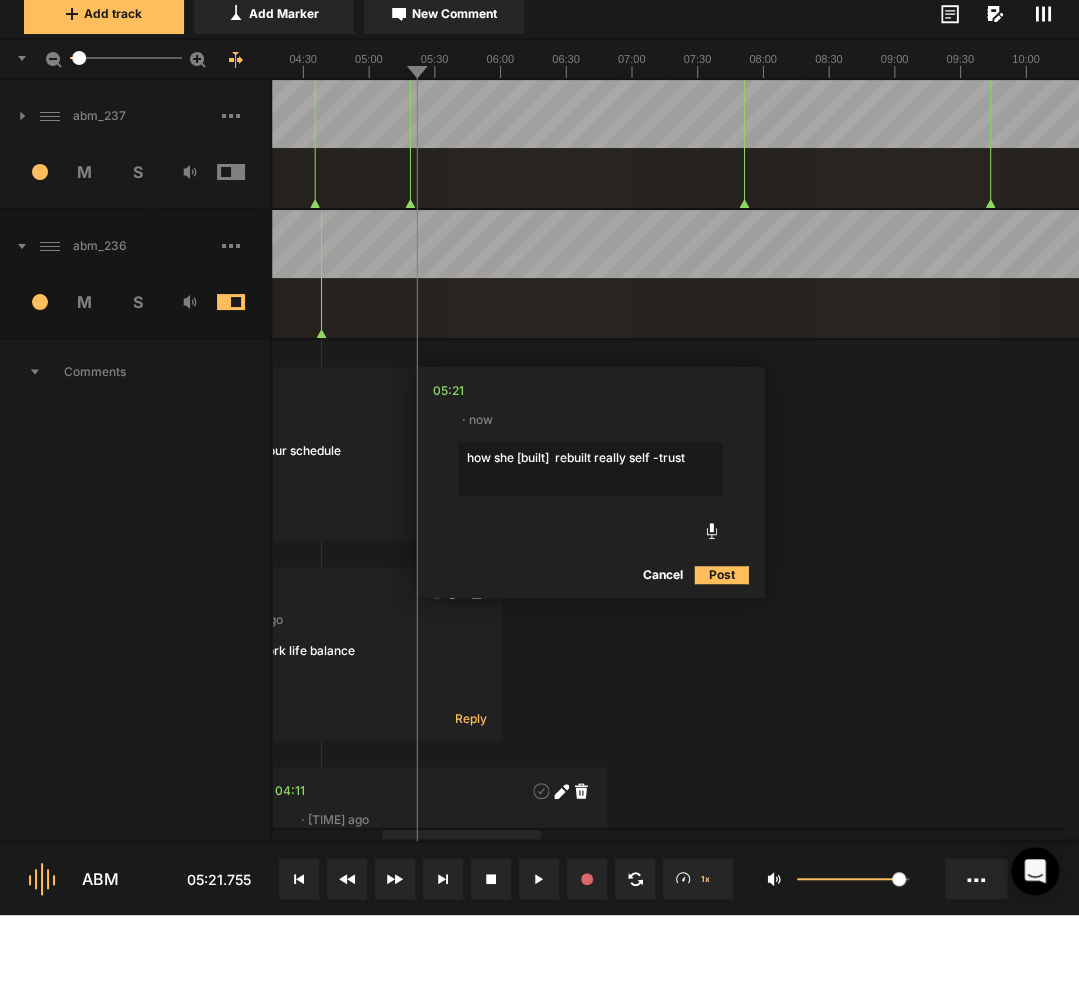type on "how she [built]  rebuilt really self -trust" 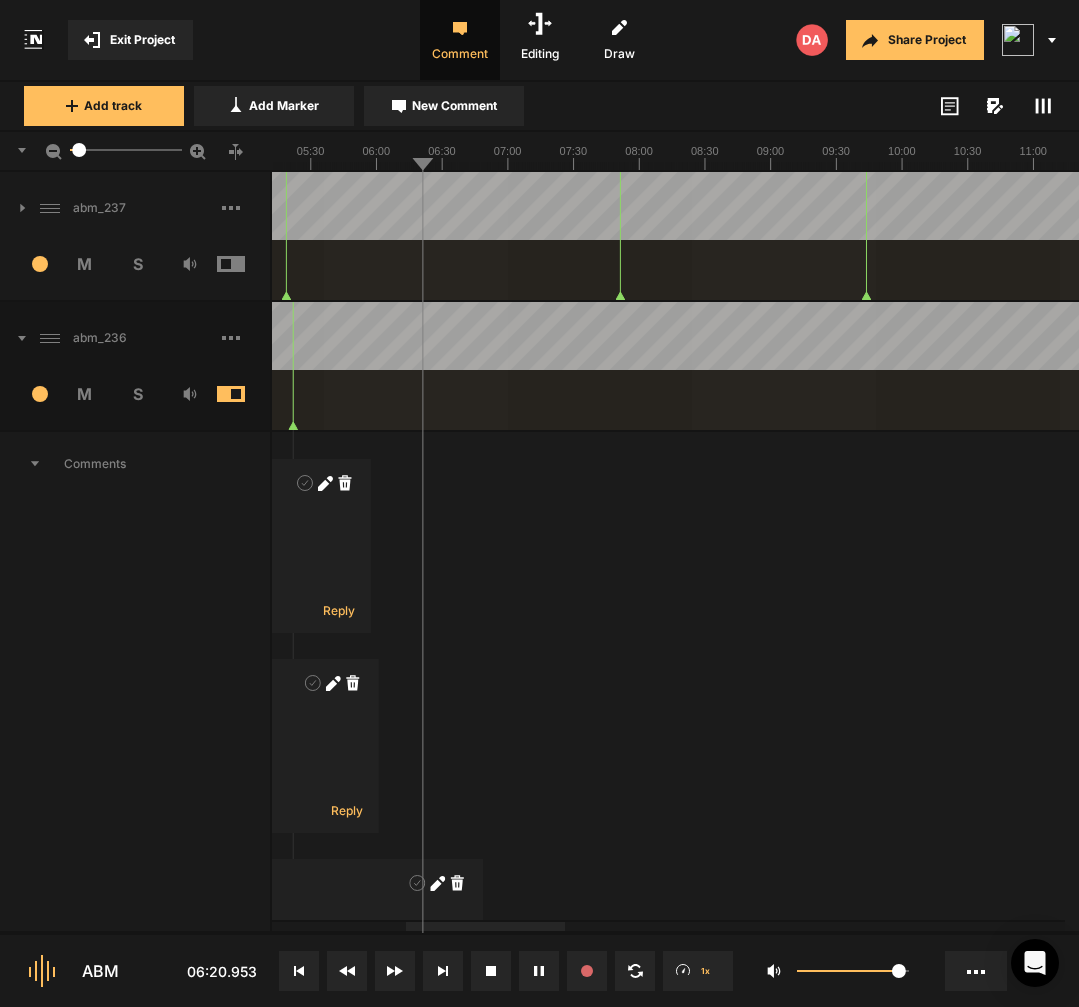 scroll, scrollTop: 0, scrollLeft: 0, axis: both 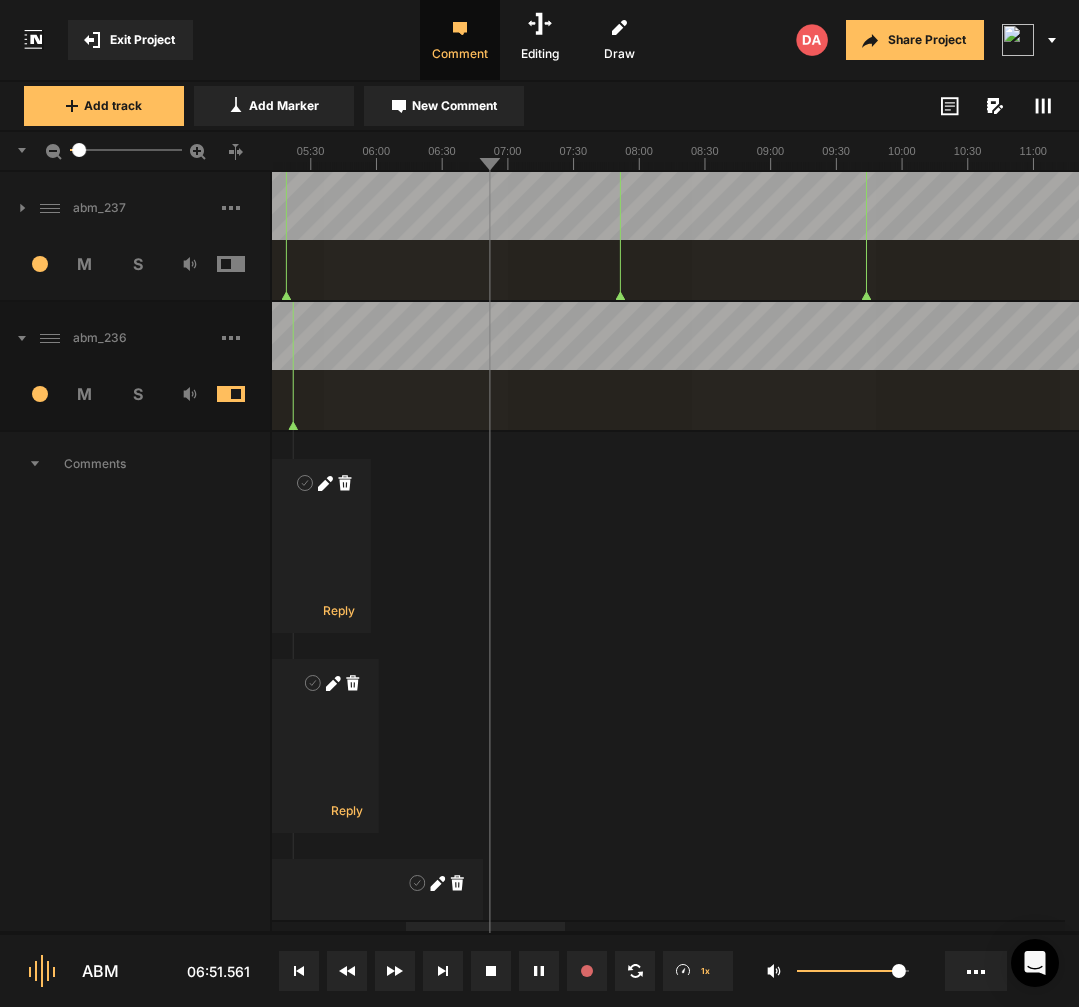 click at bounding box center [1605, 366] 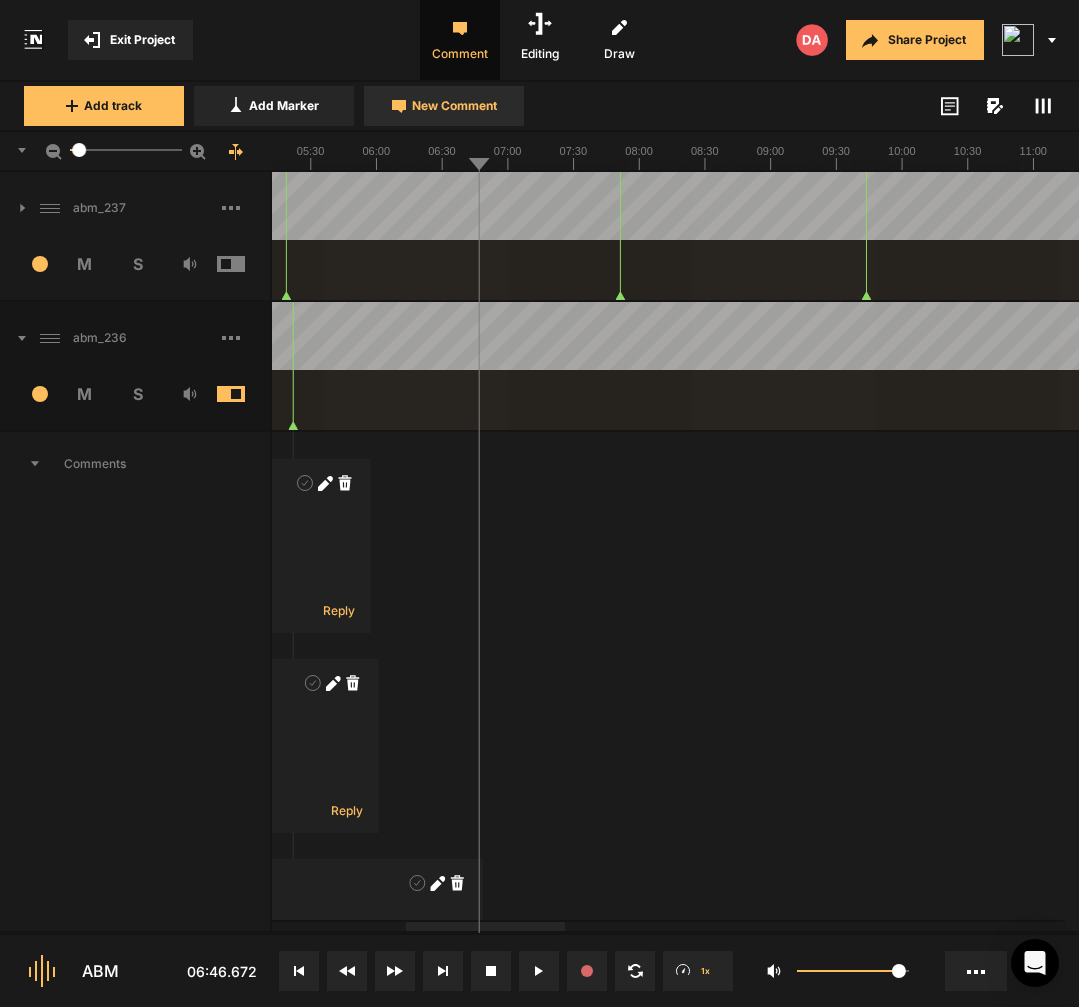 click on "New Comment" at bounding box center [454, 106] 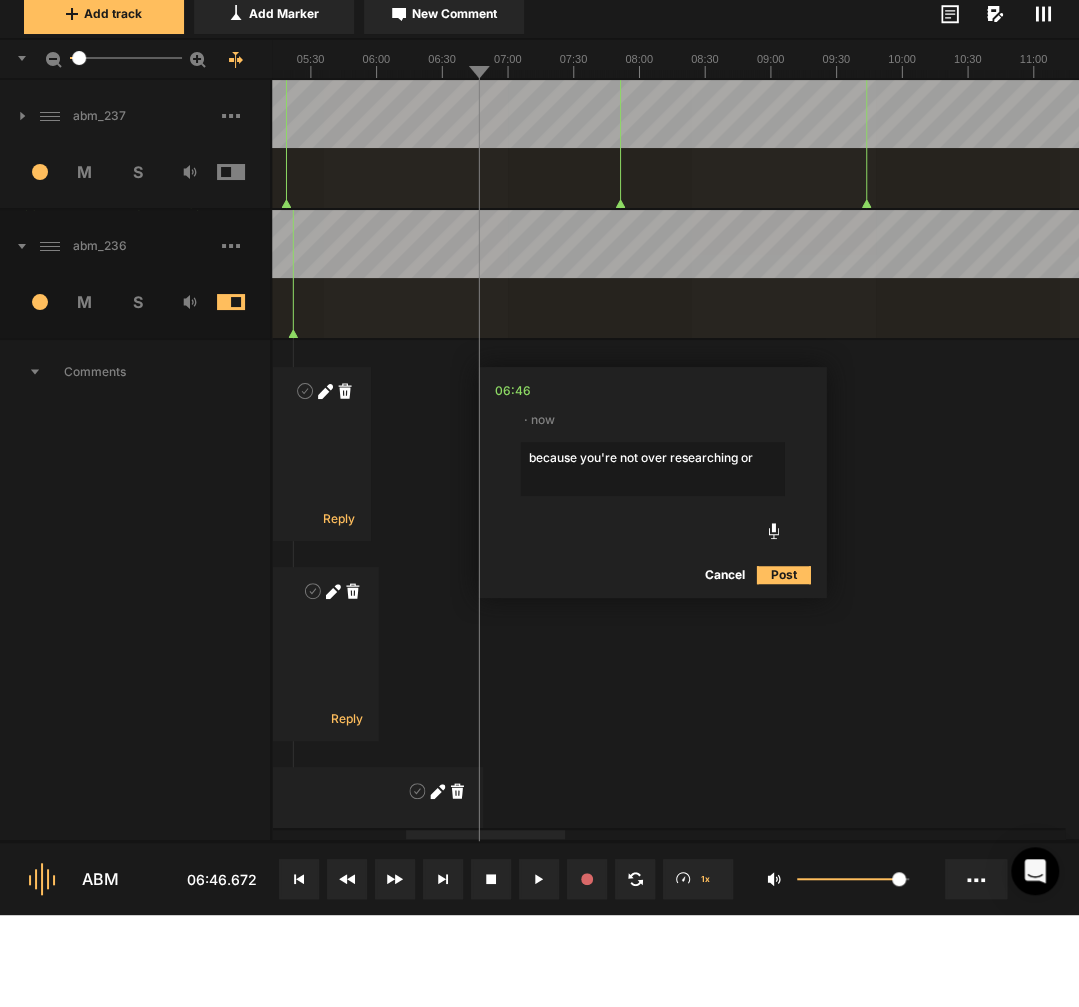 click on "because you're not over researching or" 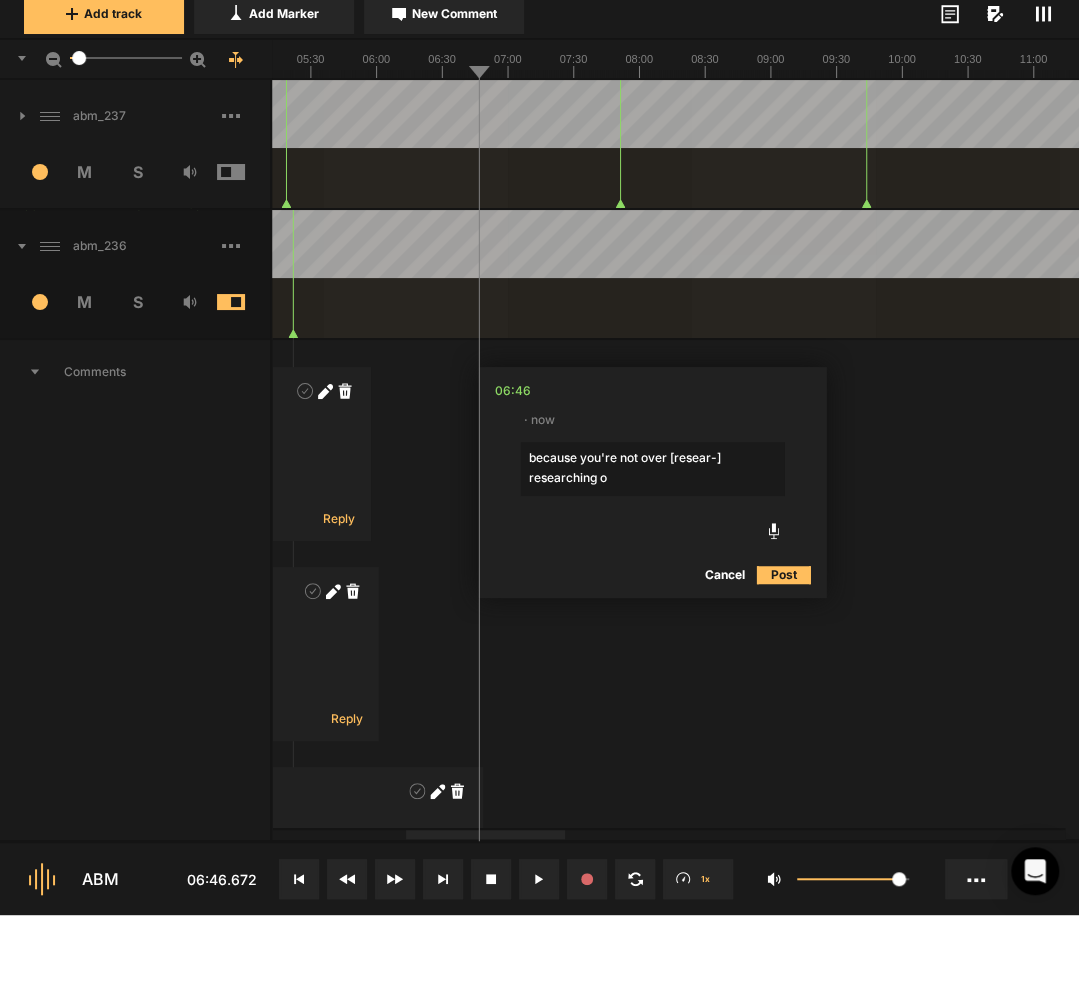 type on "because you're not over [resear-] researching" 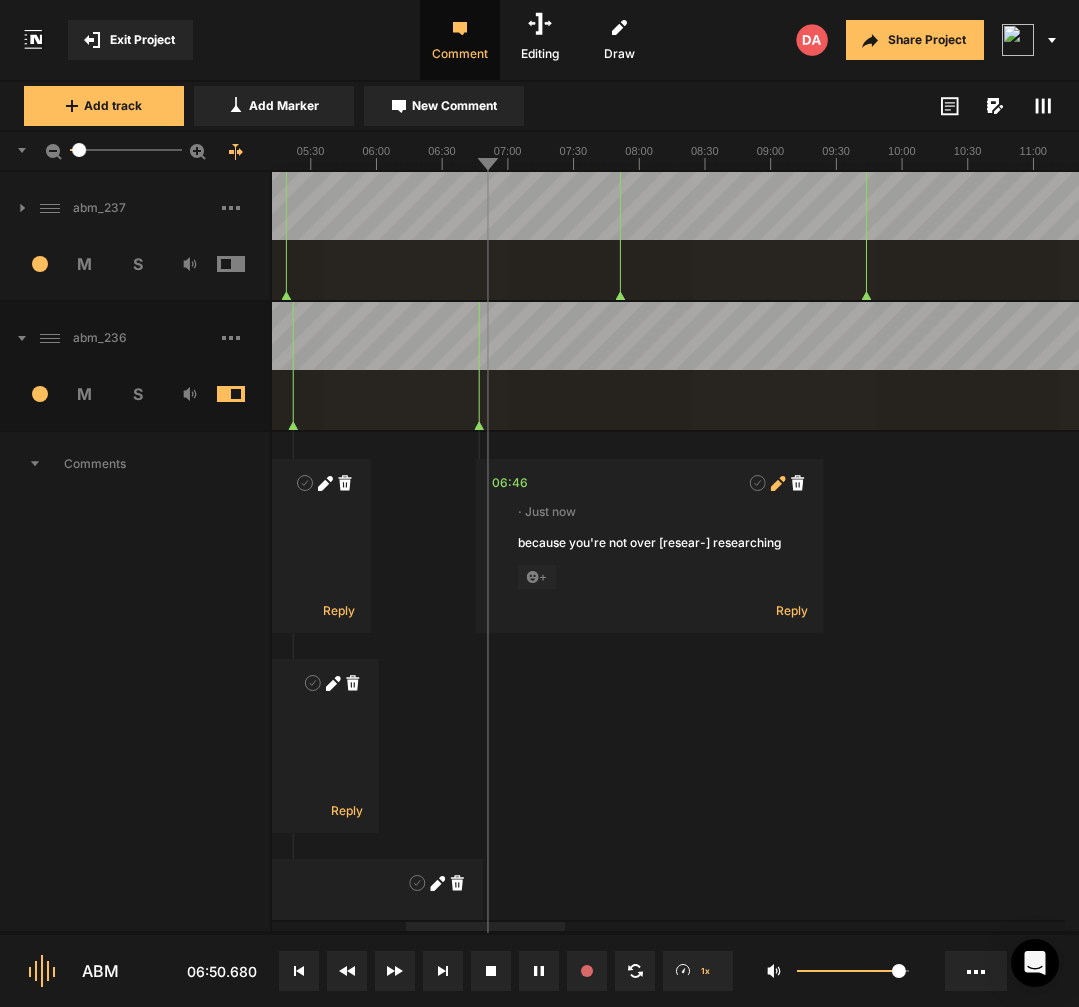 click 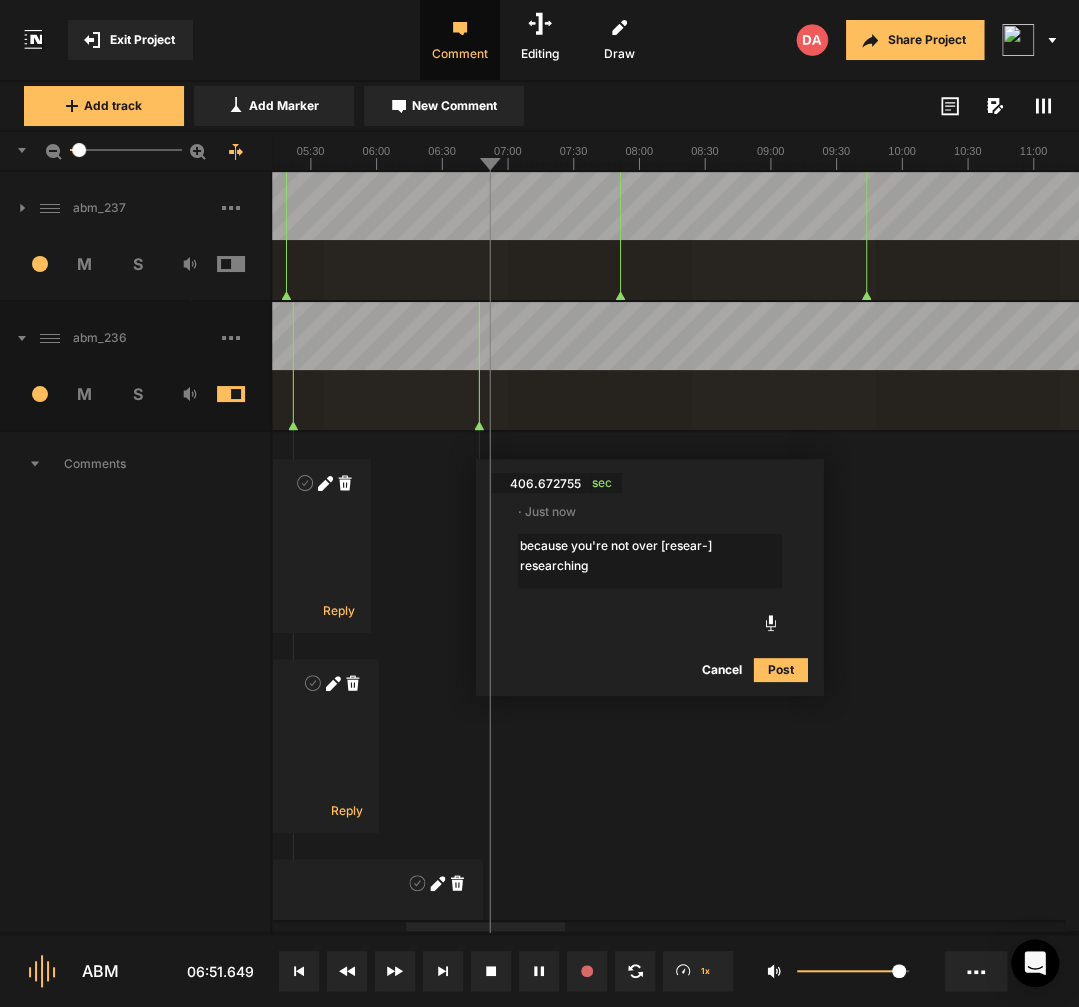 click on "because you're not over [resear-] researching" at bounding box center (650, 561) 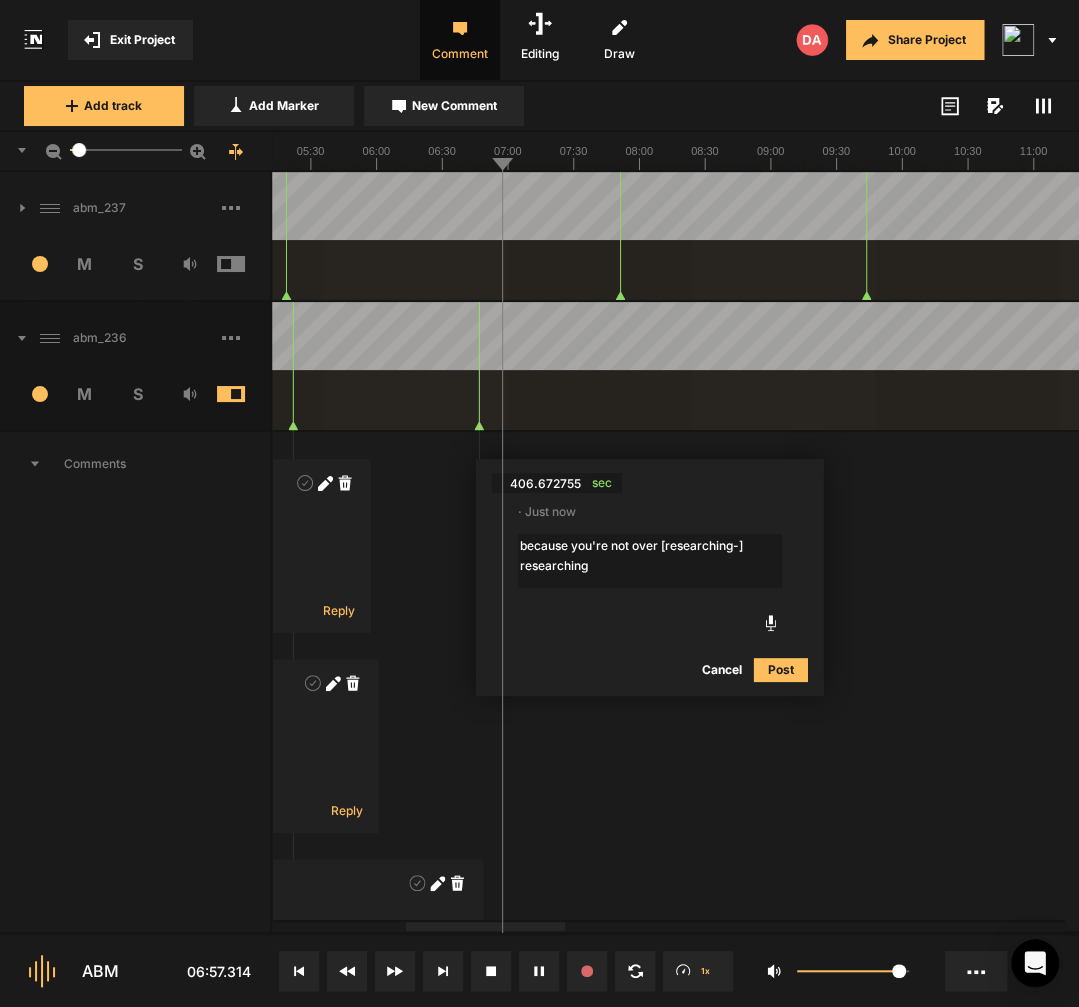 type on "because you're not over [researching-] researching" 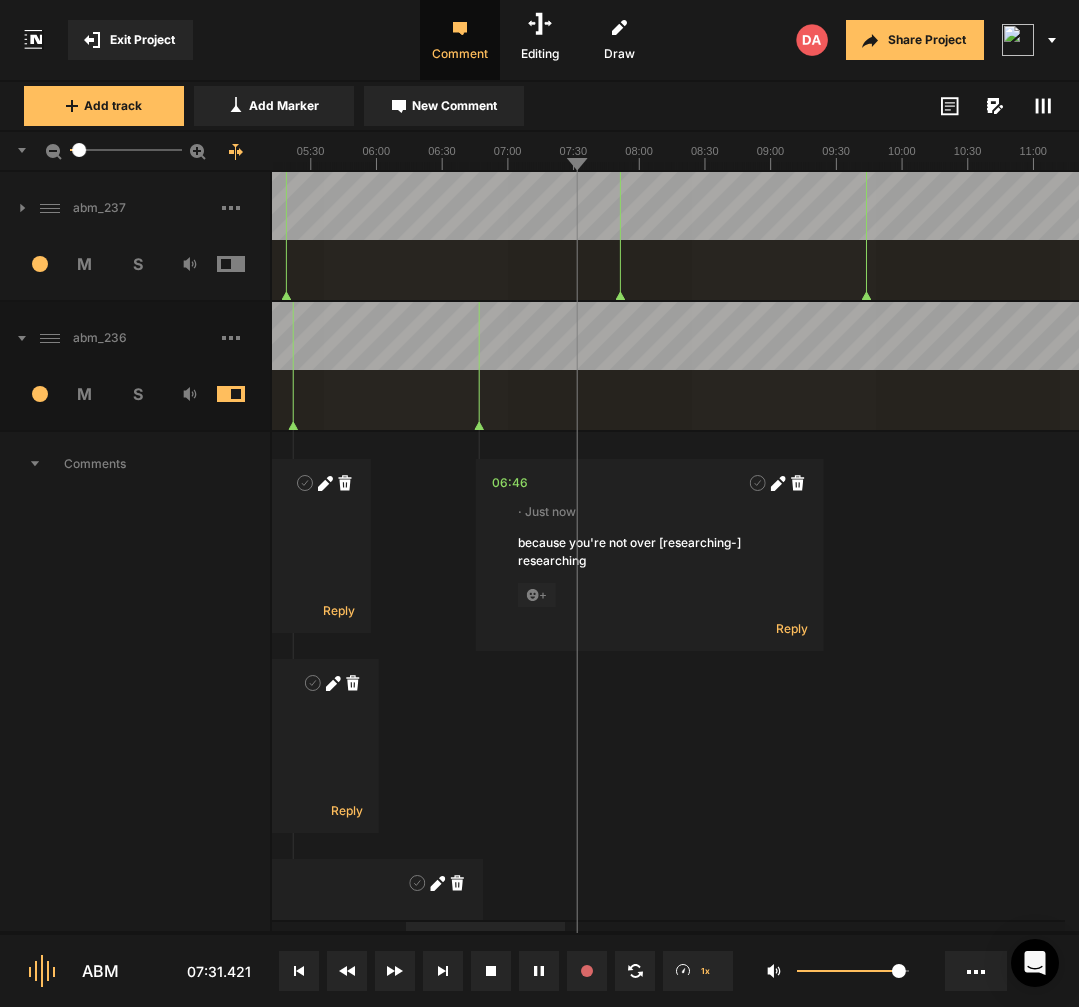 click at bounding box center (1605, 366) 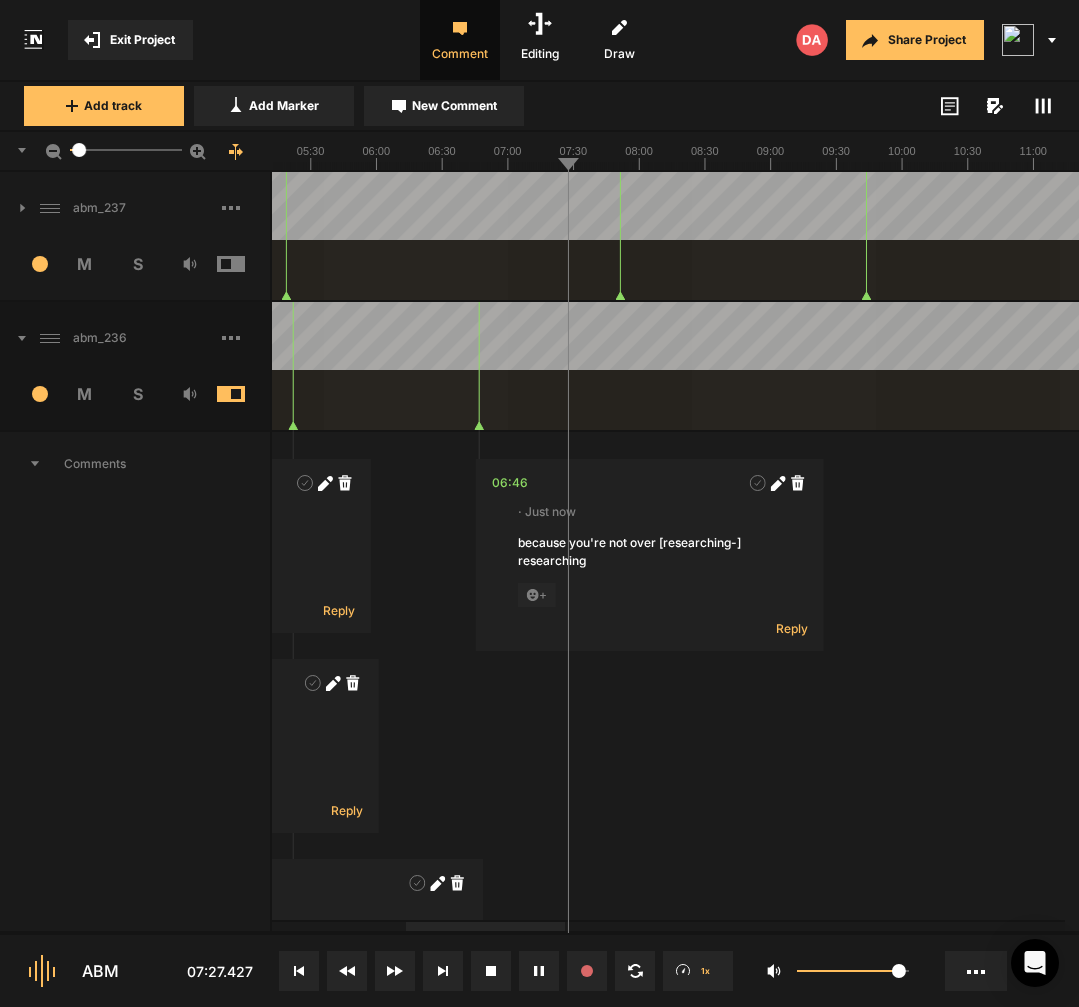 click at bounding box center [1605, 366] 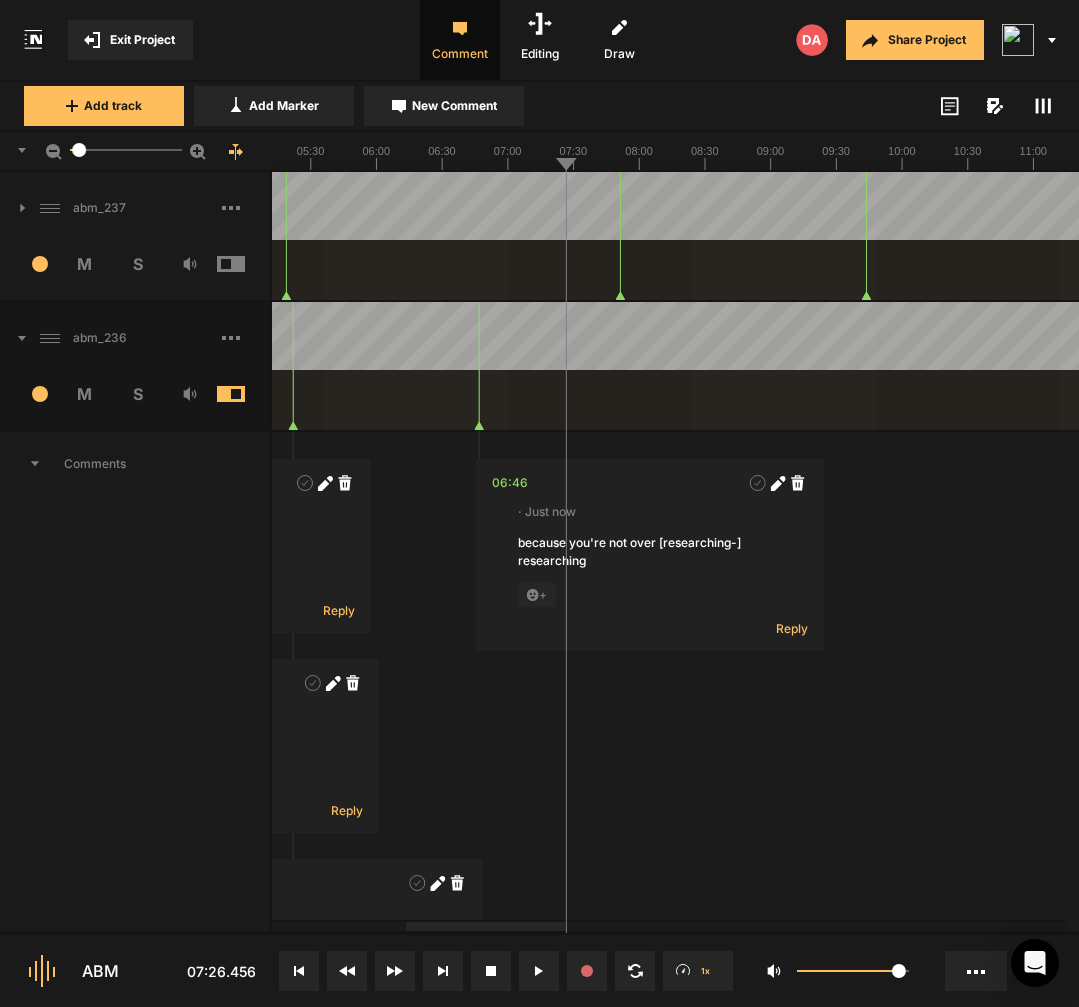 click at bounding box center [1605, 366] 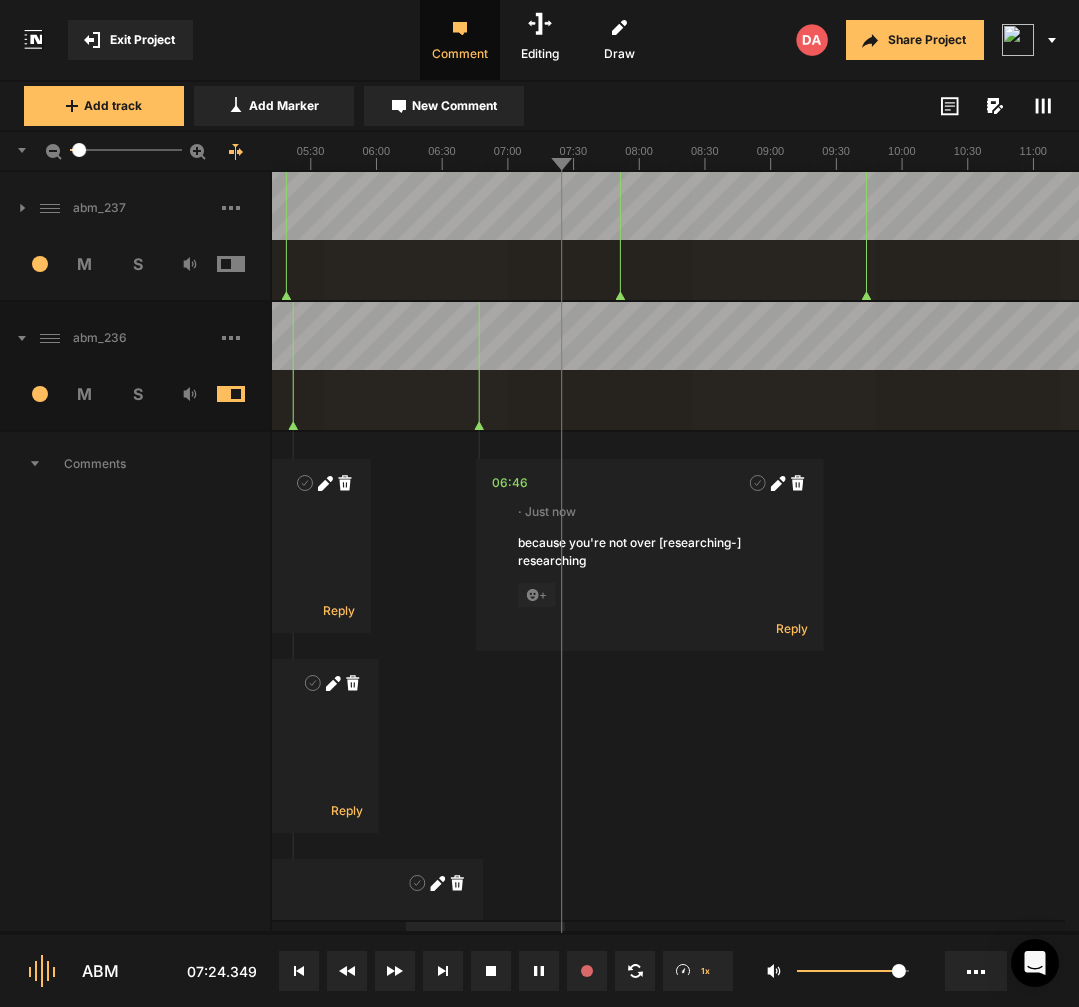 click on "03:17
· [TIME] ago [ you would] your schedule
+ Reply  03:23
· [TIME] ago more [lo-] work life balance
+ Reply  04:11
· [TIME] ago anybody [is] ekse is running
+ Reply  04:38
· [TIME] ago and she went from [working,] overworking, working 50s,
+ Reply  05:21
· [TIME] ago how she [built]  rebuilt really self -trust
+ Reply  06:46
· Just now because you're not over [researching-] researching
+ Reply" at bounding box center (1605, 954) 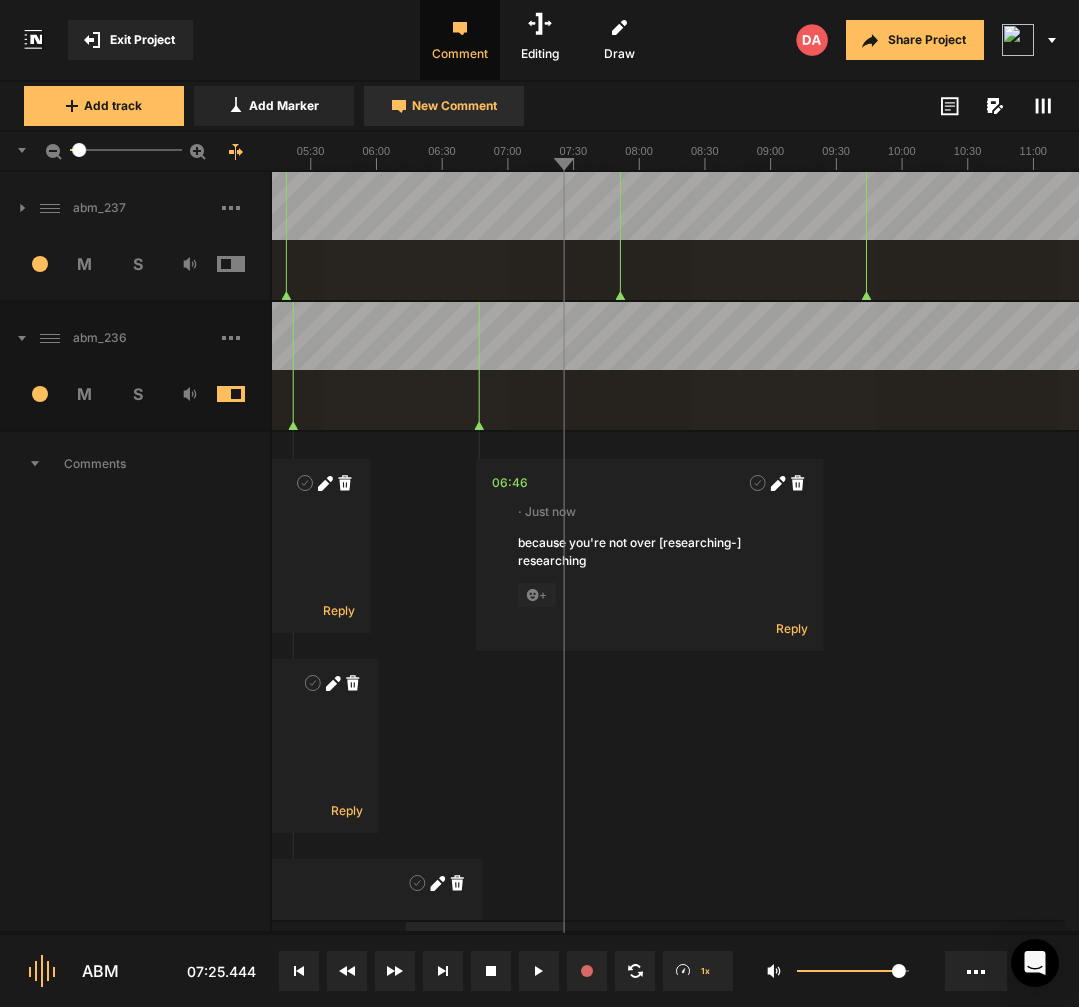 click on "New Comment" at bounding box center (454, 106) 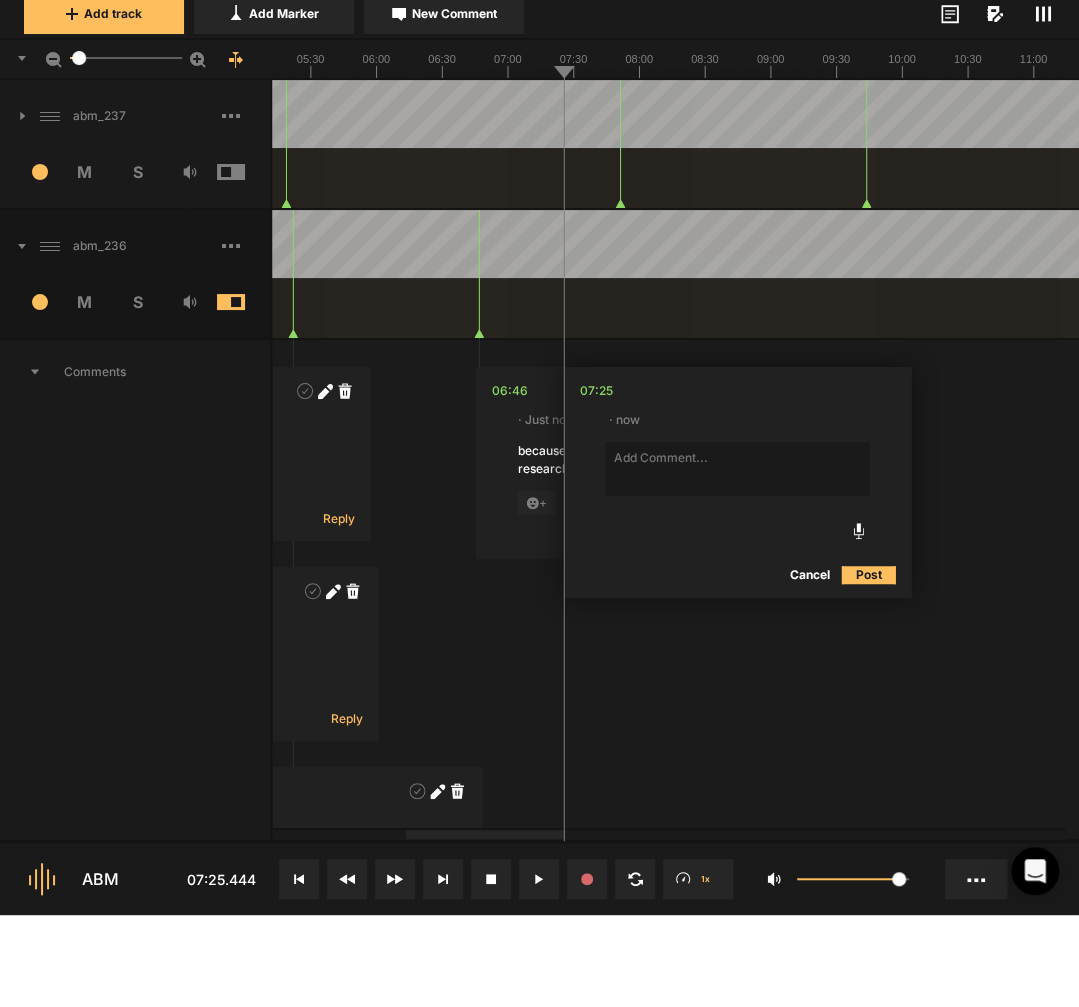 click on "Post" 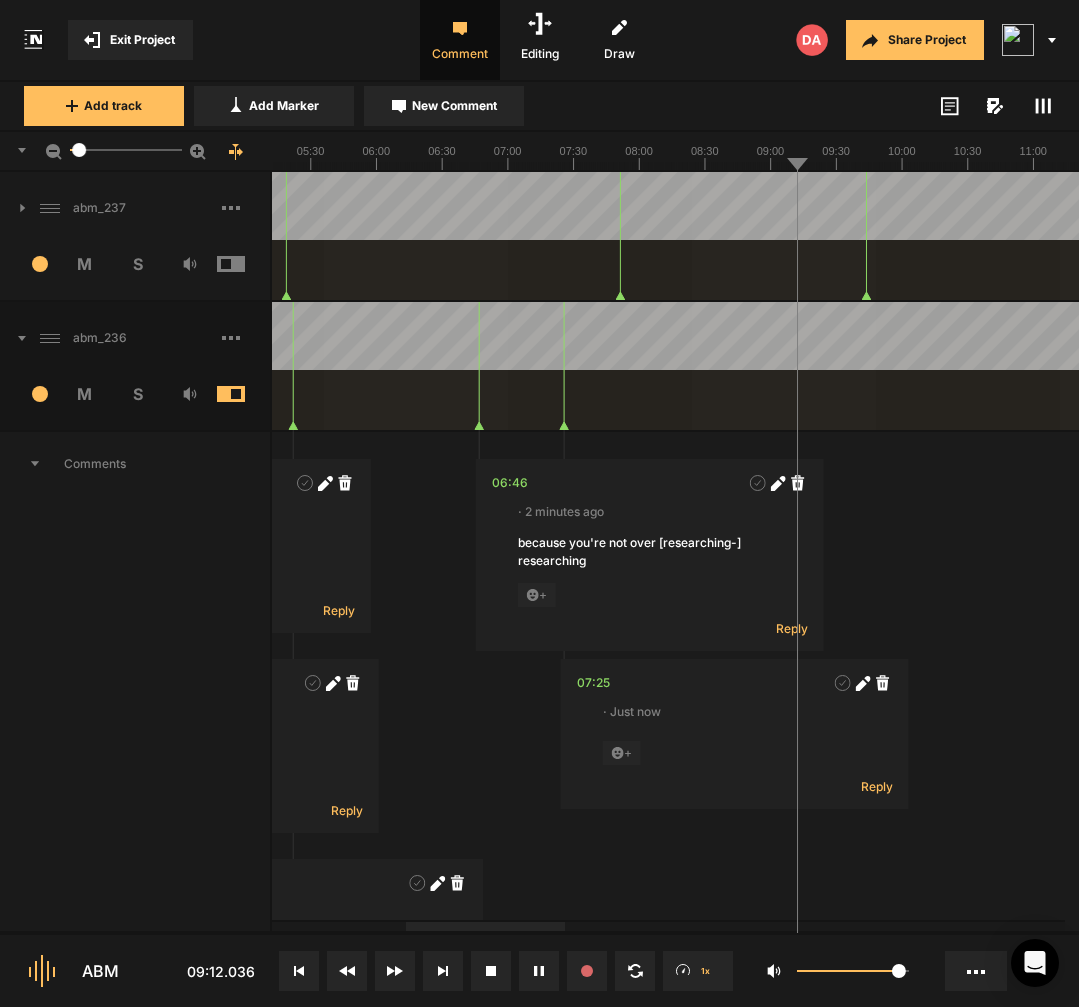 click at bounding box center [1605, 366] 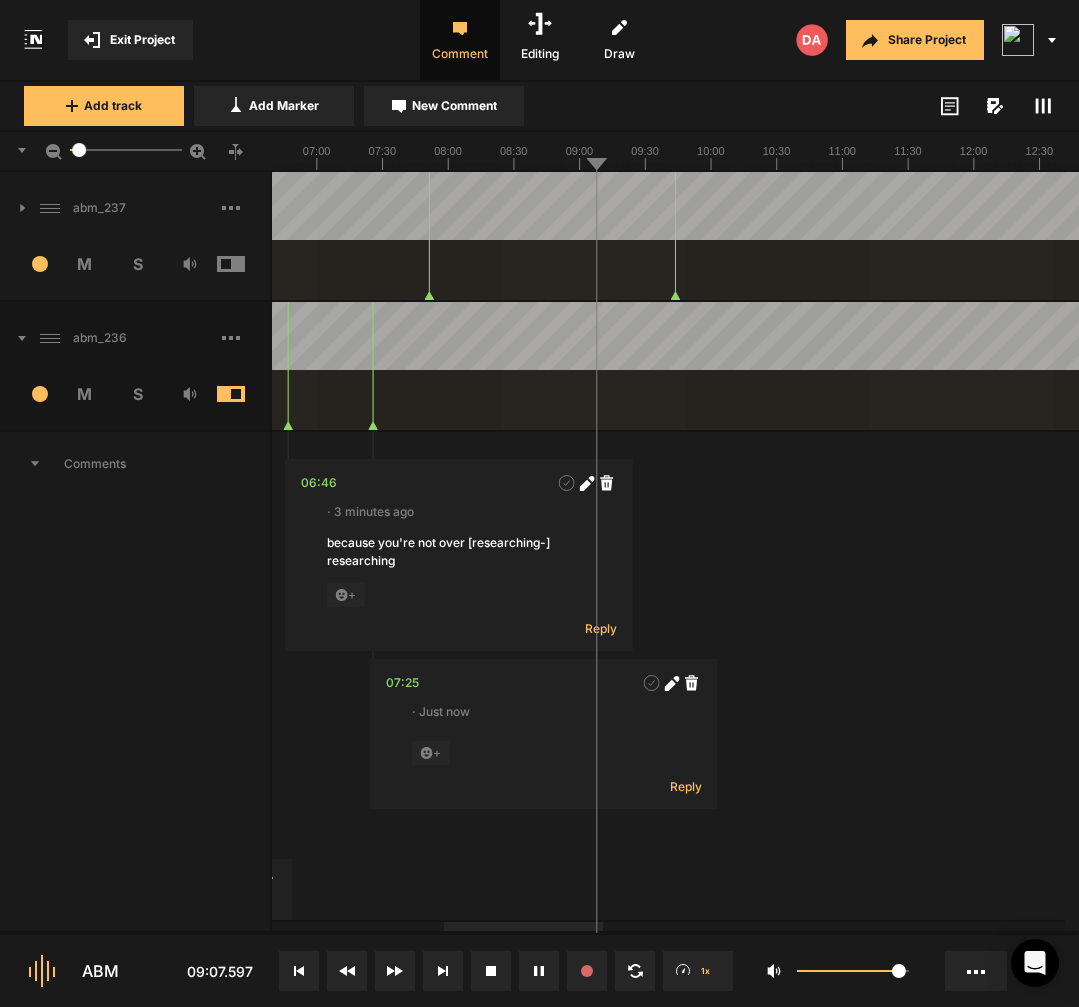 scroll, scrollTop: 0, scrollLeft: 0, axis: both 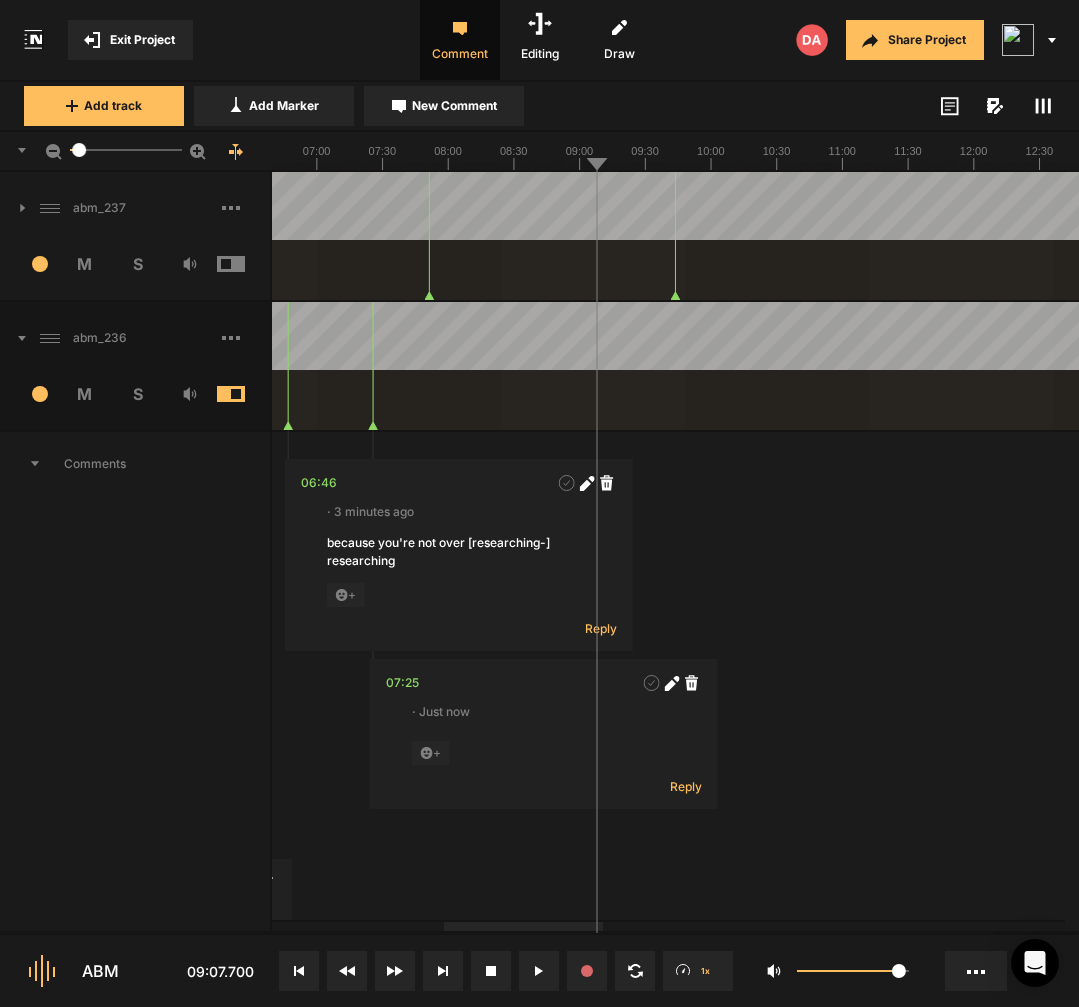 click at bounding box center (1414, 366) 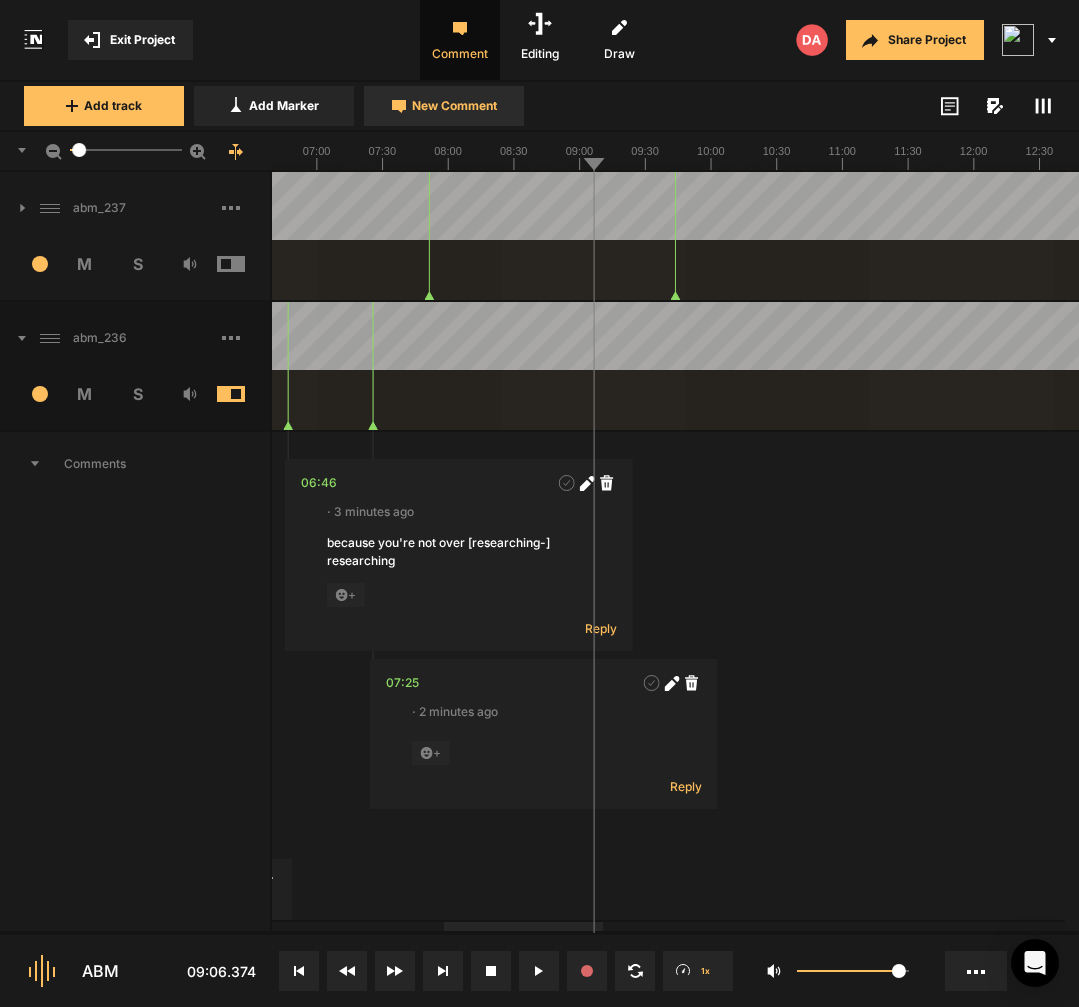 click on "New Comment" at bounding box center (444, 106) 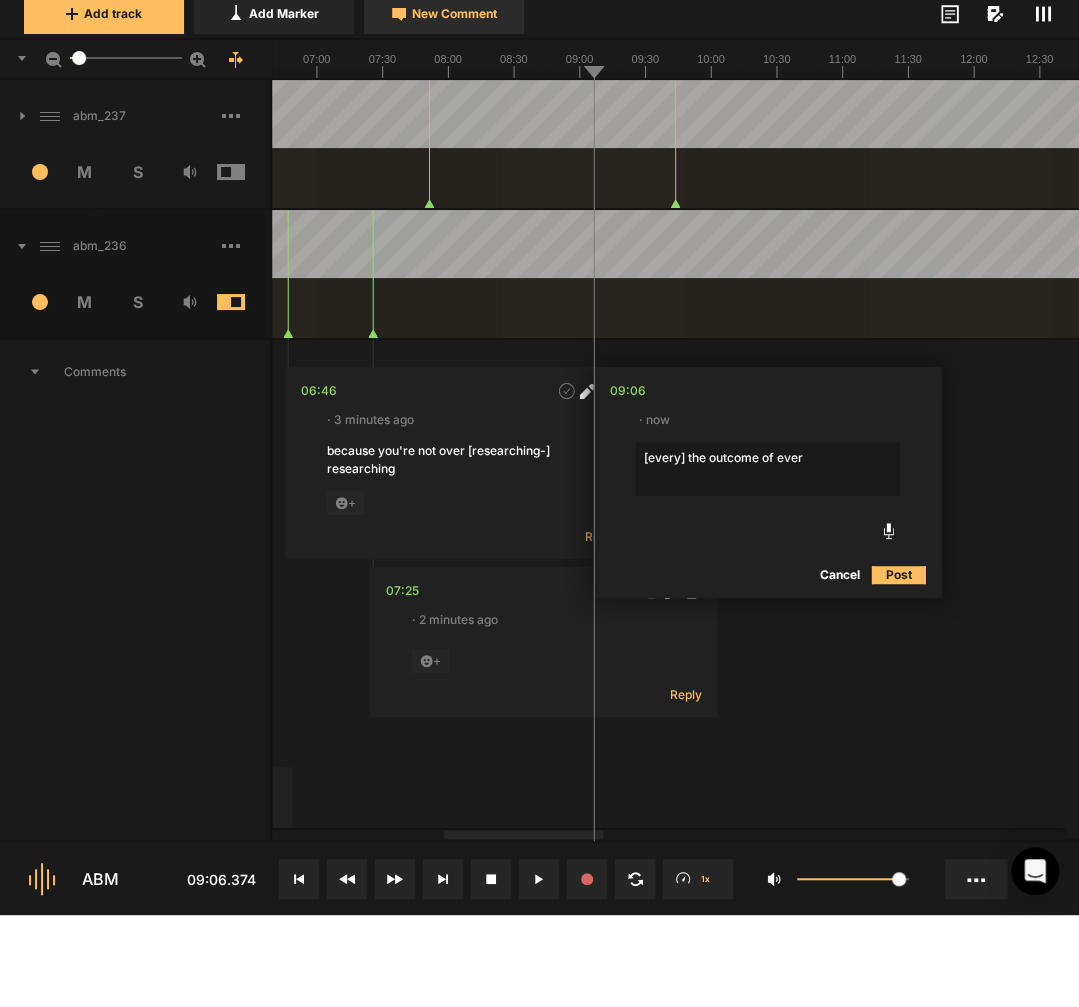 type on "[every] the outcome of every" 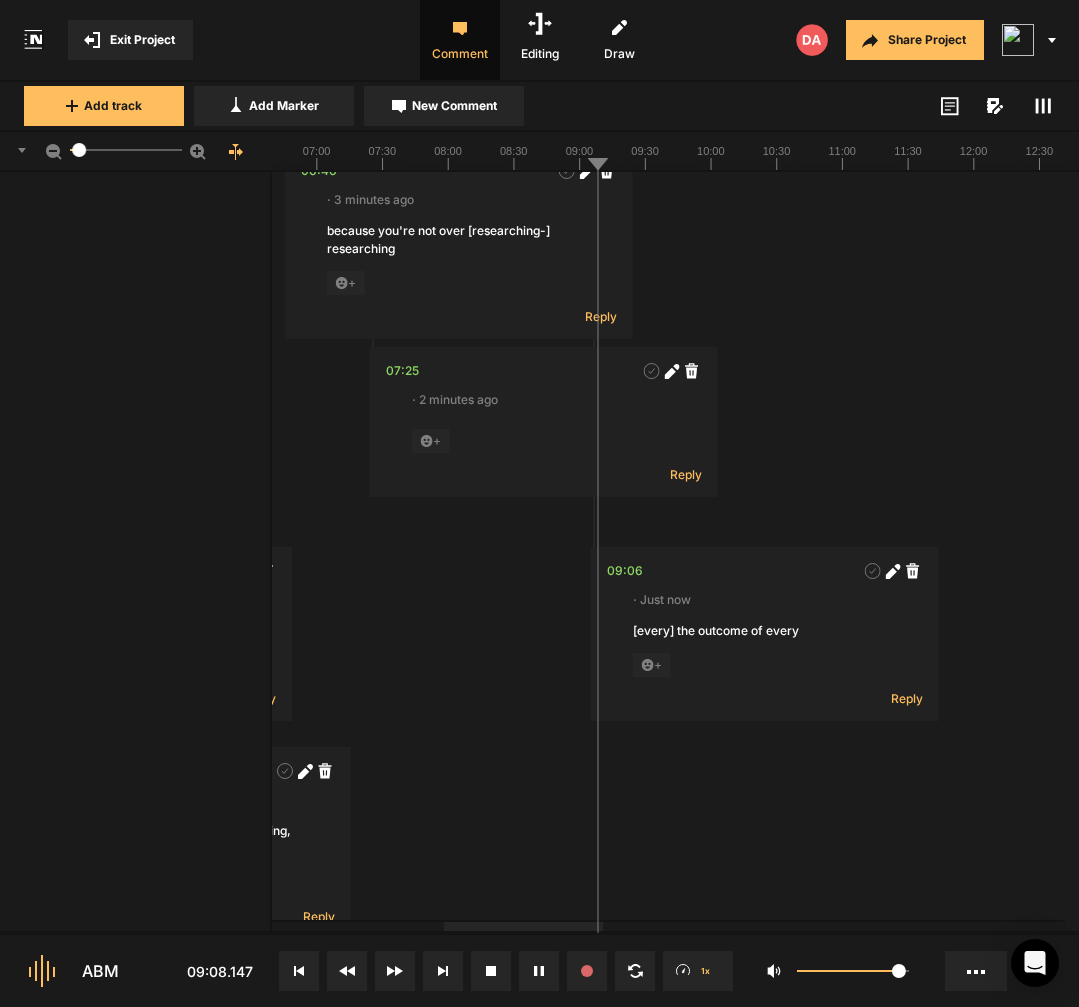 scroll, scrollTop: 5, scrollLeft: 0, axis: vertical 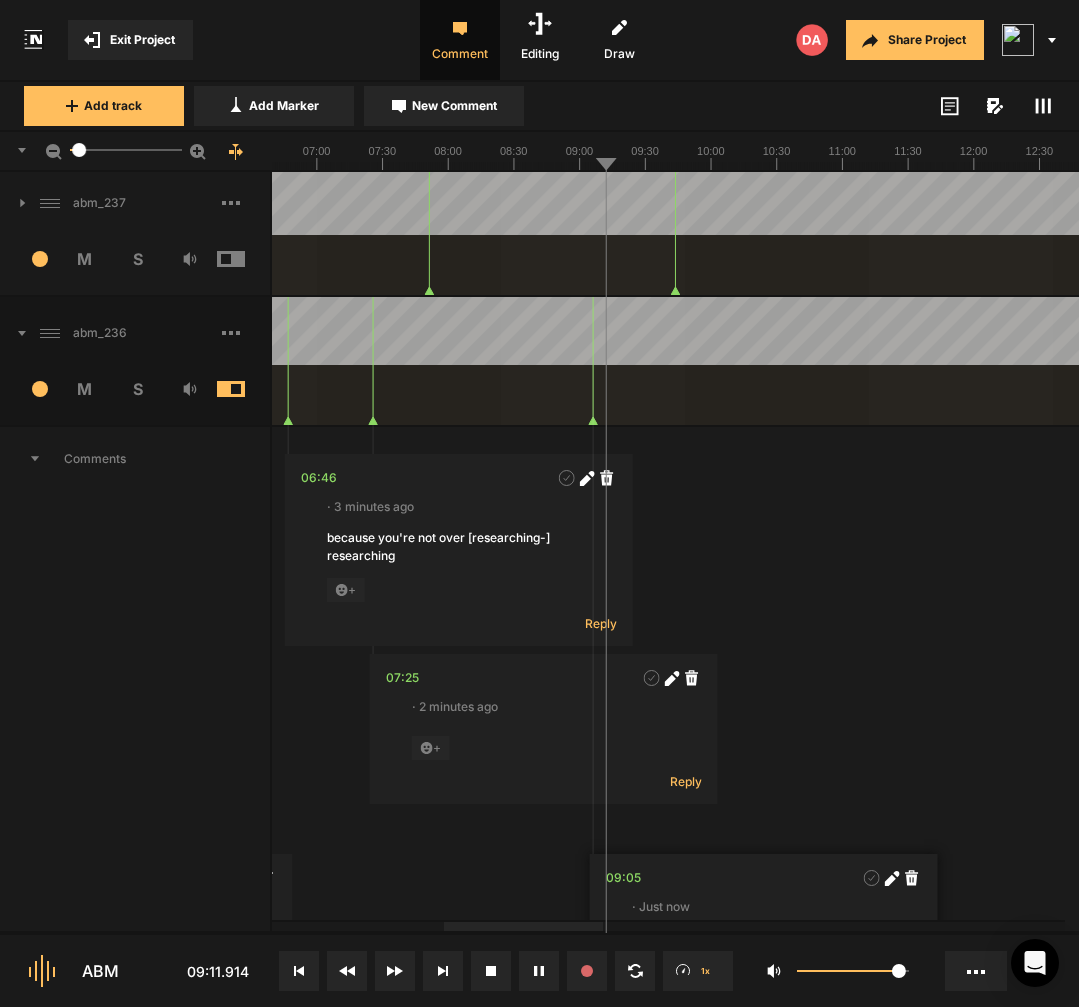 click 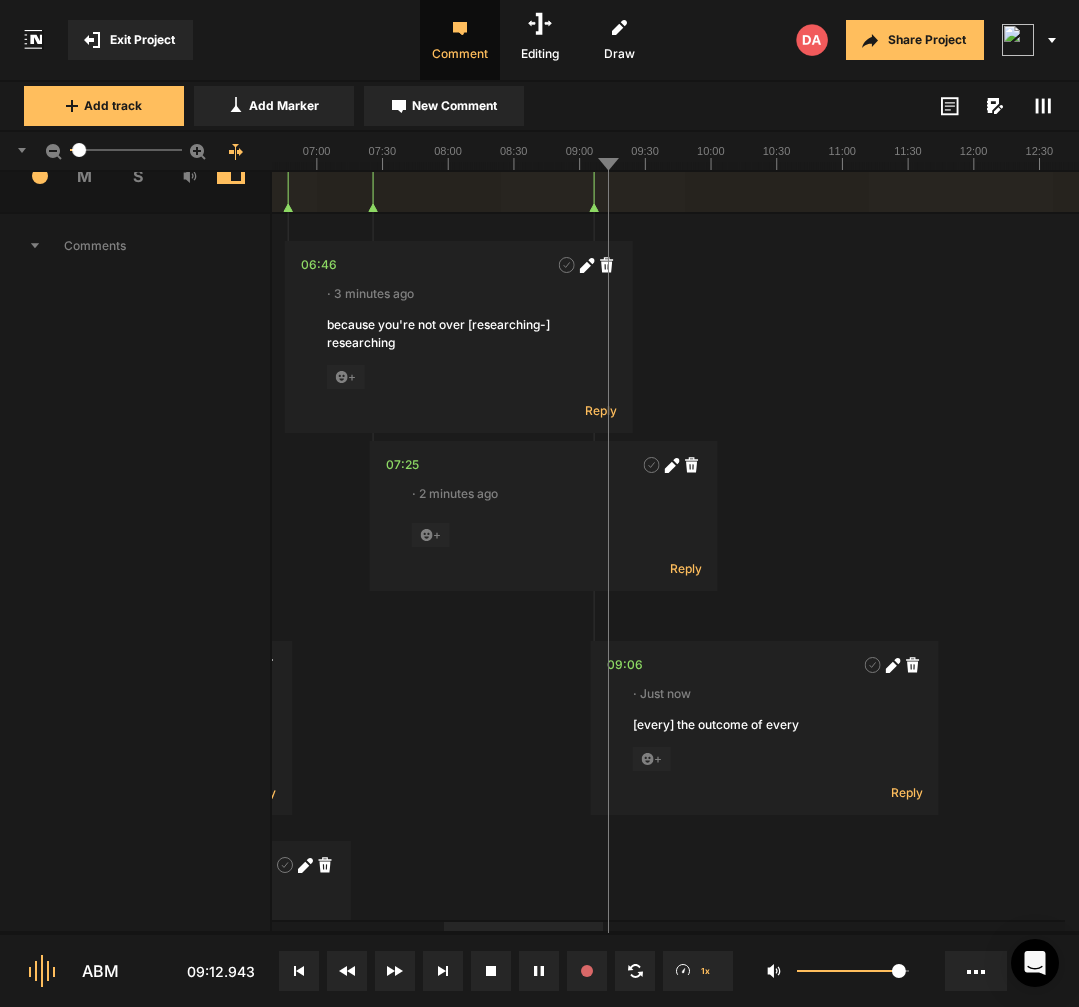 scroll, scrollTop: 218, scrollLeft: 0, axis: vertical 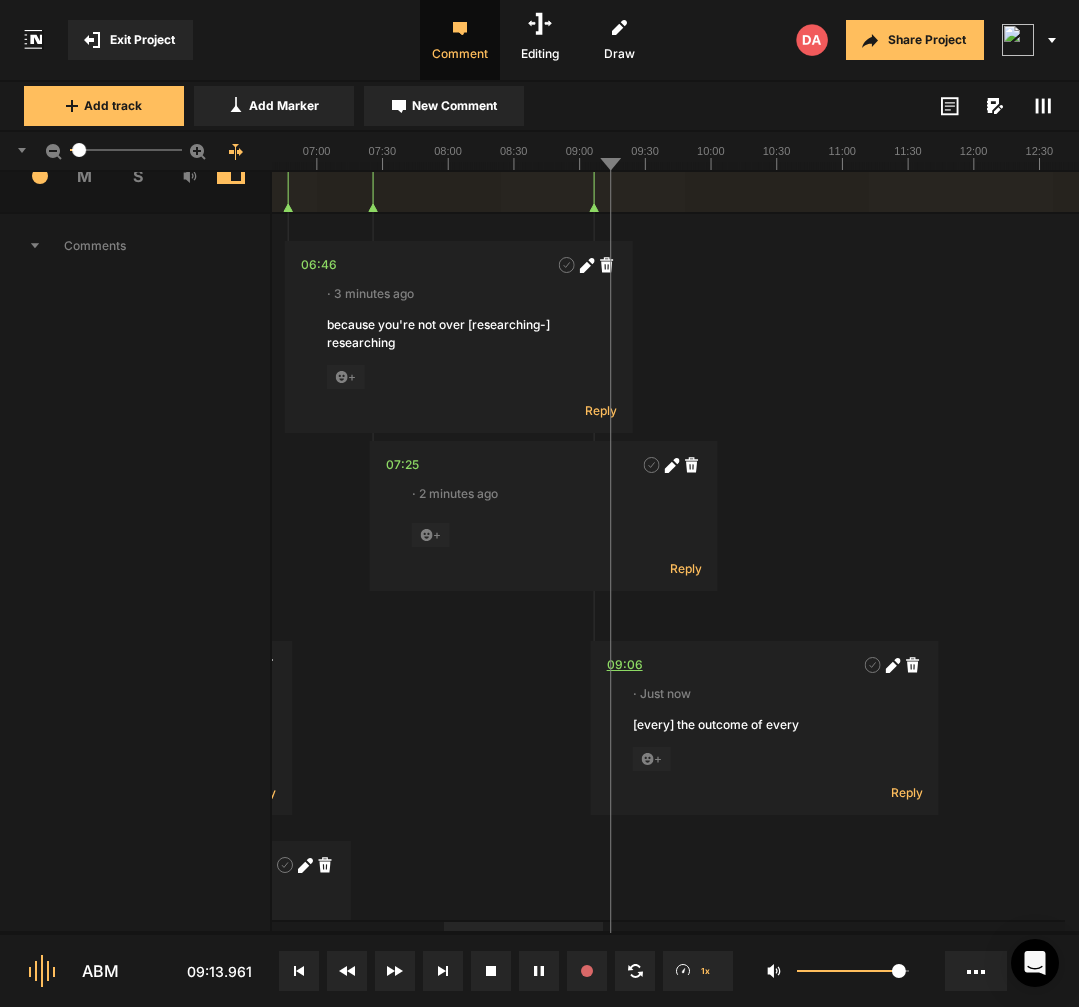click on "09:06" at bounding box center [625, 665] 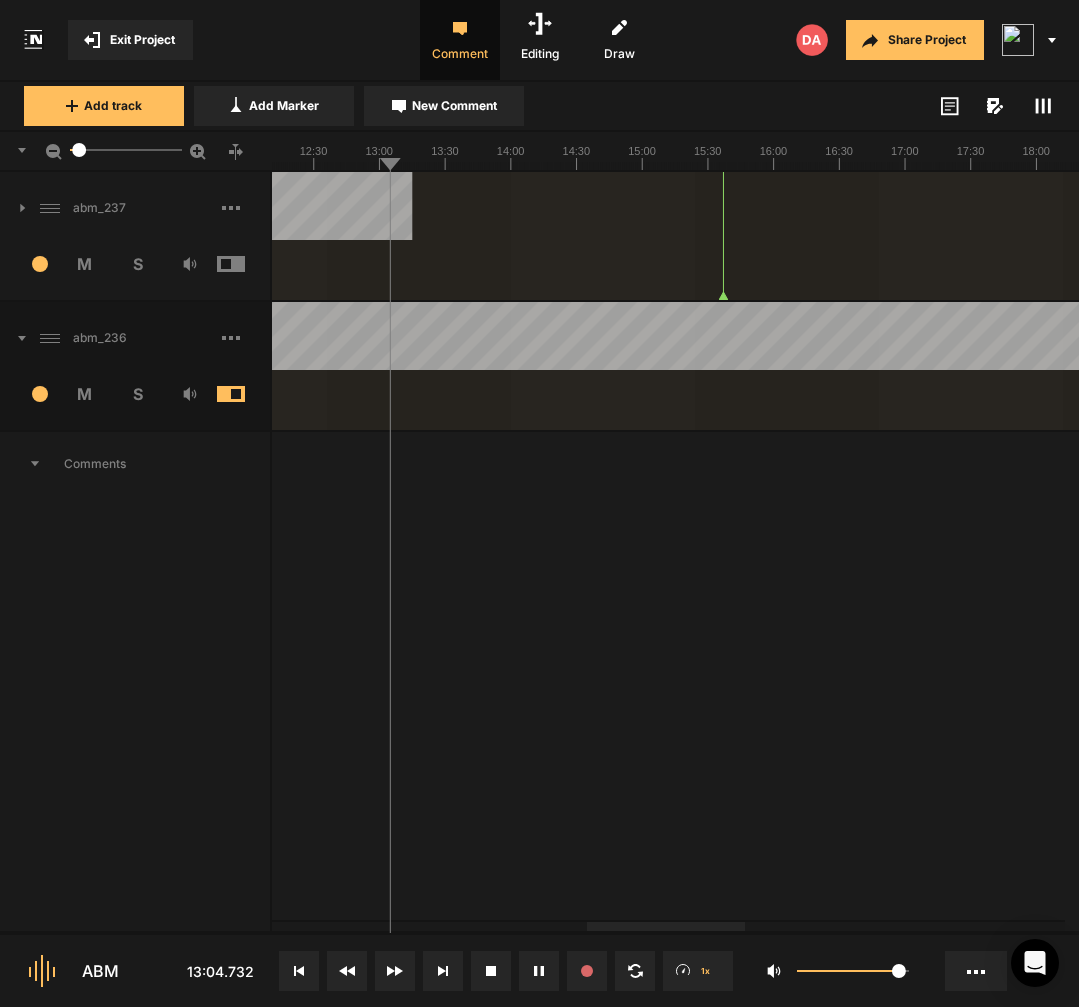 scroll, scrollTop: 0, scrollLeft: 0, axis: both 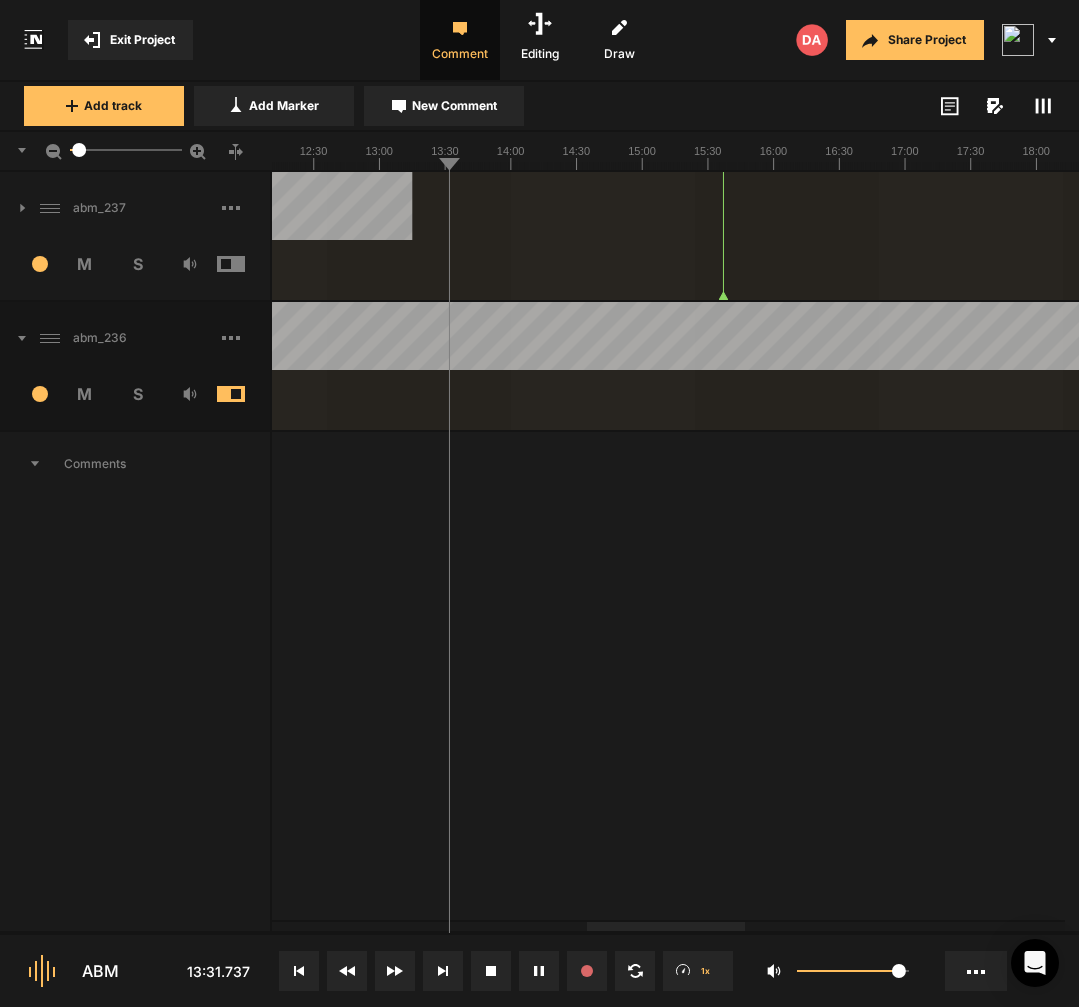 click at bounding box center (688, 366) 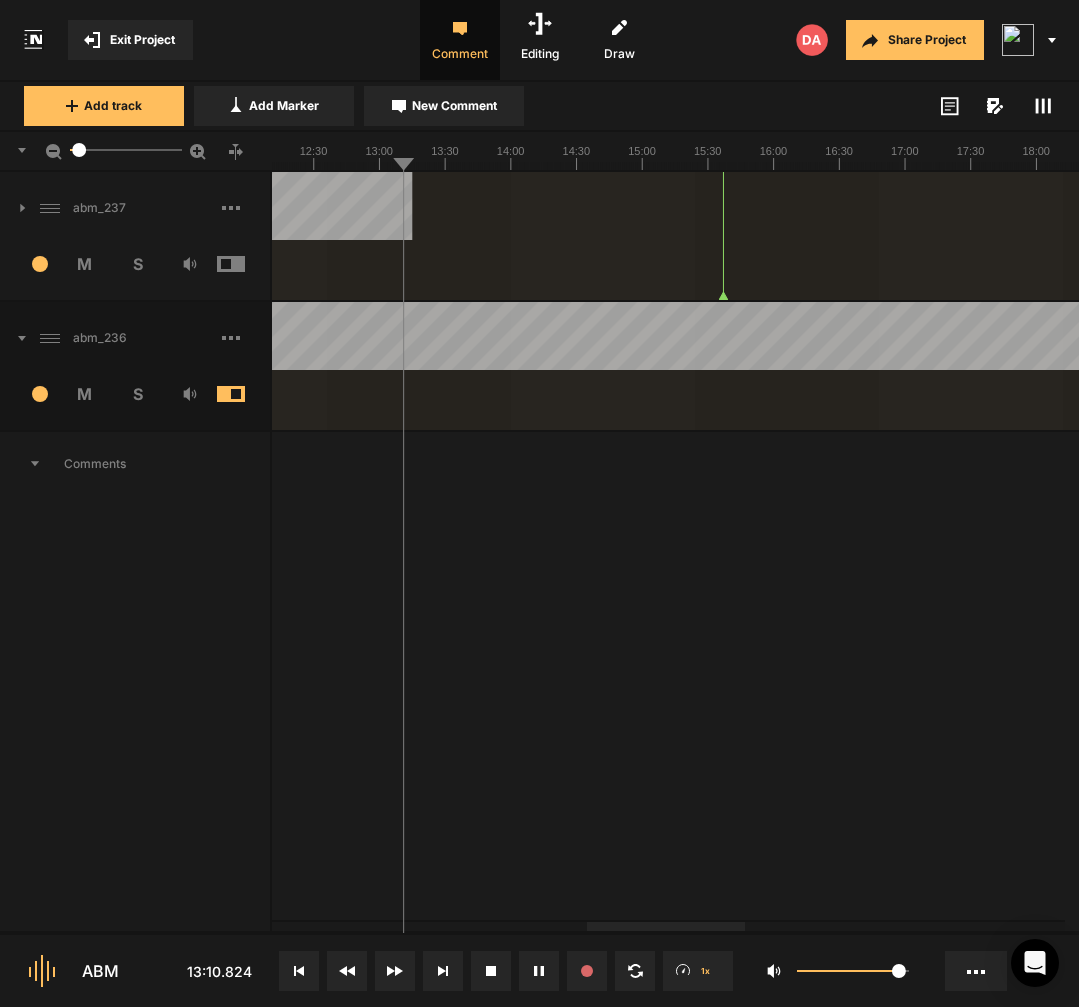 click at bounding box center (688, 366) 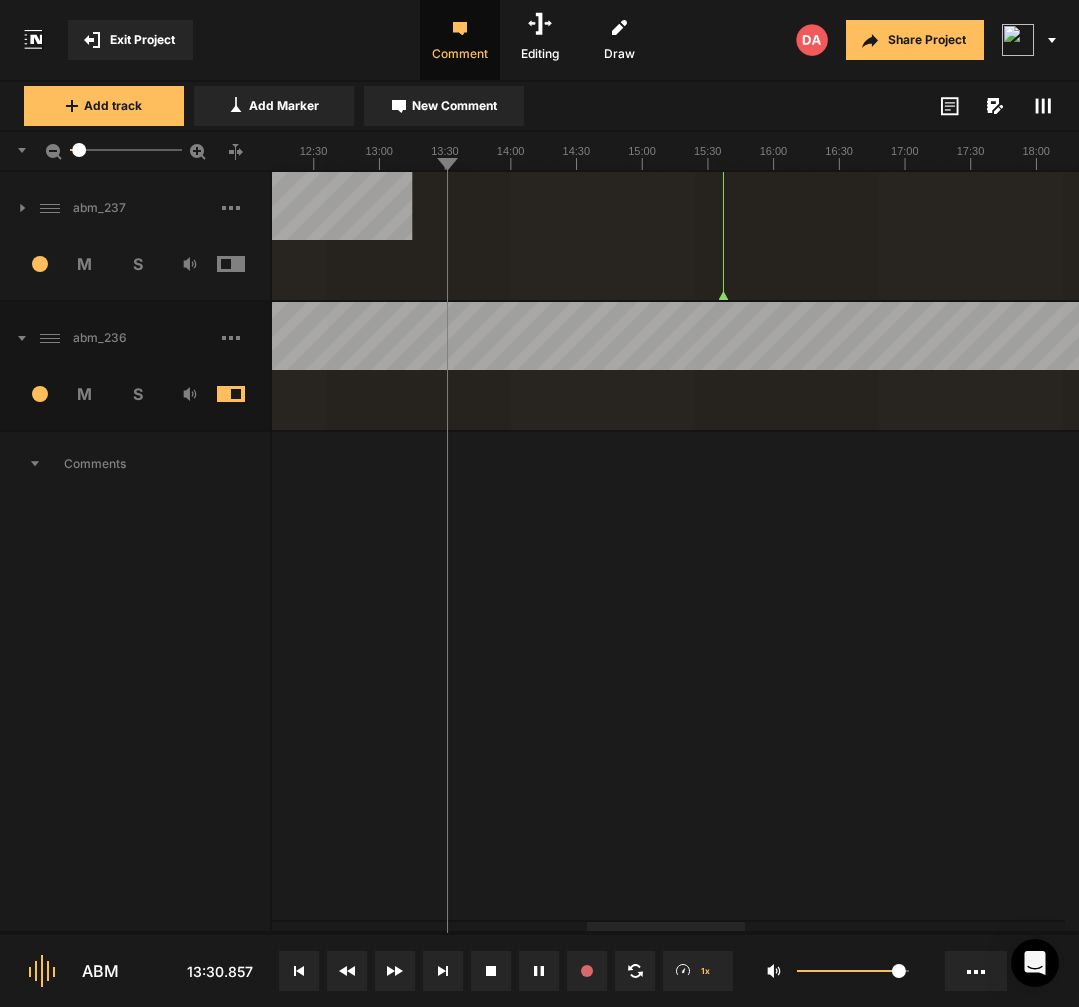 click on "03:19
· [TIME] [ you would] your schedule
+ Reply  03:23
· [TIME] more [lo-] work life balance
+ Reply  04:11
· [TIME] anybody [is] ekse is running
+ Reply  04:38
· [TIME] and she went from [working,] overworking, working 50s,
+ Reply  05:21
· [TIME] how she [built]  rebuilt really self -trust
+ Reply  06:46
· [TIME] because you're not over [researching-] researching
+ Reply  07:25
· [TIME]
+ Reply  09:06
· [TIME] [every] the outcome of every
+ Reply" at bounding box center [688, 954] 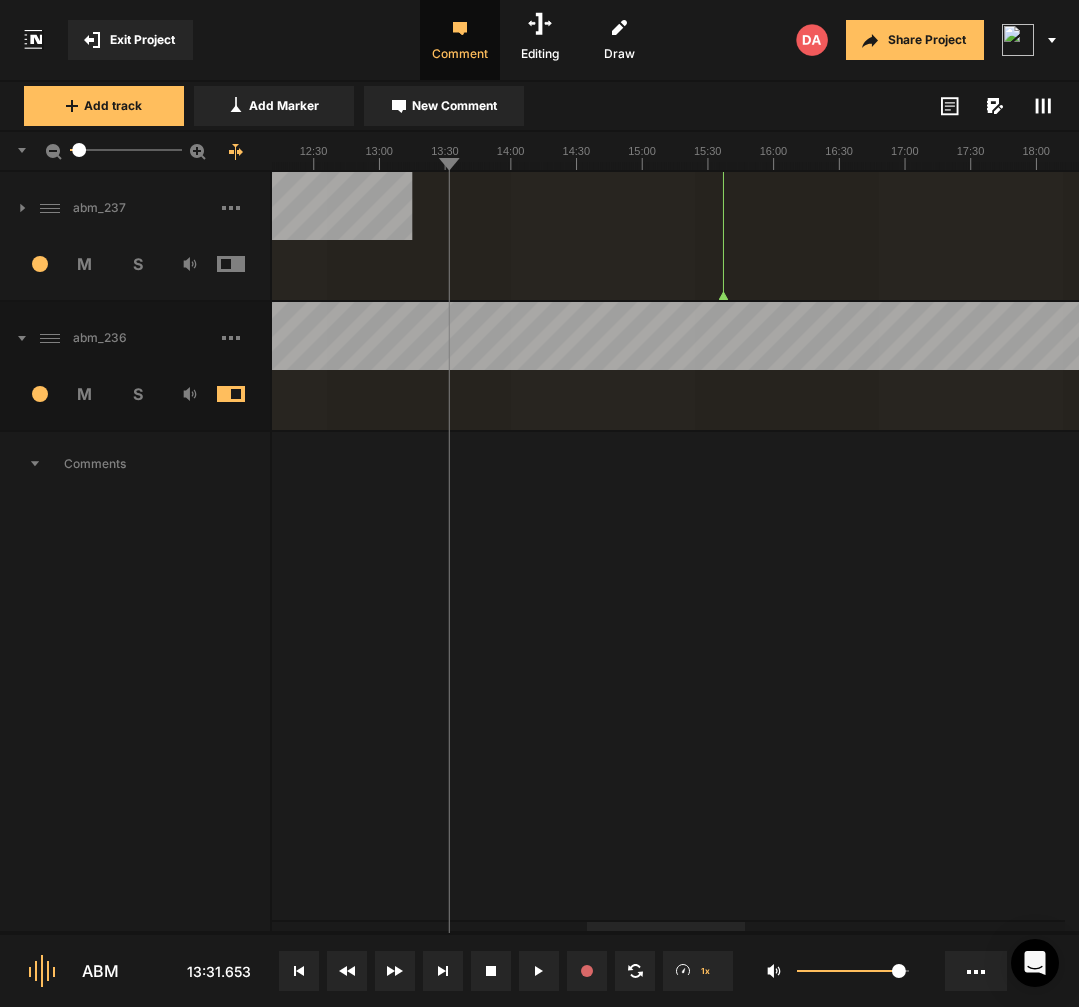 click at bounding box center [688, 366] 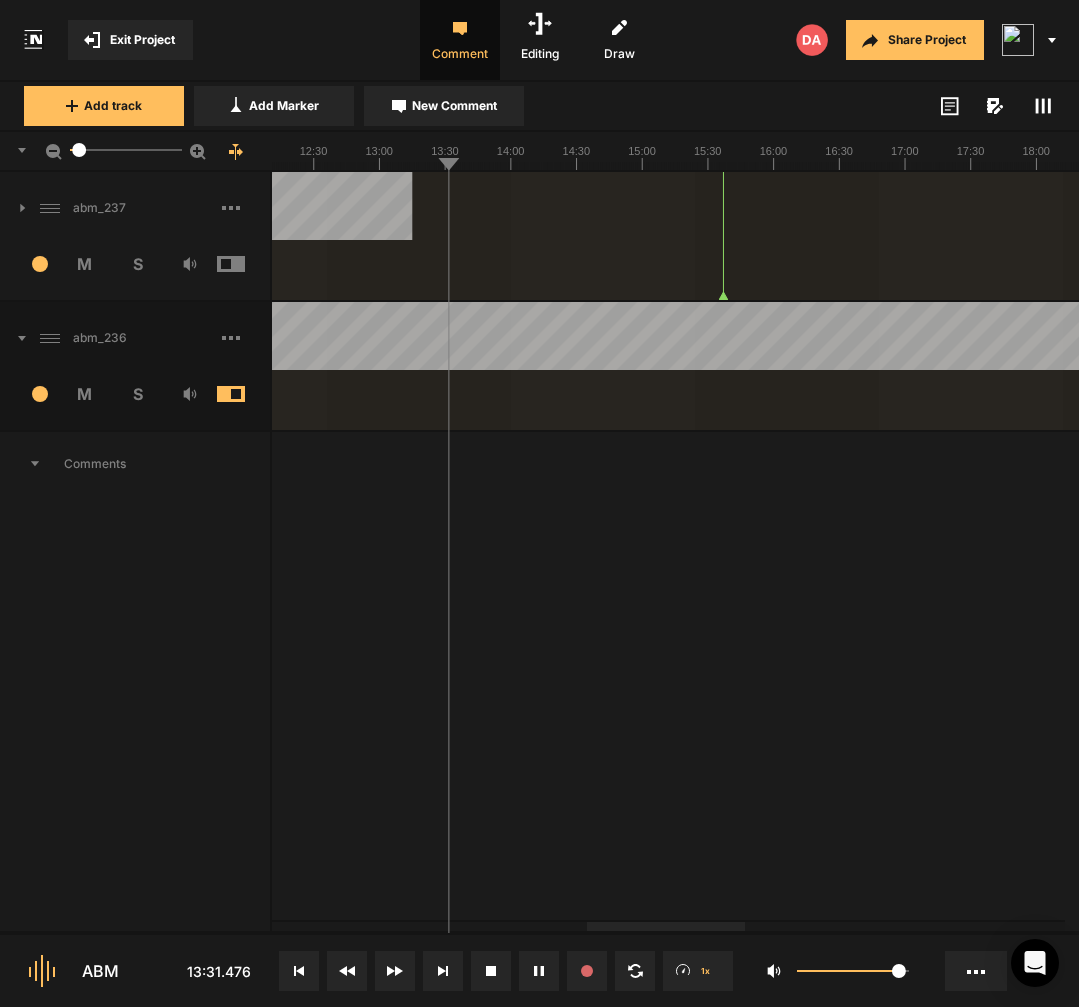click at bounding box center (688, 366) 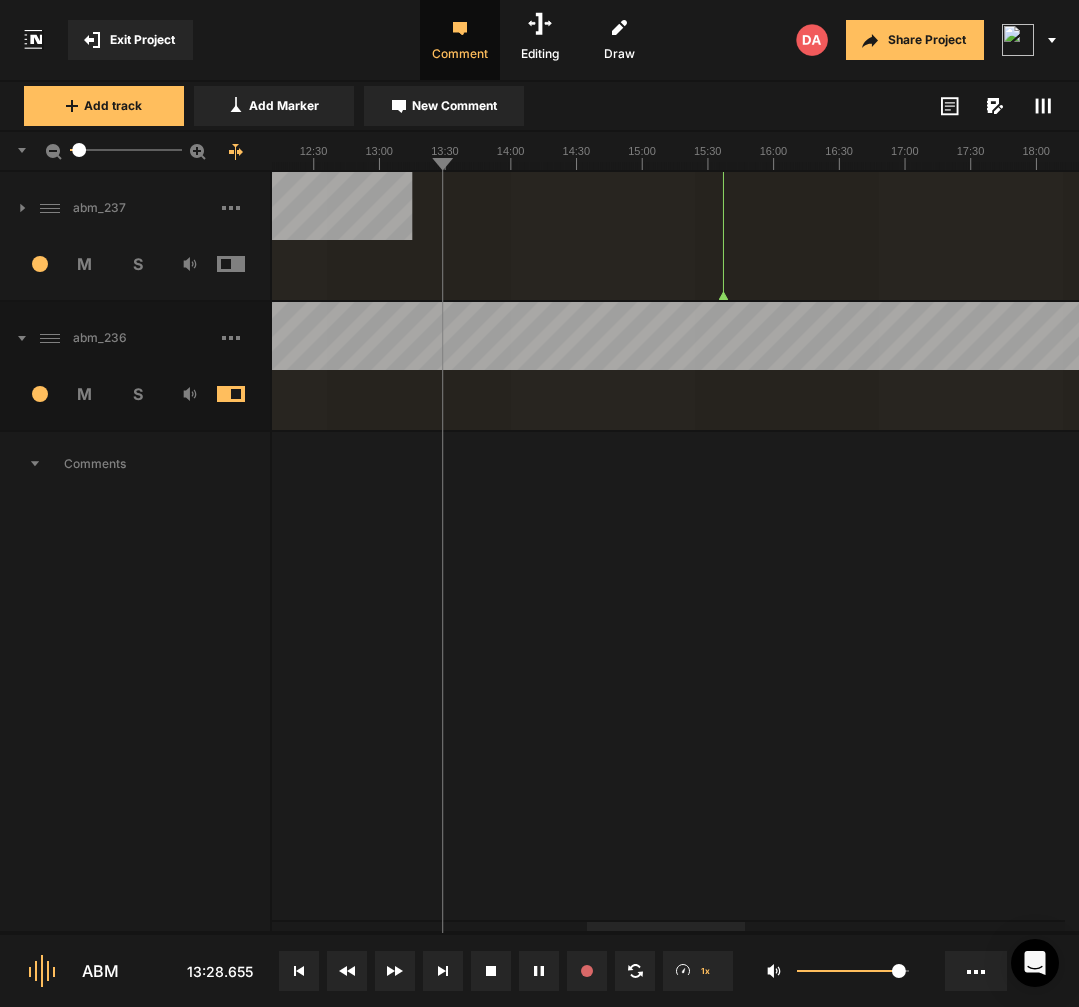 click at bounding box center (688, 366) 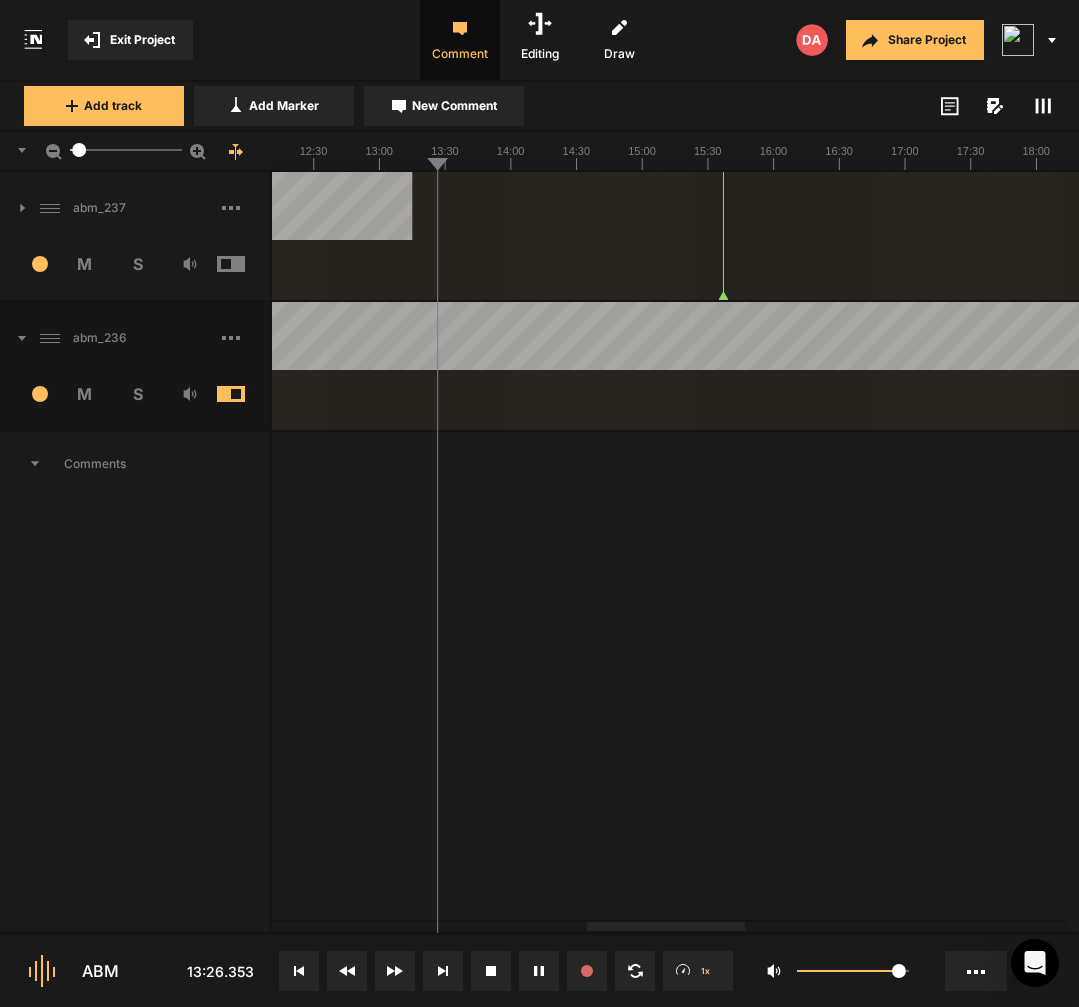 click at bounding box center (688, 366) 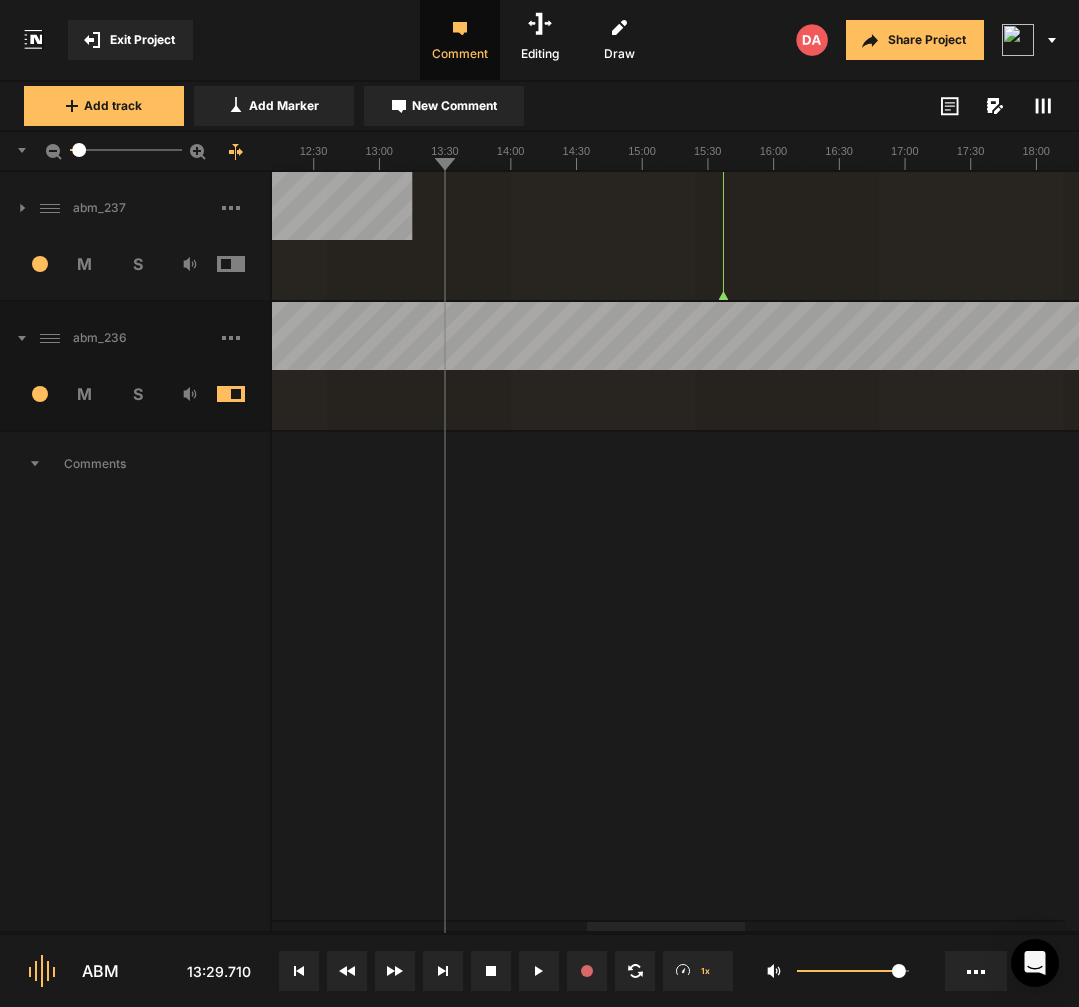 click on "Comments" at bounding box center [136, 954] 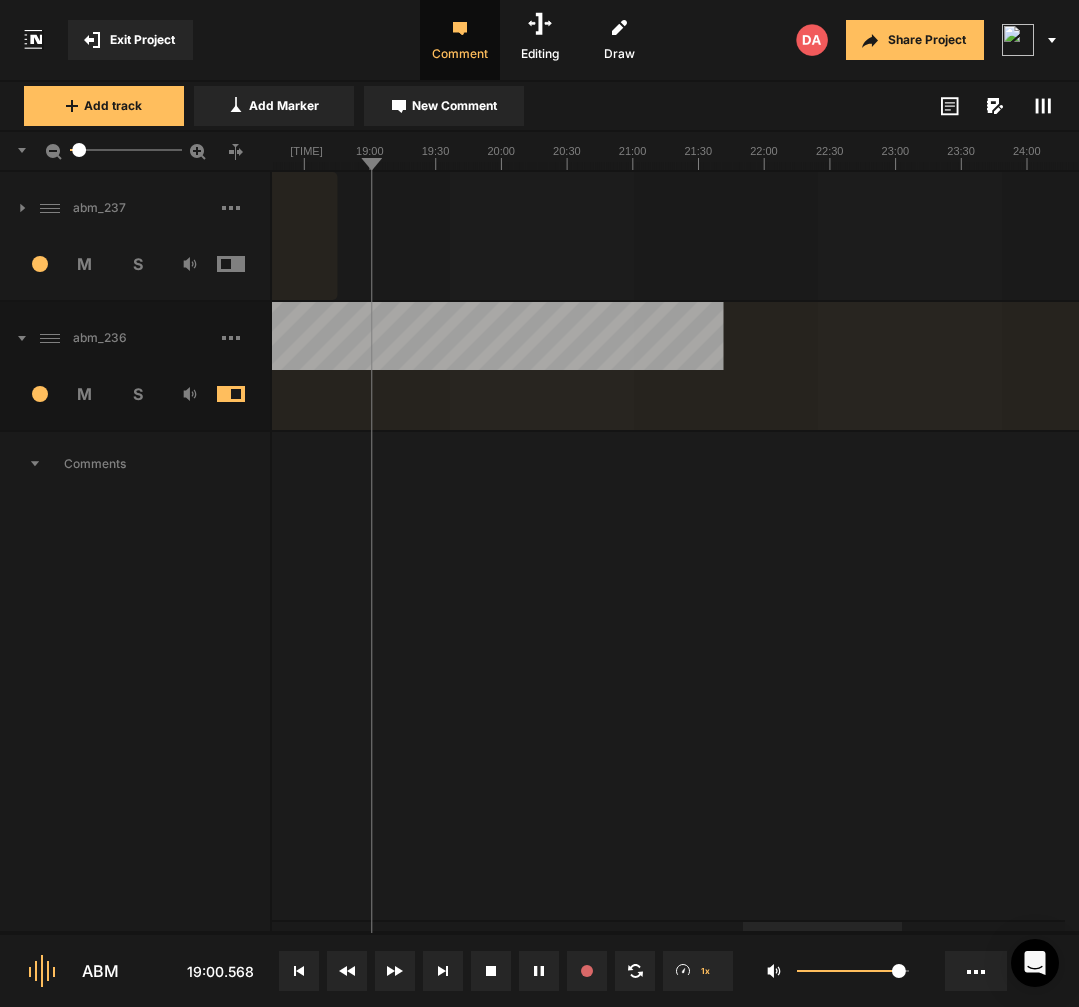 scroll, scrollTop: 0, scrollLeft: 0, axis: both 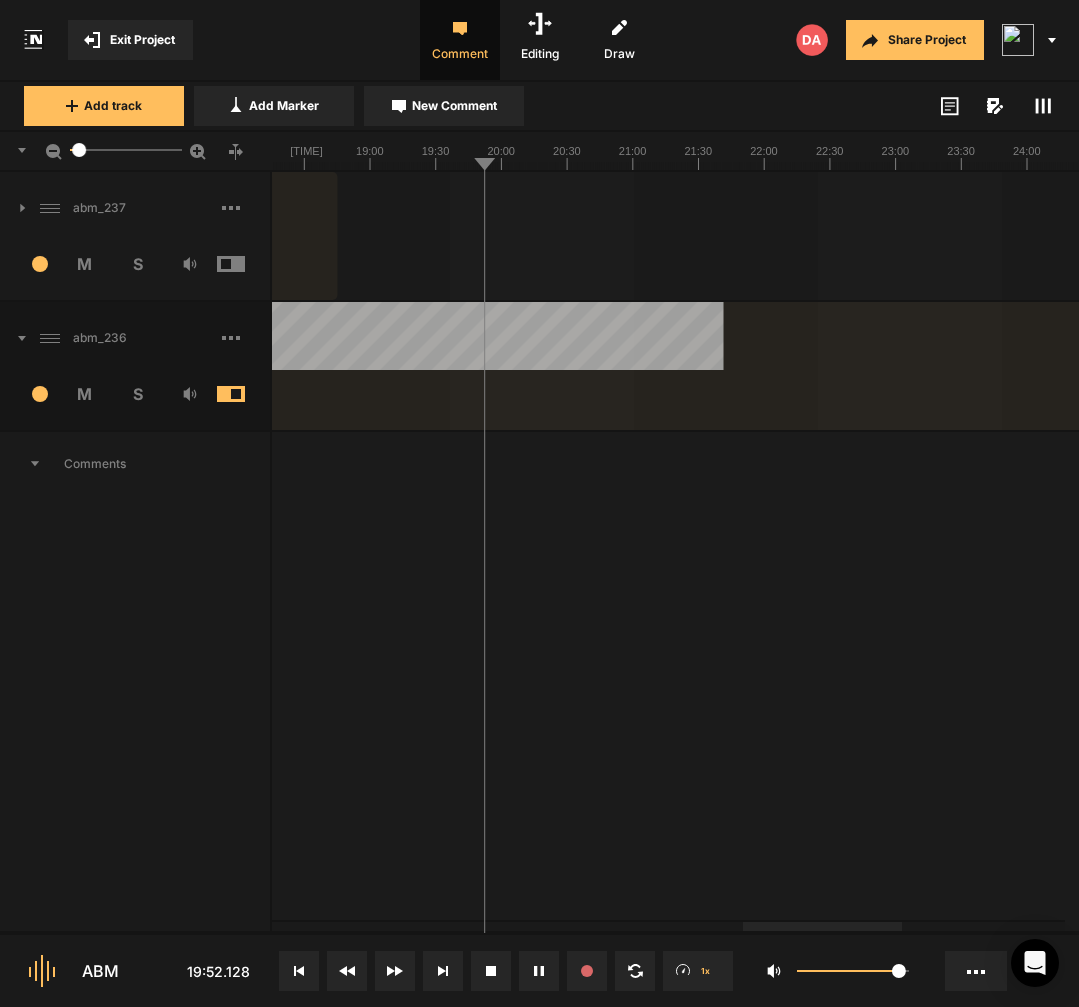 click at bounding box center (-109, 366) 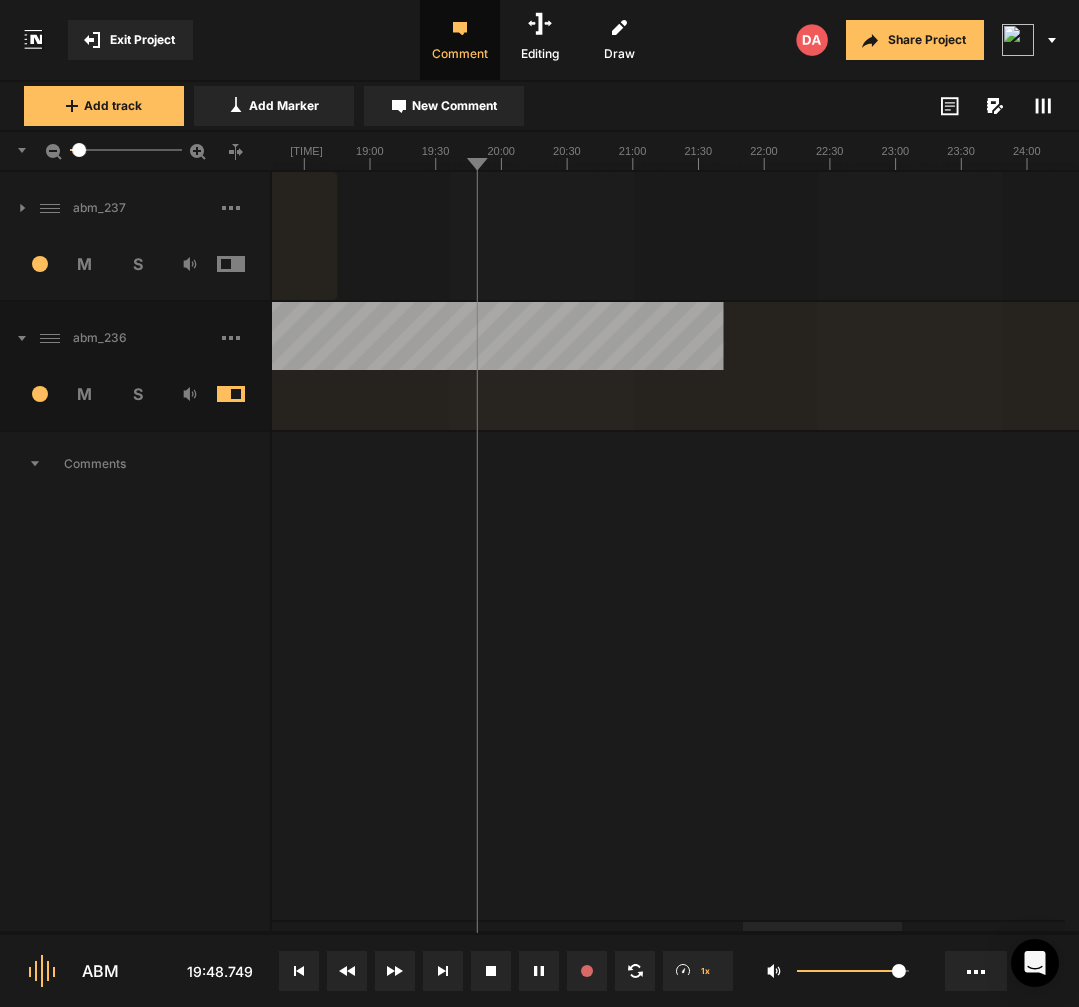 click at bounding box center (-109, 366) 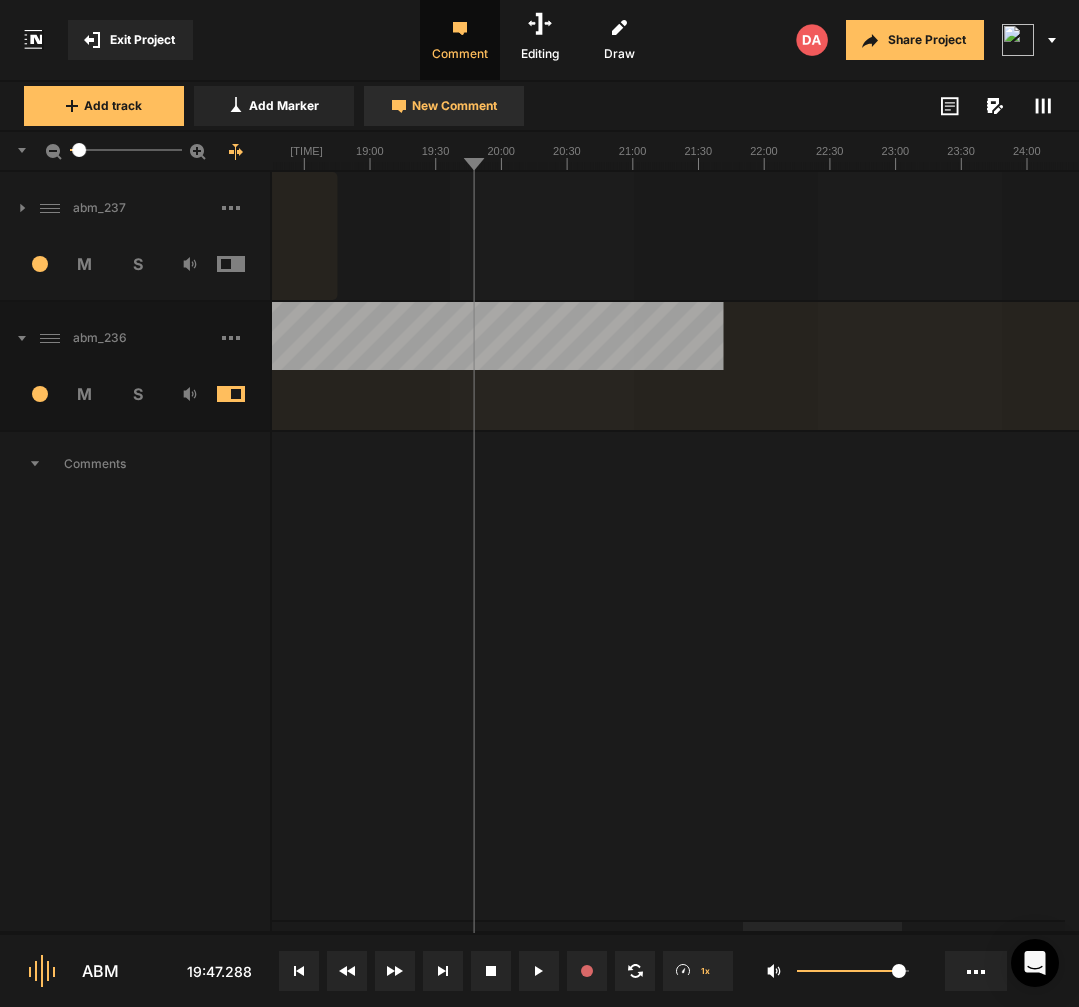 click on "New Comment" at bounding box center [444, 106] 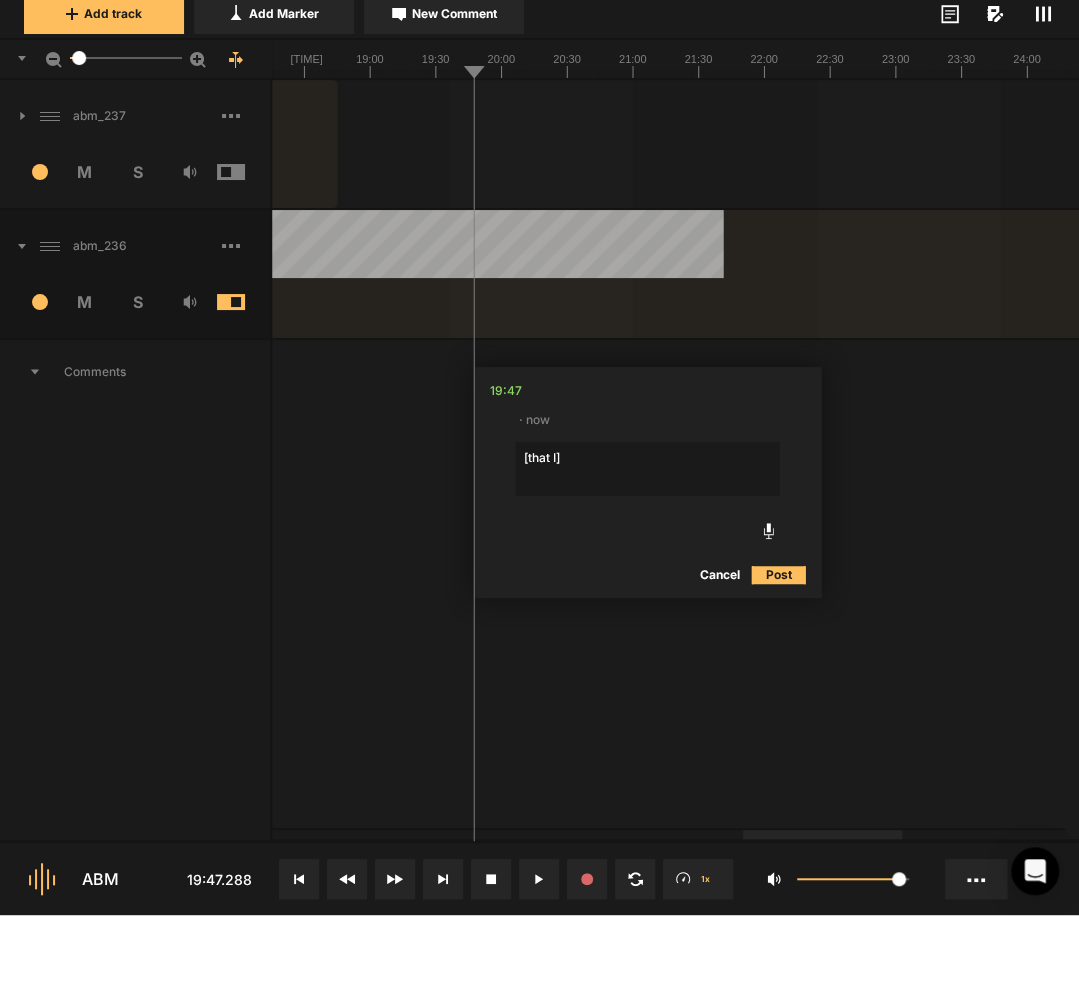 type on "[that I]" 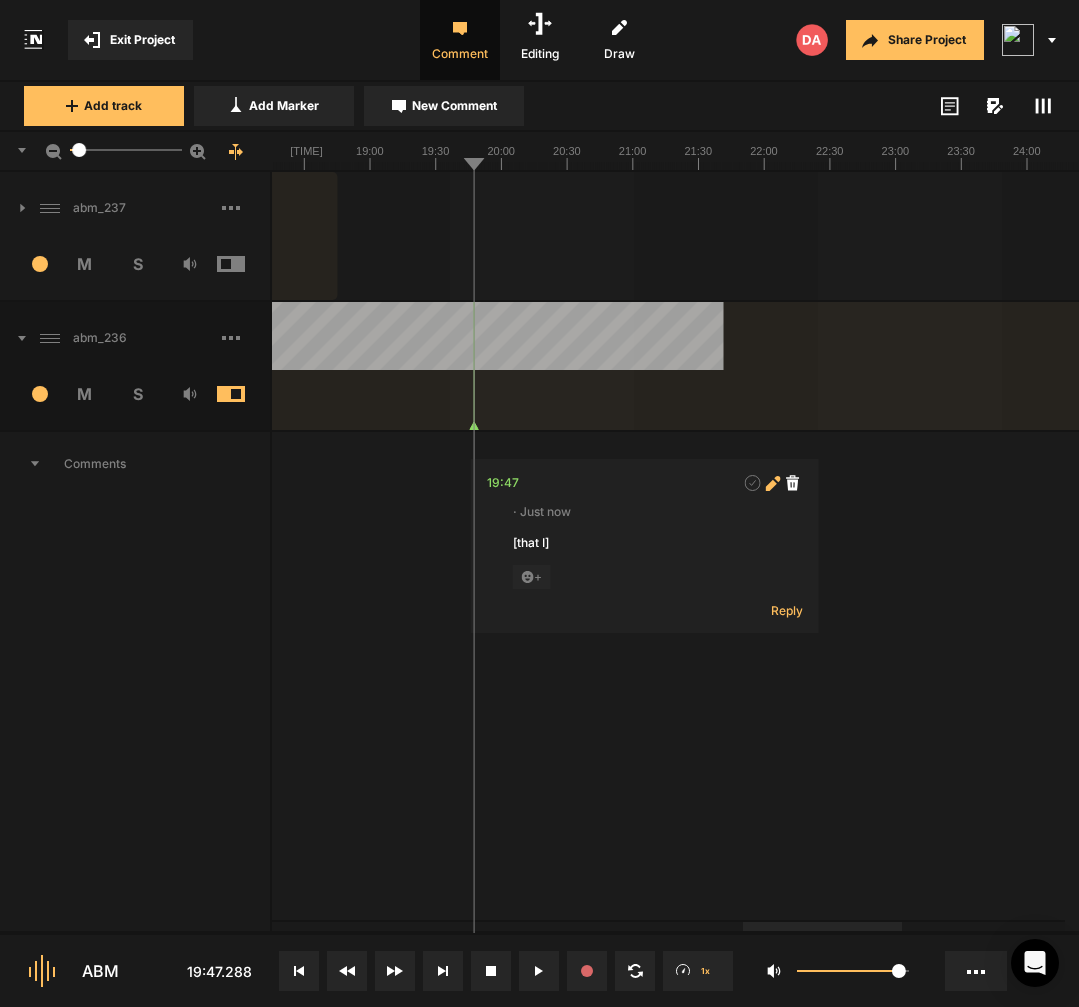 click 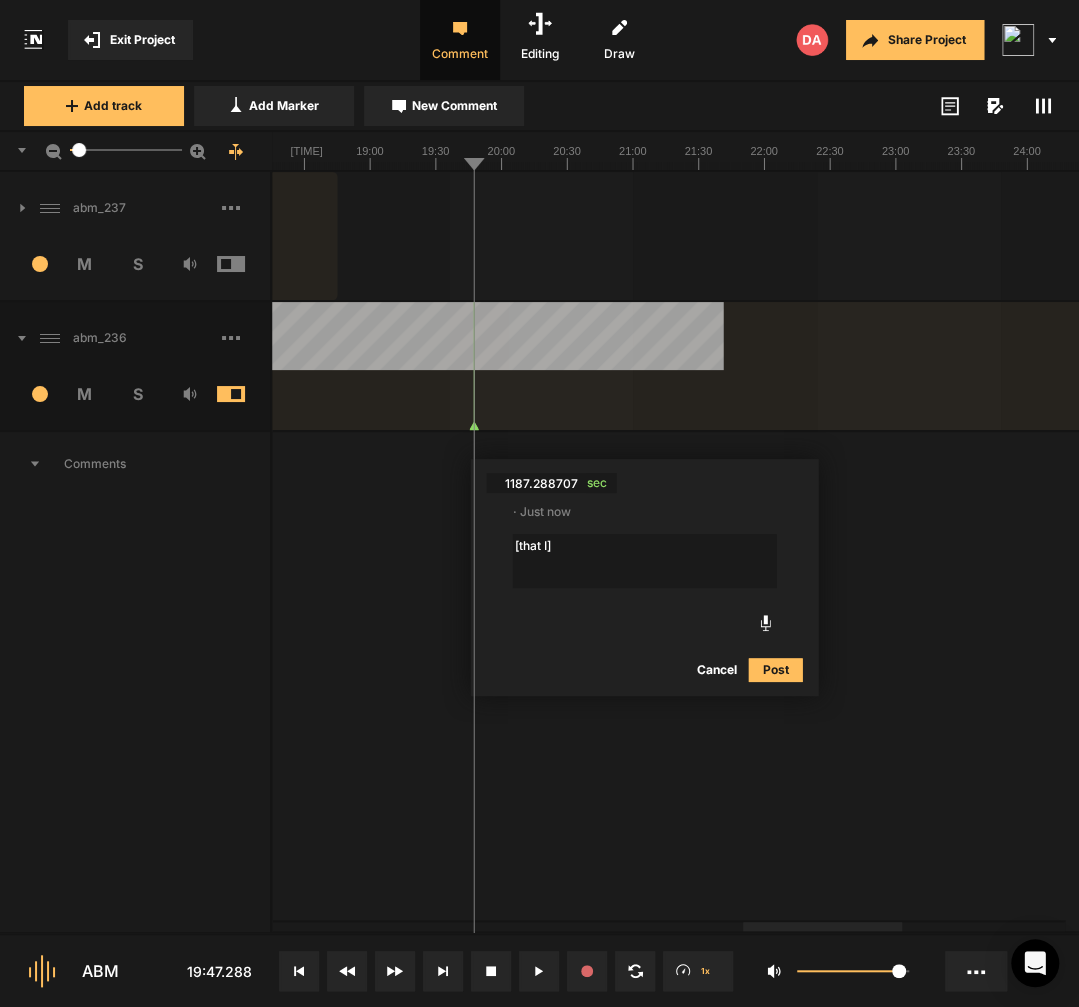 click on "[that I]" at bounding box center (645, 561) 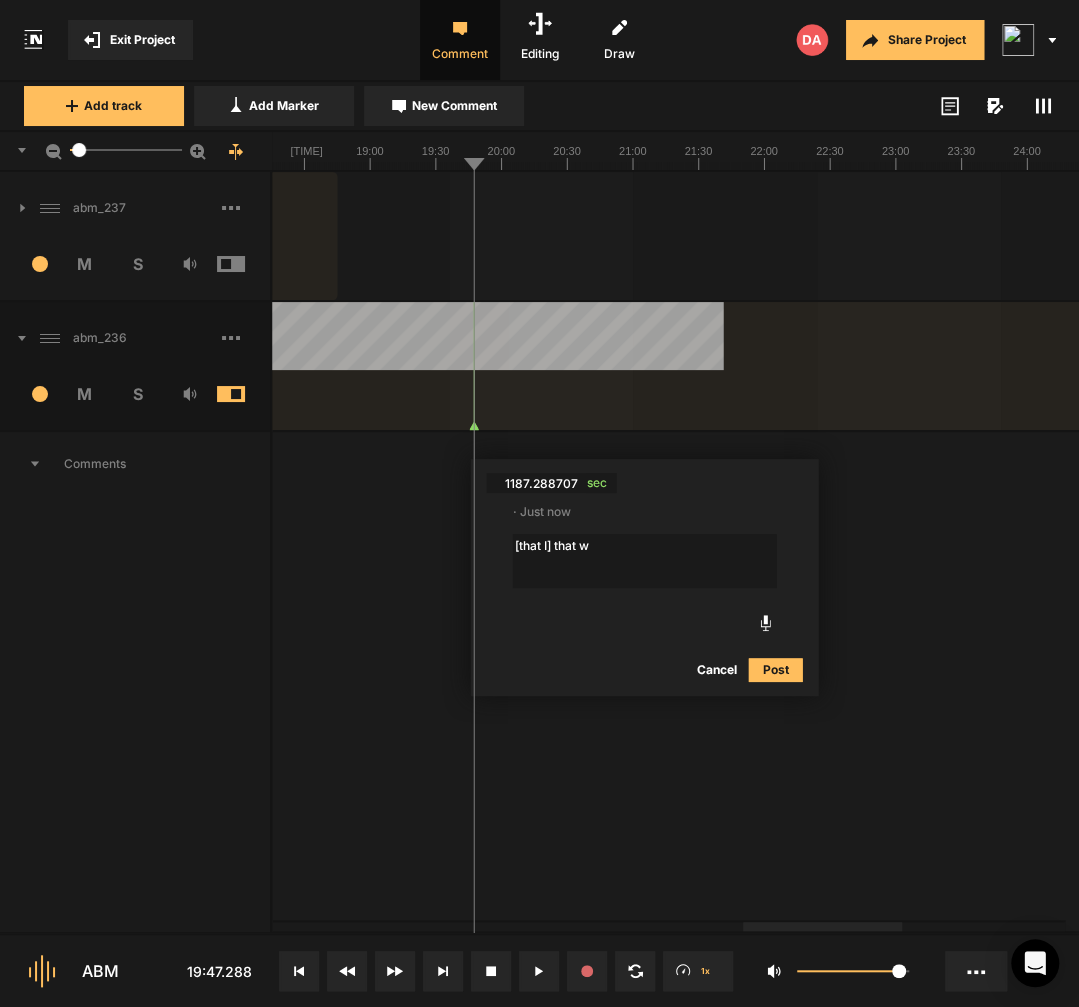 type on "[that I] that we" 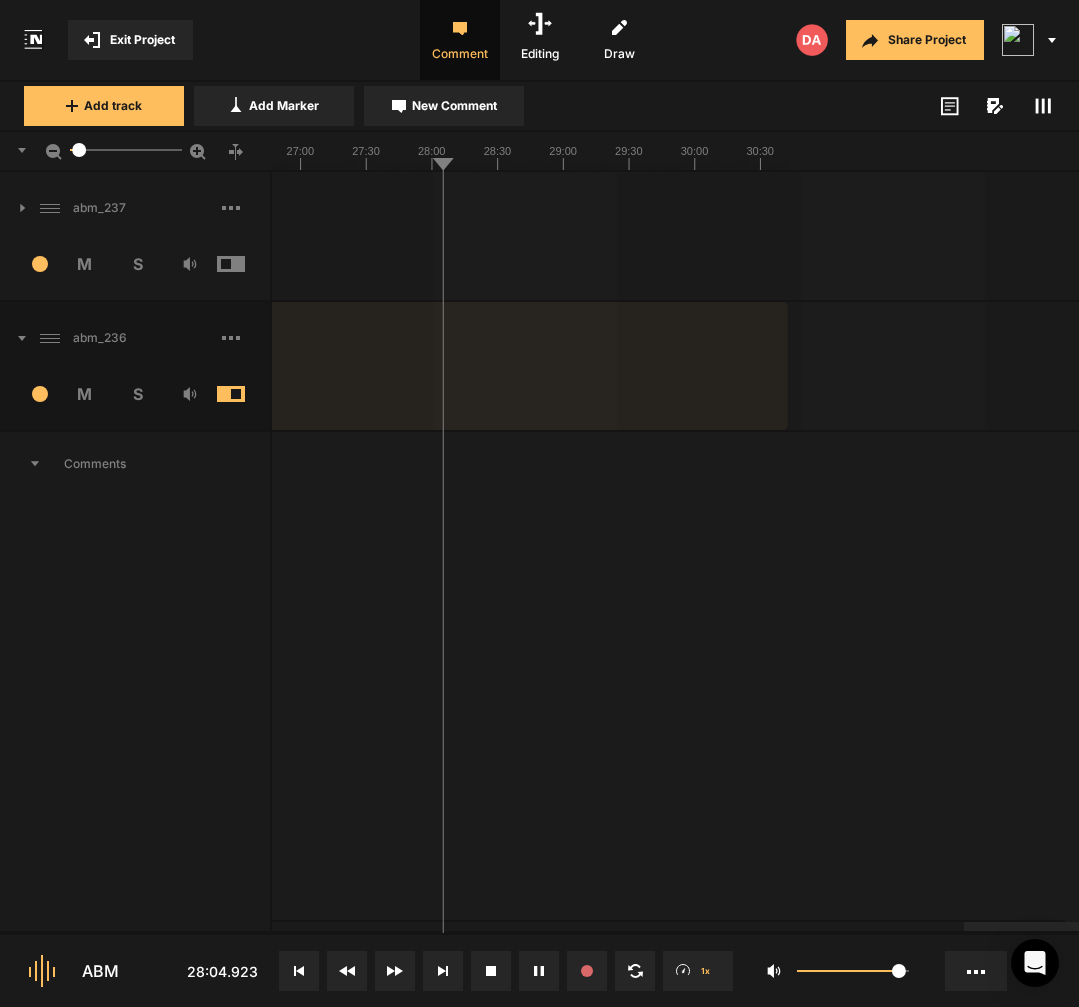 scroll, scrollTop: 0, scrollLeft: 0, axis: both 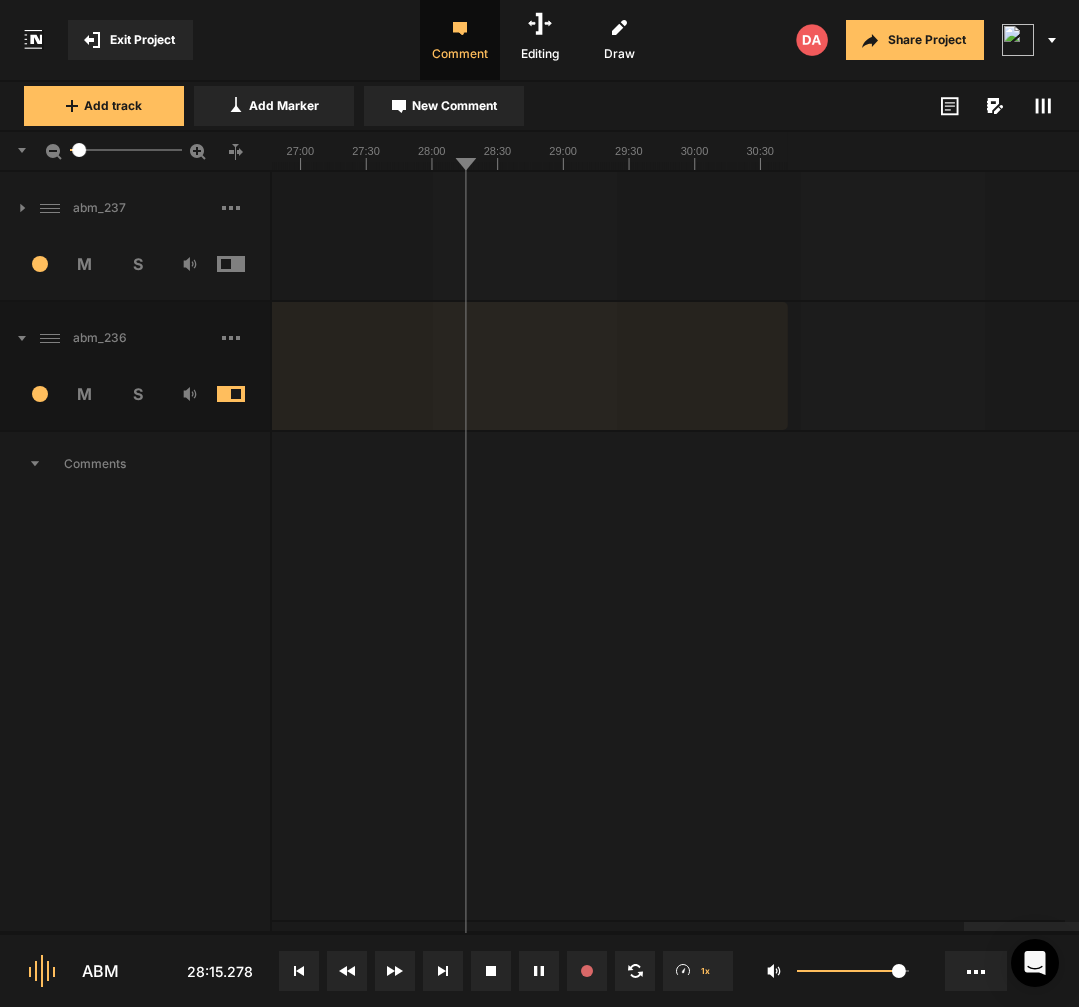 click at bounding box center (-1230, 366) 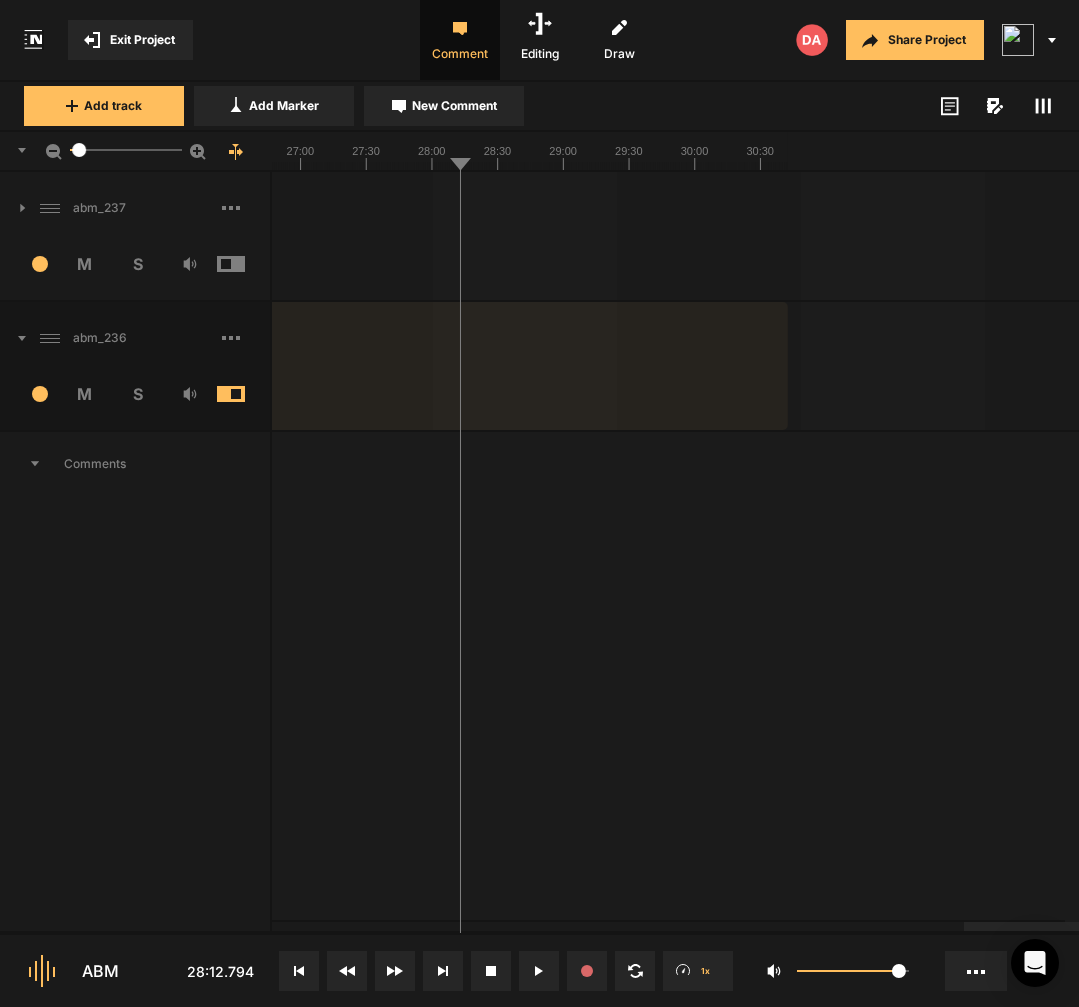 click at bounding box center [-1230, 366] 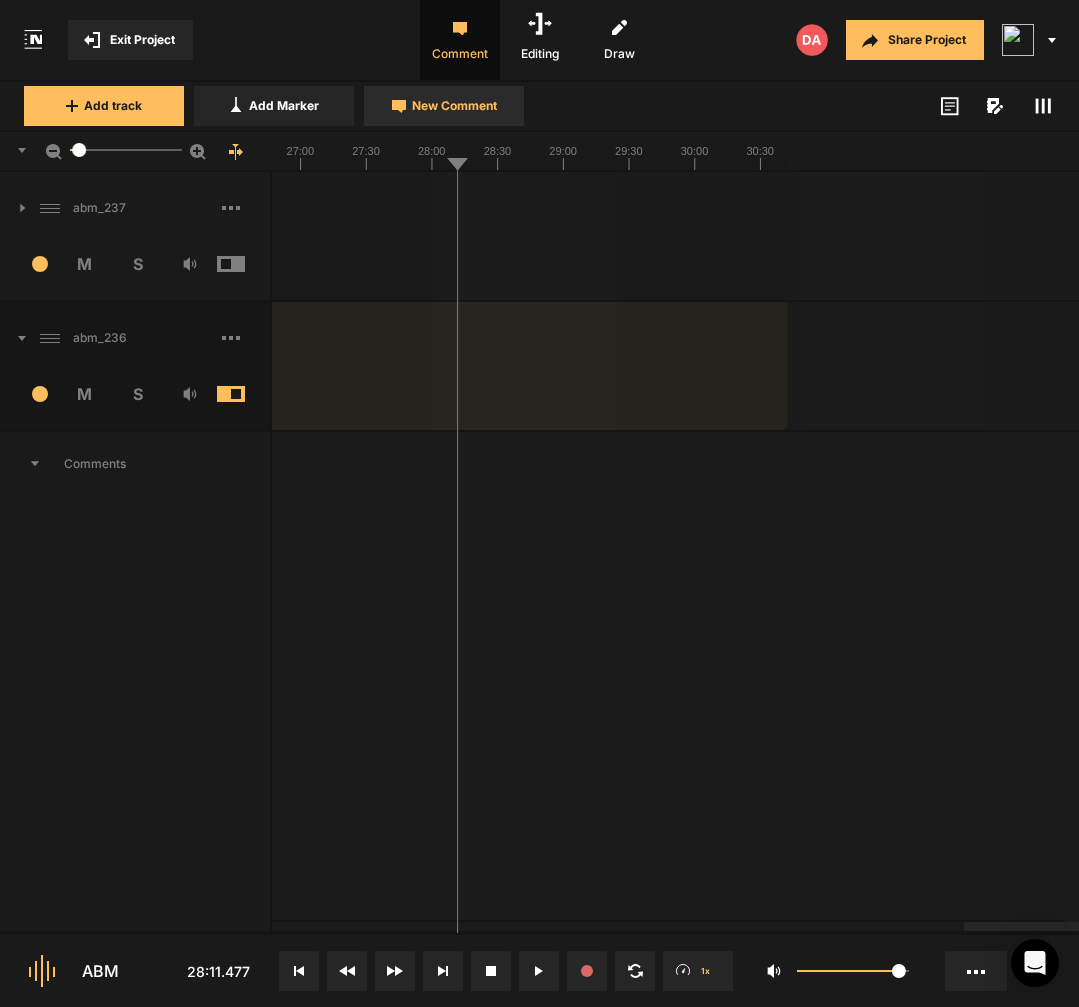 click on "New Comment" at bounding box center (454, 106) 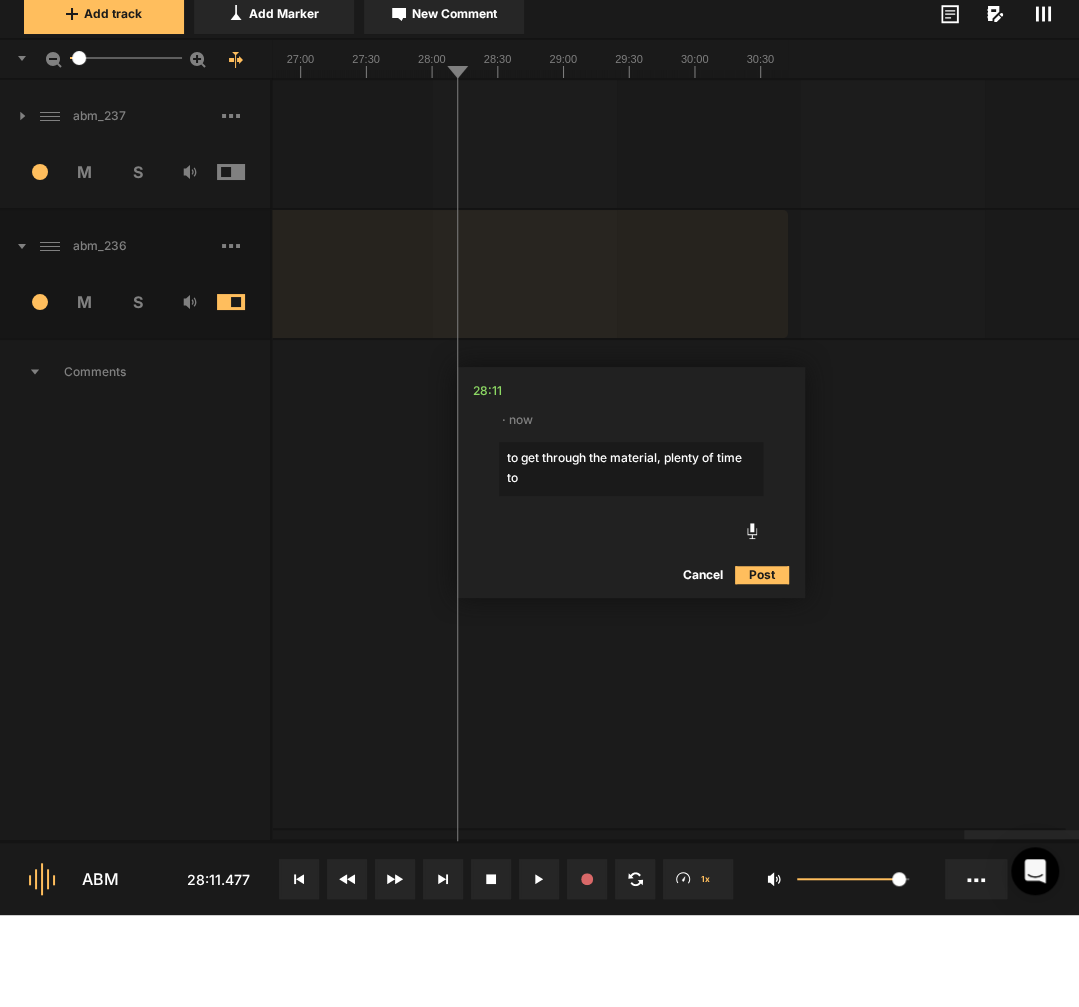 click on "to get through the material, plenty of time to" 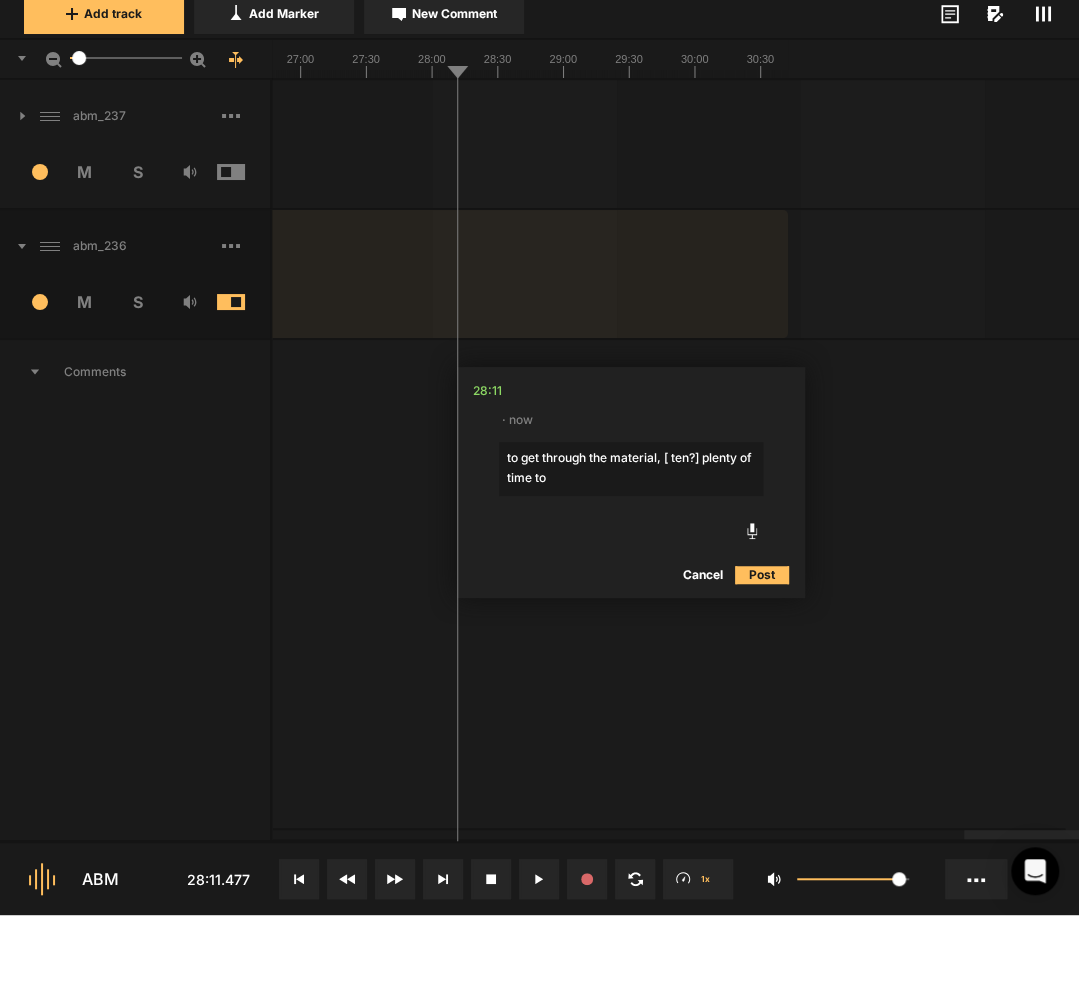 type on "to get through the material, [ ten?] plenty of time to" 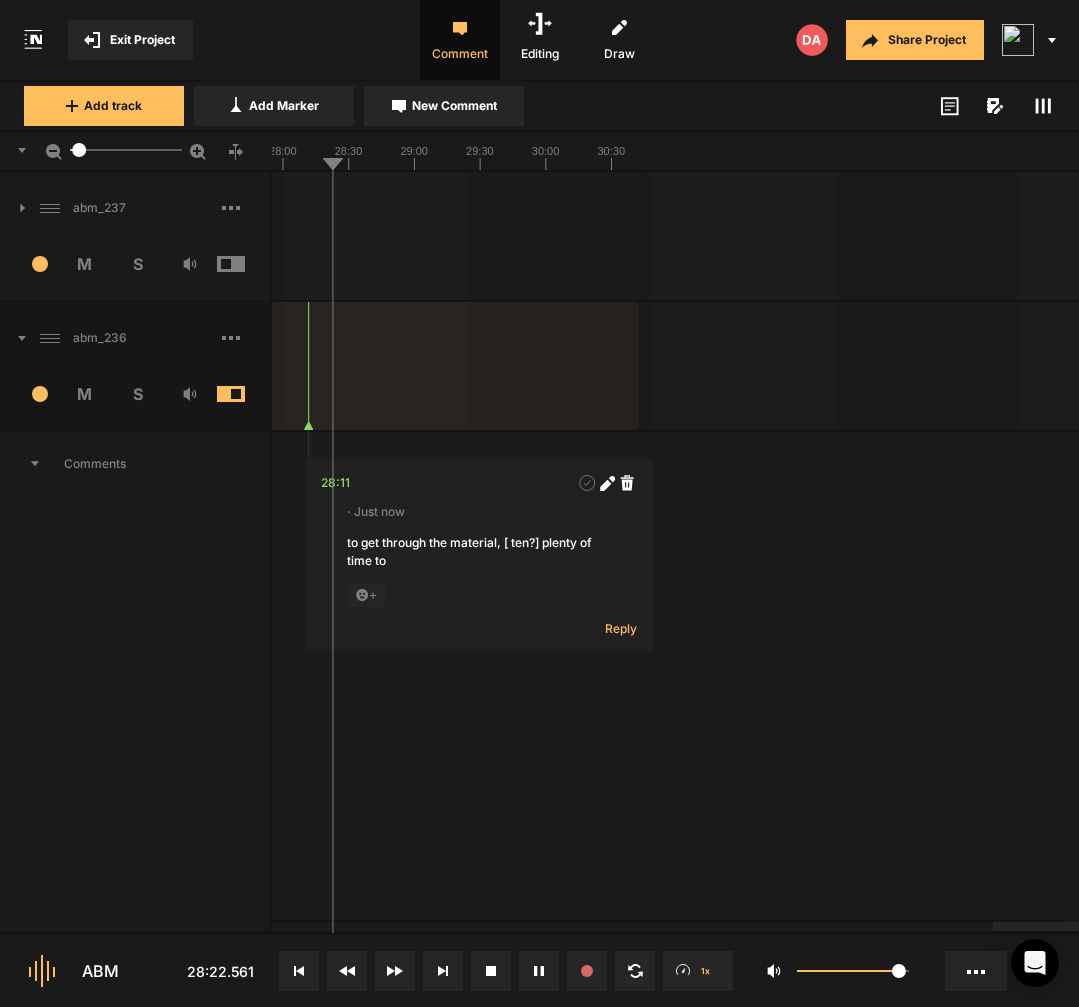 scroll, scrollTop: 0, scrollLeft: 0, axis: both 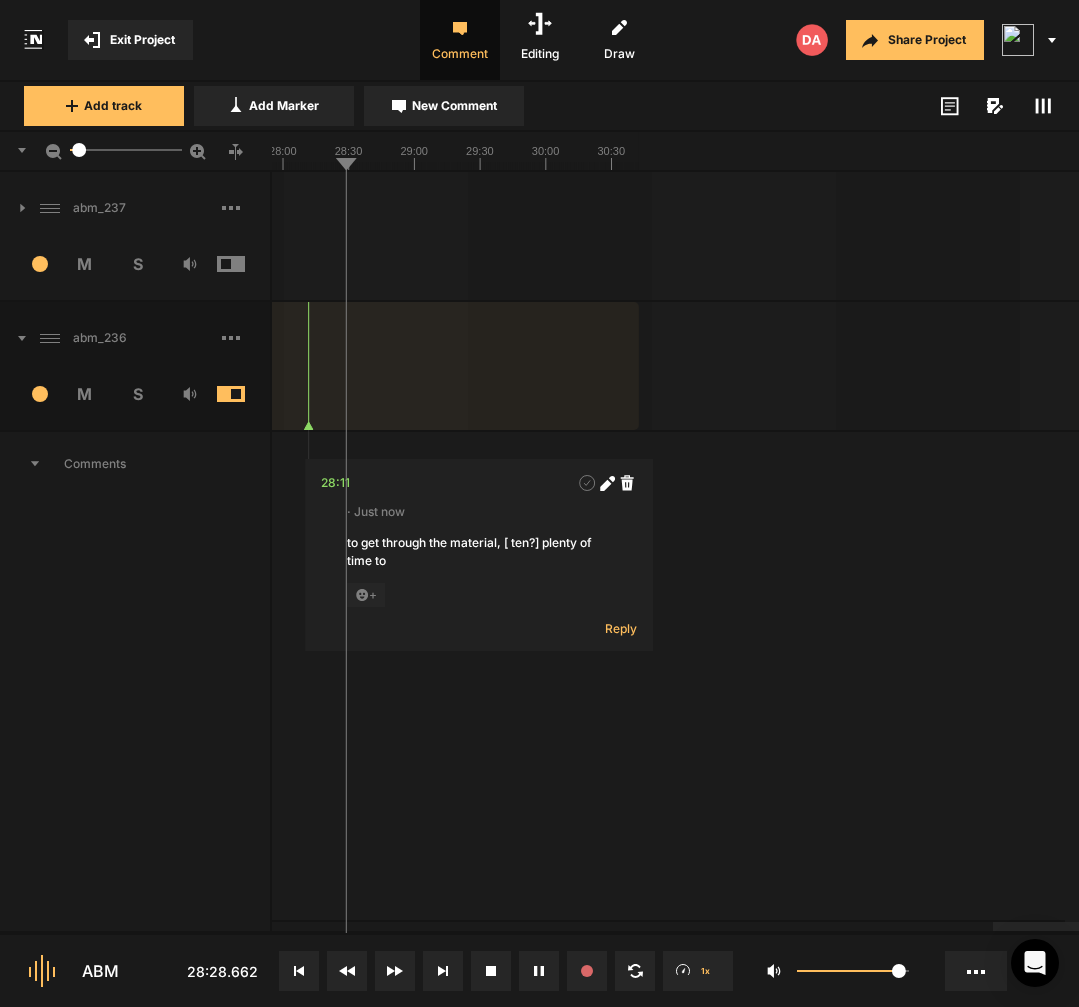 click 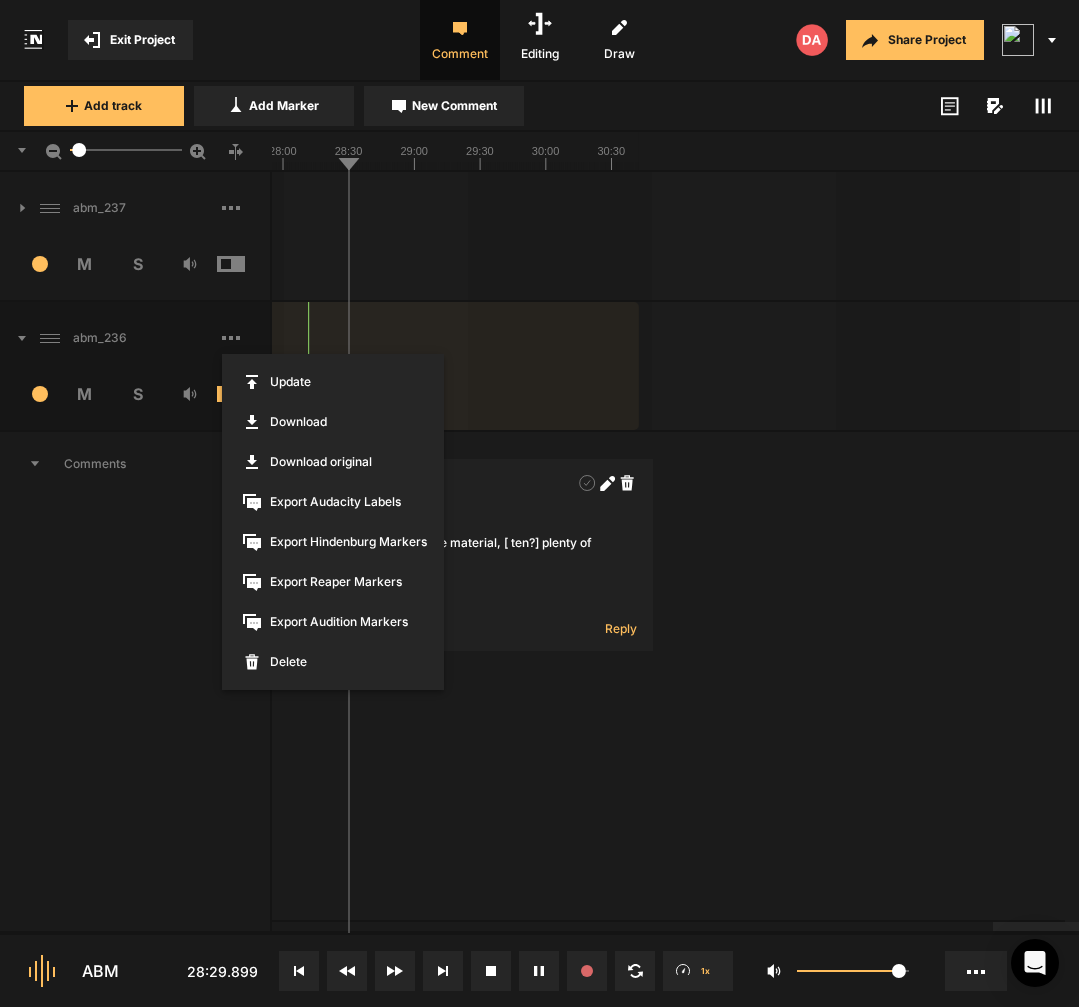 click at bounding box center [539, 503] 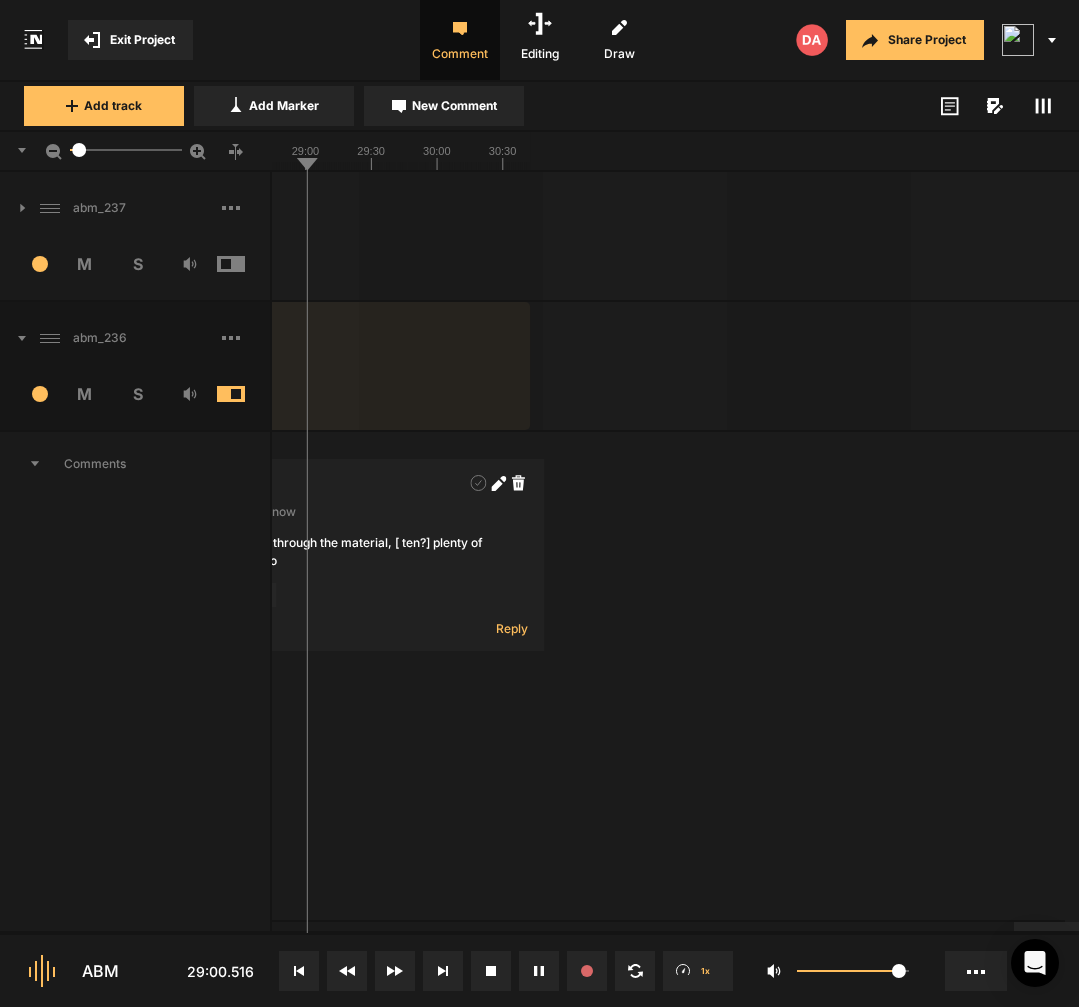 scroll, scrollTop: 0, scrollLeft: 0, axis: both 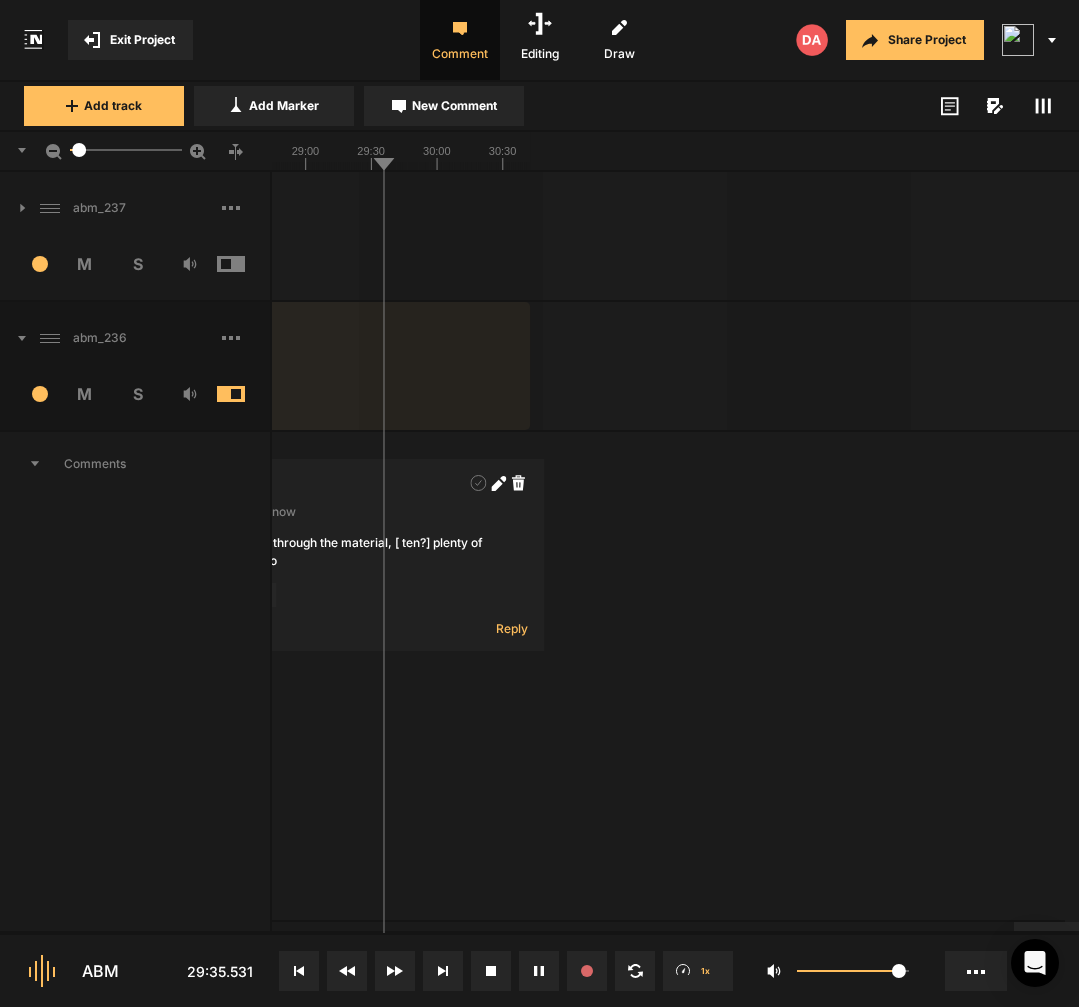click at bounding box center [246, 338] 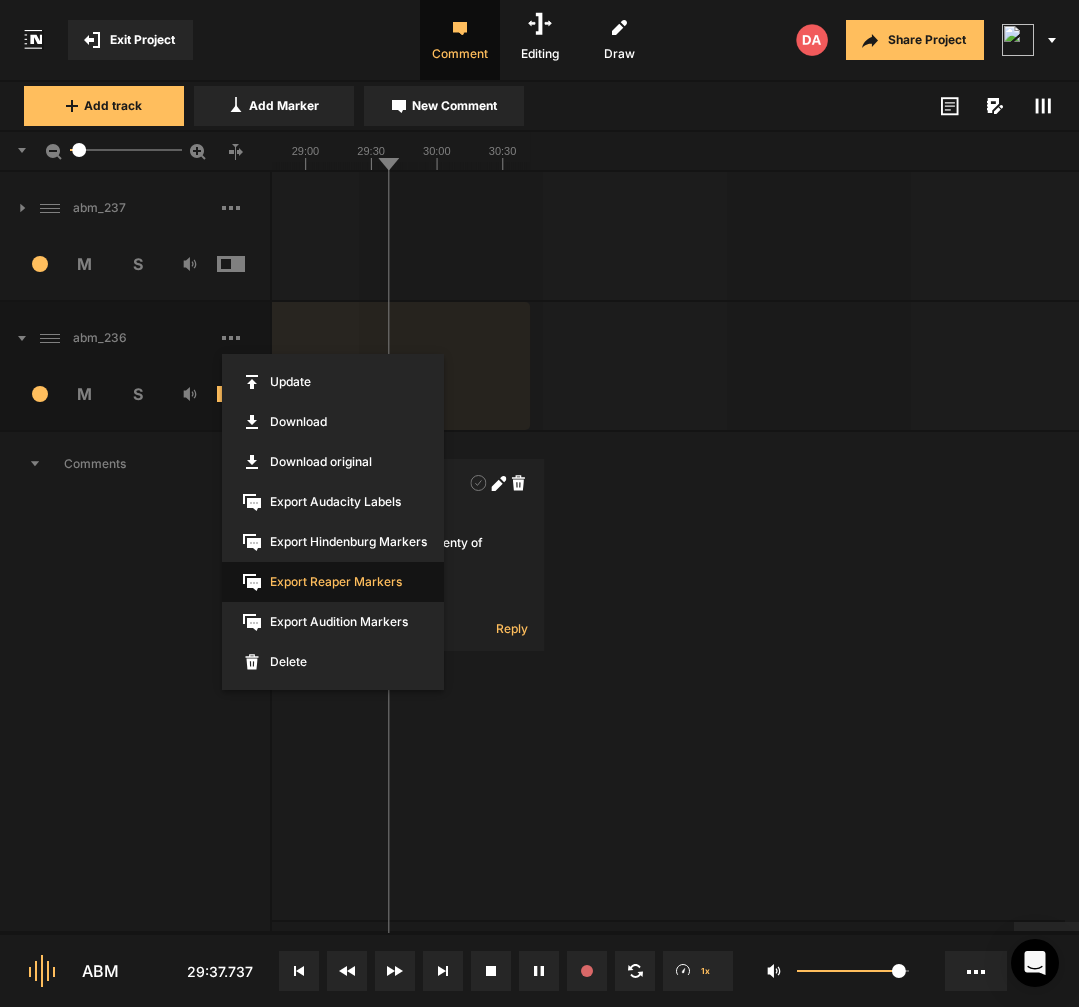 click on "Export Reaper Markers" at bounding box center [333, 582] 